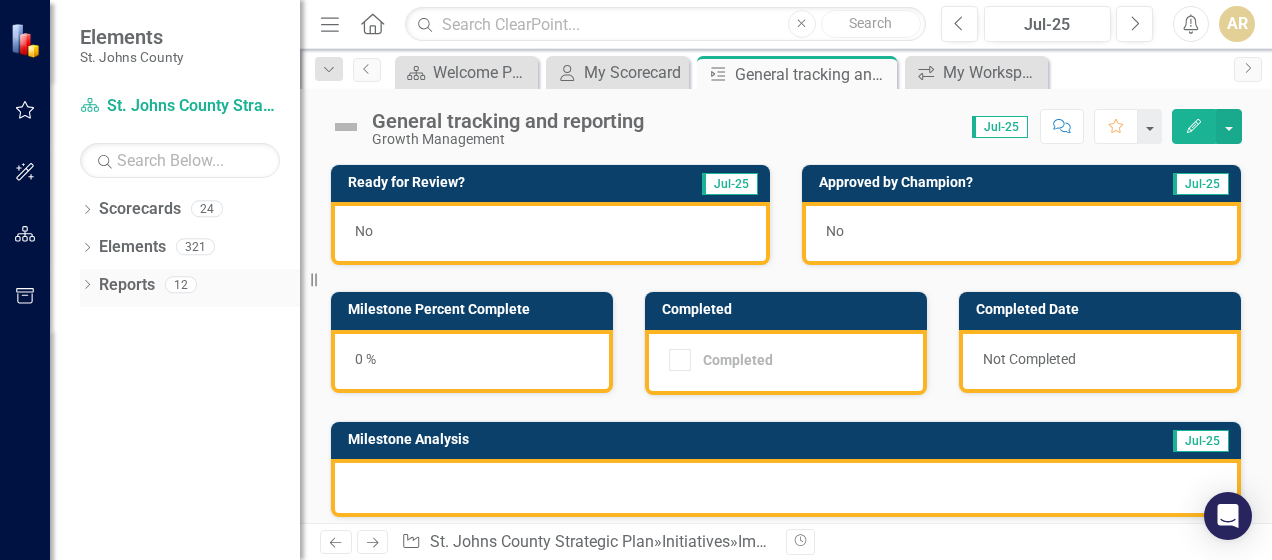 scroll, scrollTop: 0, scrollLeft: 0, axis: both 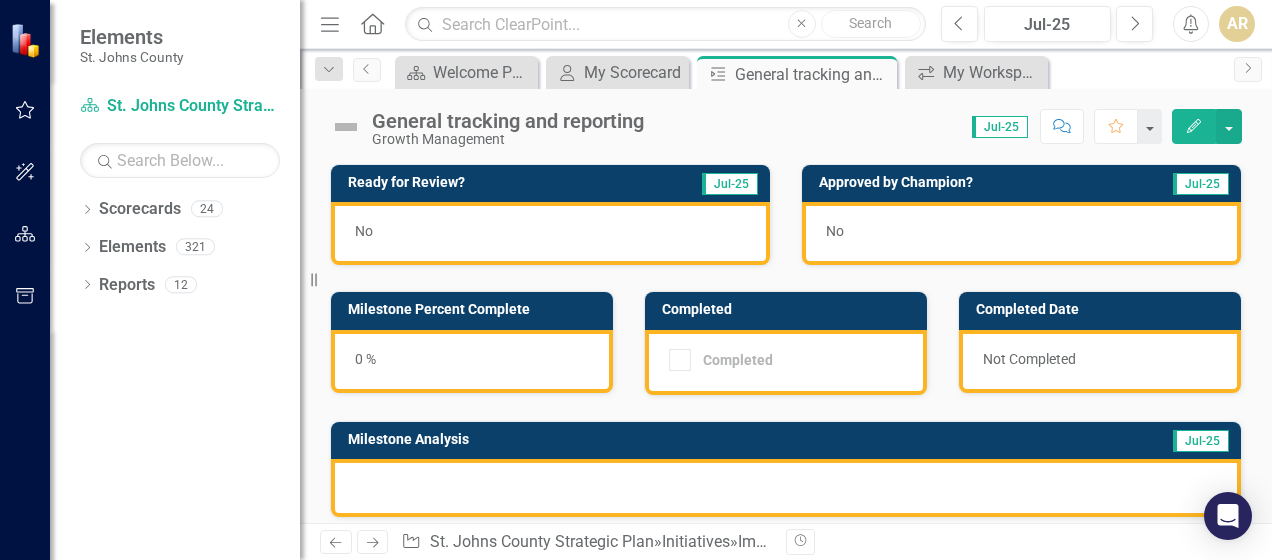 click on "Dropdown Scorecards 24 Dropdown St. Johns County Strategic Plan Animal Control Building Services County Administration Economic Development Emergency Management Fire Rescue Growth Management HHS Human Resources Library Services Office of Intergovernmental Affairs Office of Performance & Transparency Management Information Systems Office of Public Affairs Parks and Recreation Dropdown Public Works Engineering Fleet Road and Bridge Traffic & Transportation Solid Waste Coastal Management Utility Dropdown Elements 321 Dropdown Objective Objectives 36 Expand opportunities for community input and access to information to promote awareness and understanding of government operations and decision-making Build effective organizational communication to ensure consistent and accurate information is delivered to the community Expand and promote volunteer opportunities to enhance citizen participation in County programs and services. Increase the capacity of major collector roadways to reduce traffic congestion. Dropdown" at bounding box center (175, 376) 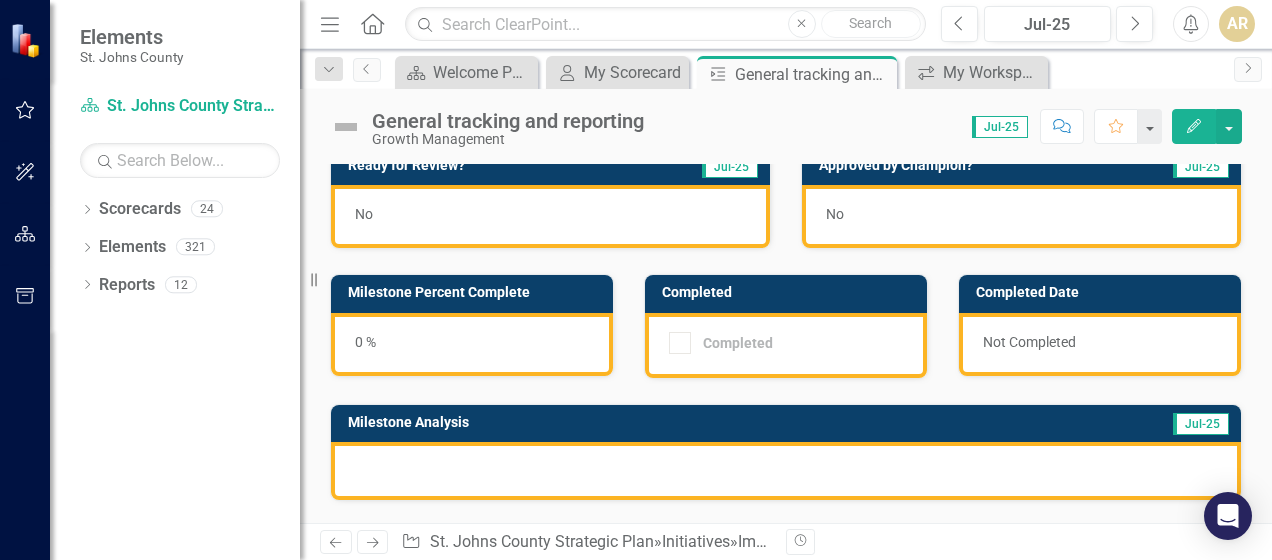 scroll, scrollTop: 0, scrollLeft: 0, axis: both 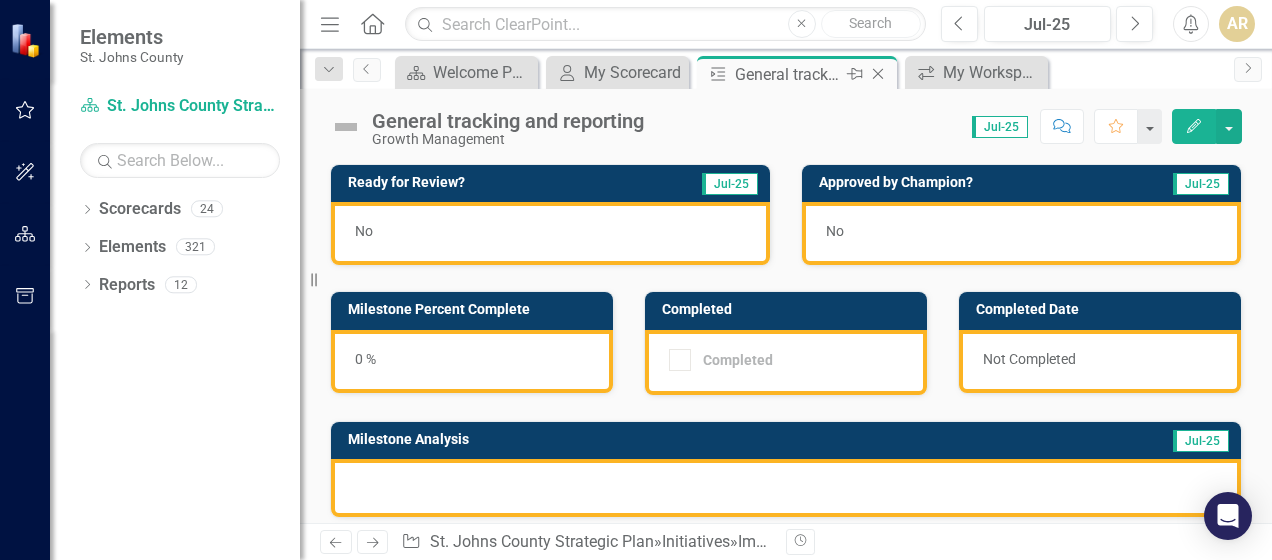 click on "Close" 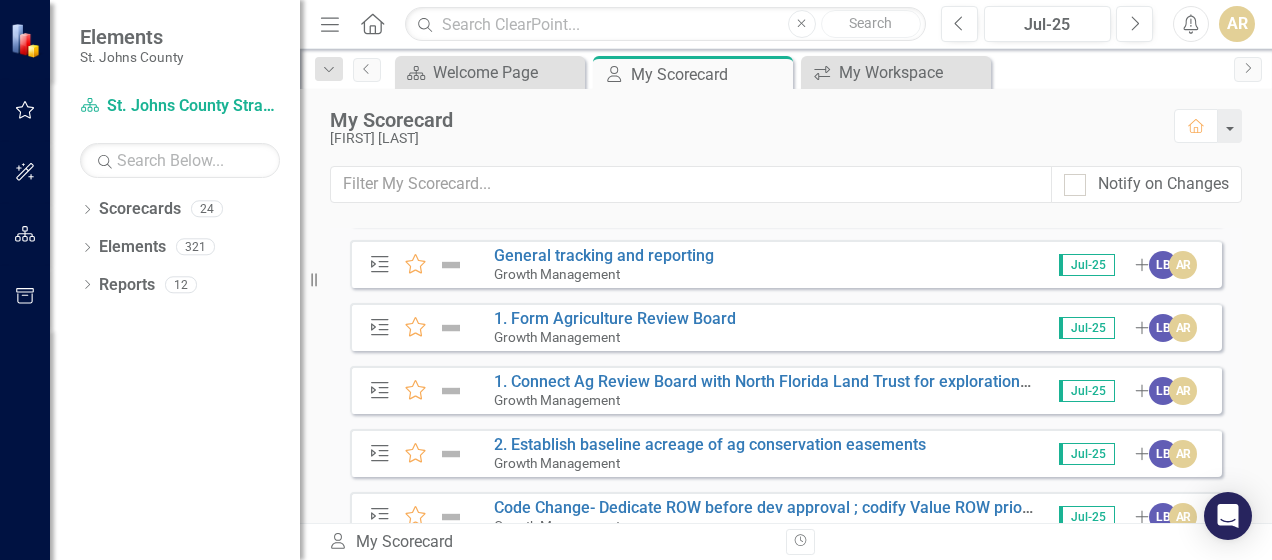 scroll, scrollTop: 800, scrollLeft: 0, axis: vertical 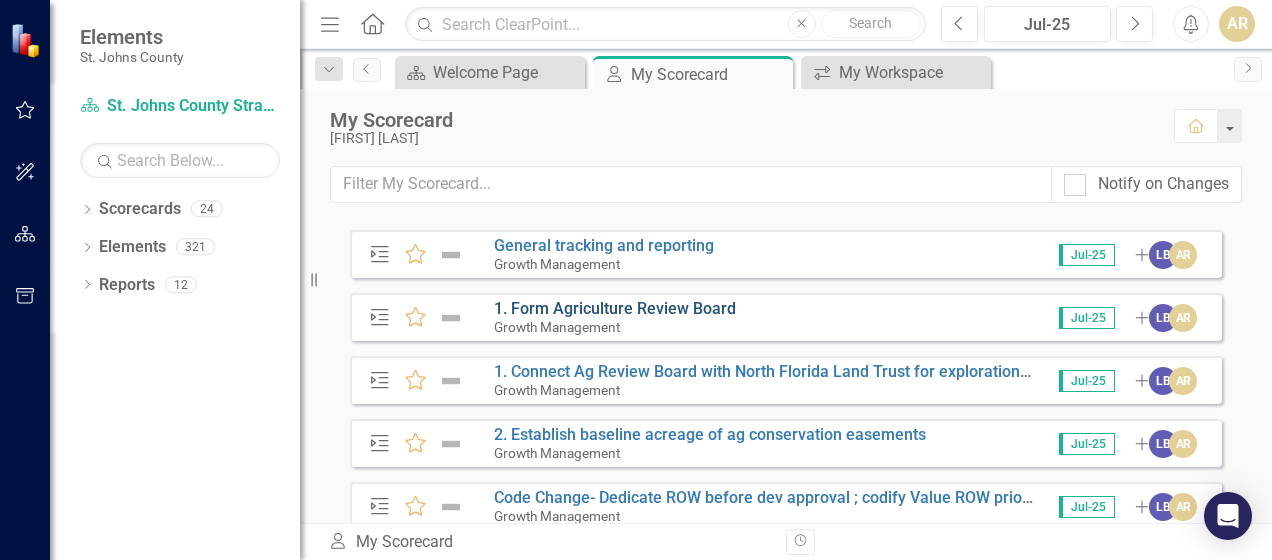click on "1. Form Agriculture Review Board" at bounding box center (615, 308) 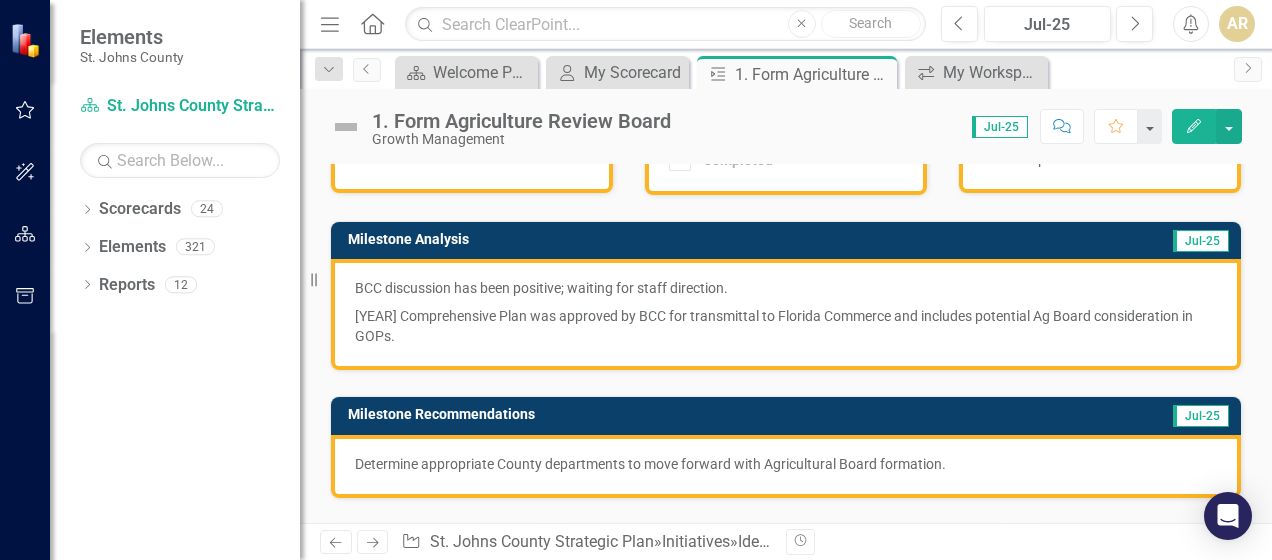scroll, scrollTop: 0, scrollLeft: 0, axis: both 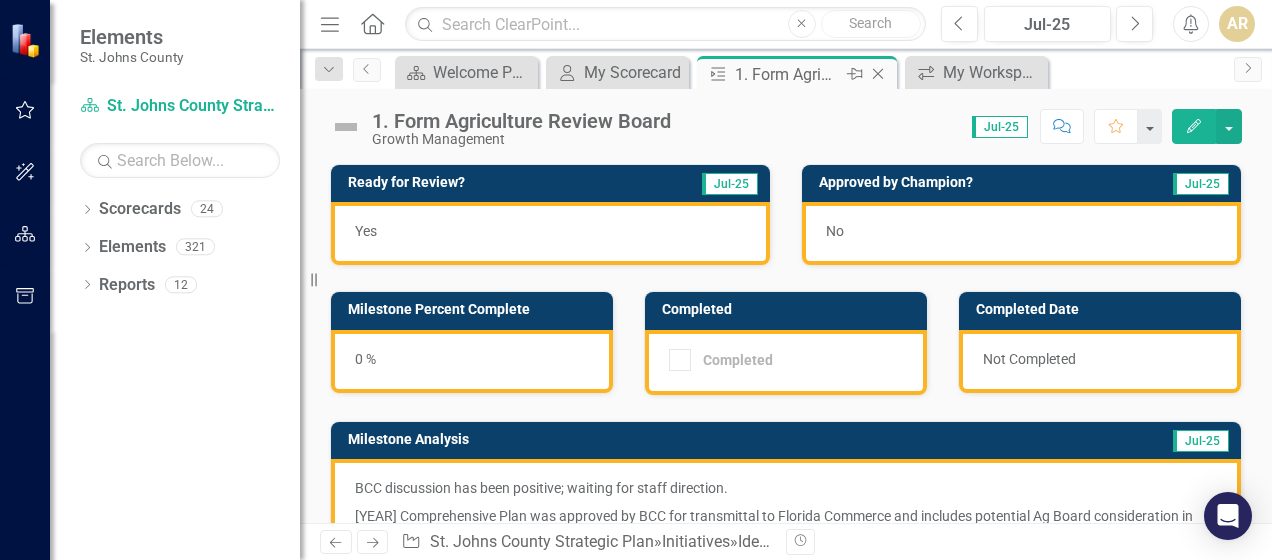 click on "Close" 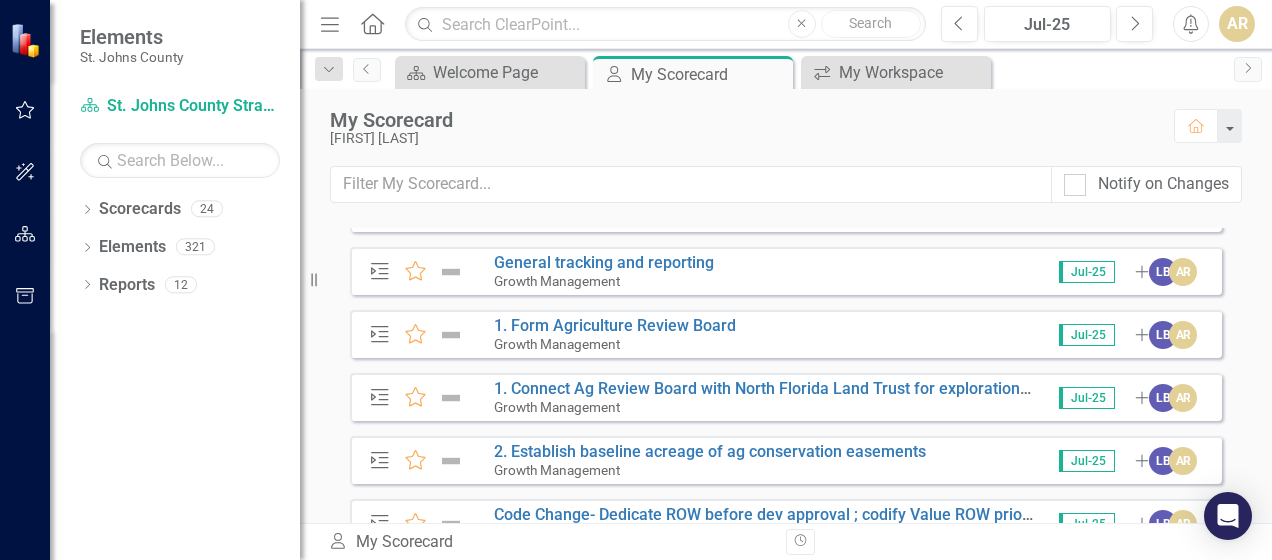 scroll, scrollTop: 800, scrollLeft: 0, axis: vertical 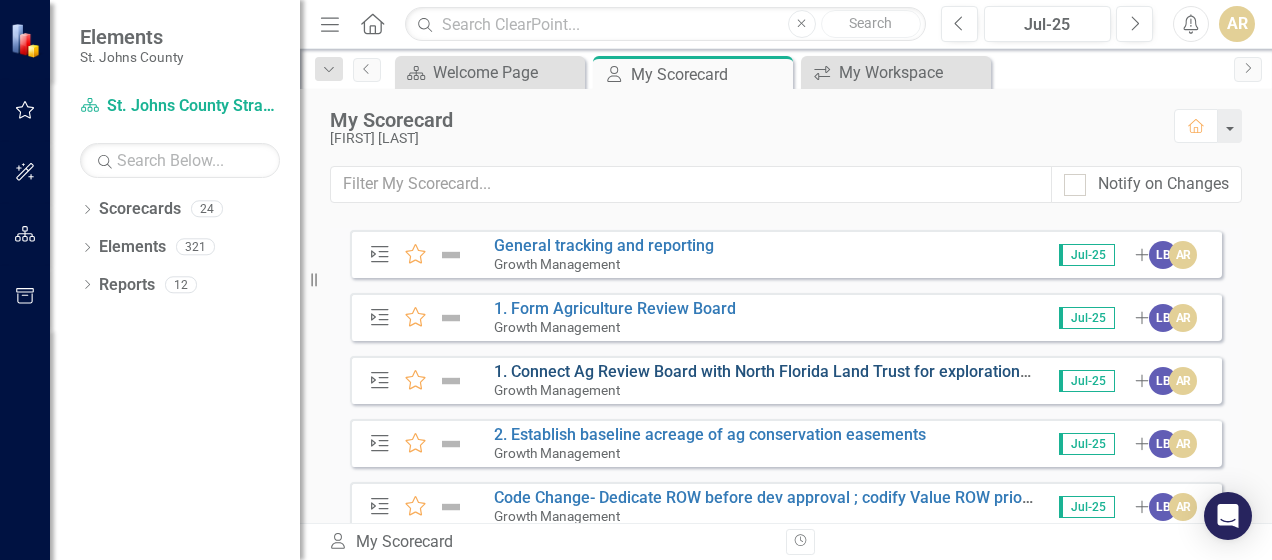 click on "1. Connect Ag Review Board with North Florida Land Trust for exploration/education of ag community" at bounding box center [858, 371] 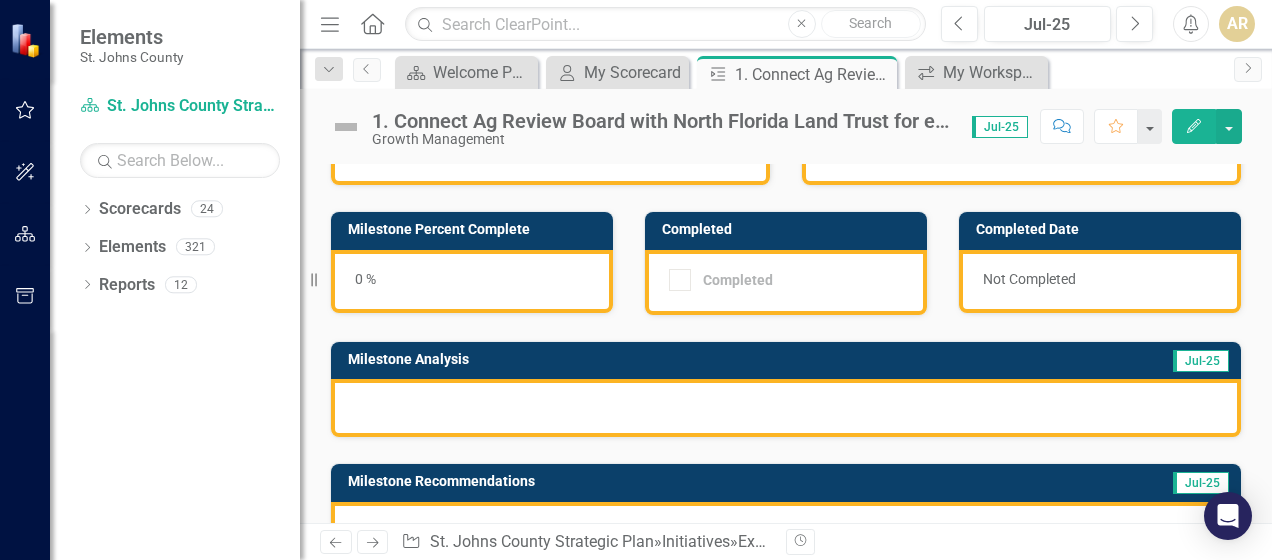 scroll, scrollTop: 100, scrollLeft: 0, axis: vertical 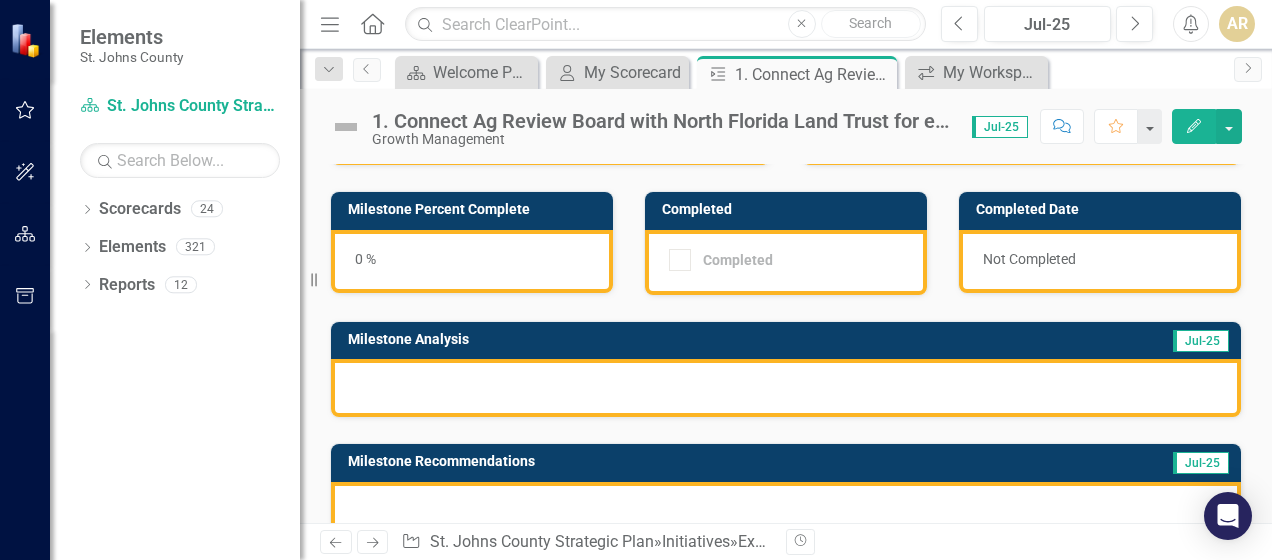 click at bounding box center [786, 388] 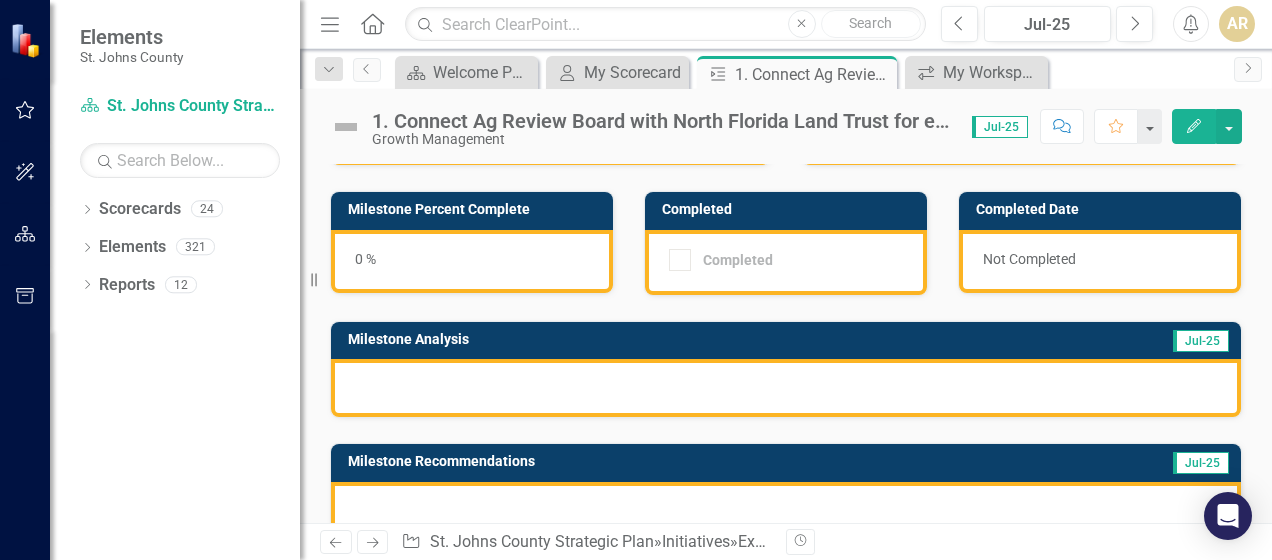 click at bounding box center [786, 388] 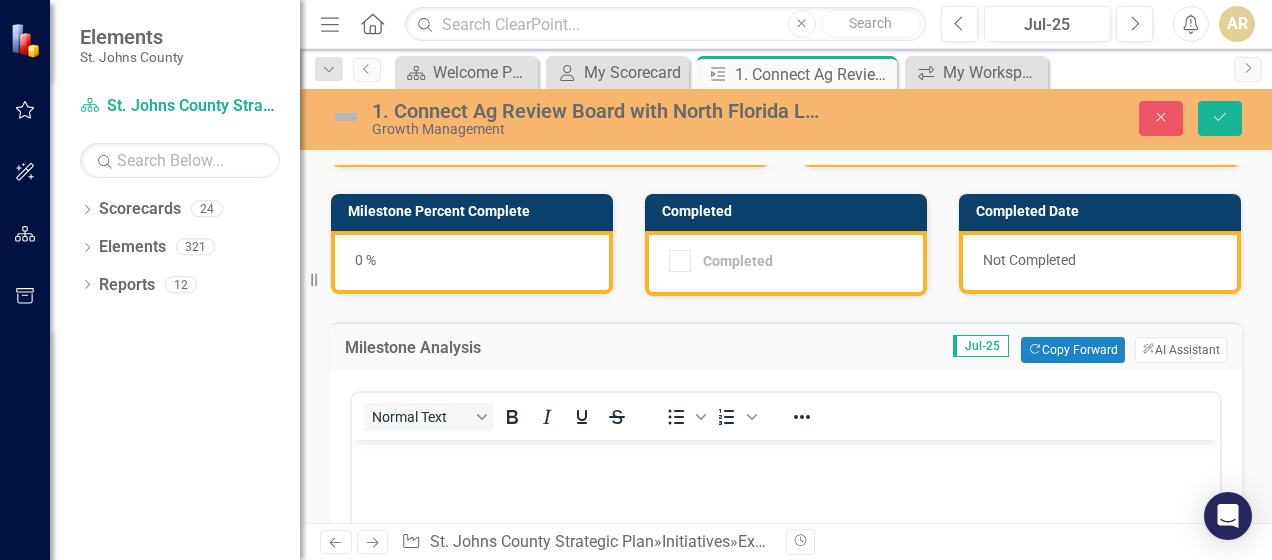 scroll, scrollTop: 0, scrollLeft: 0, axis: both 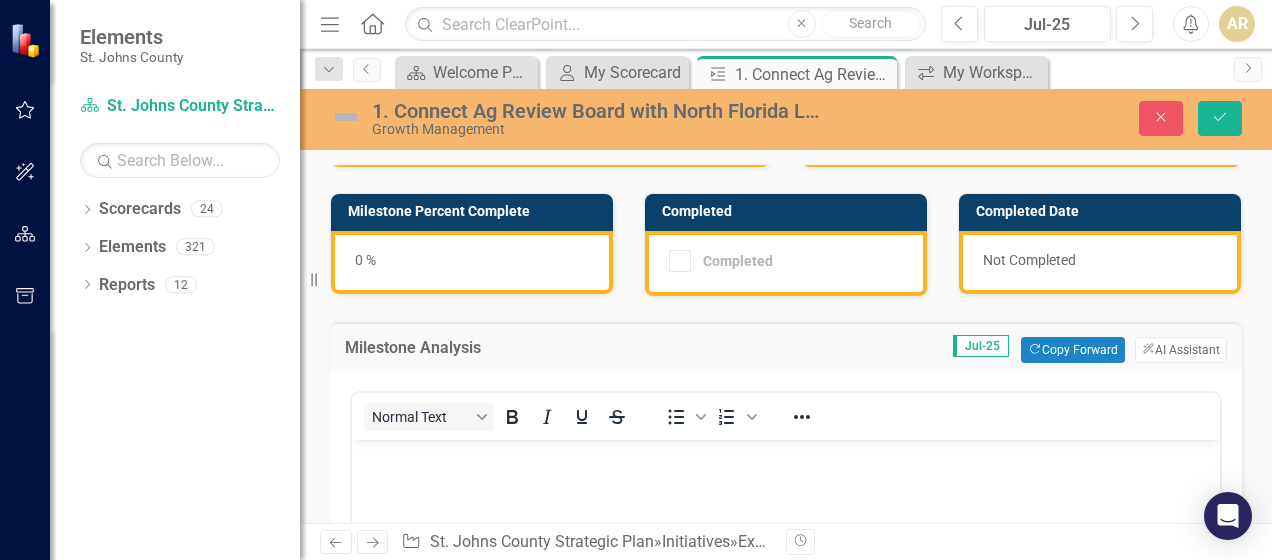 click at bounding box center (786, 457) 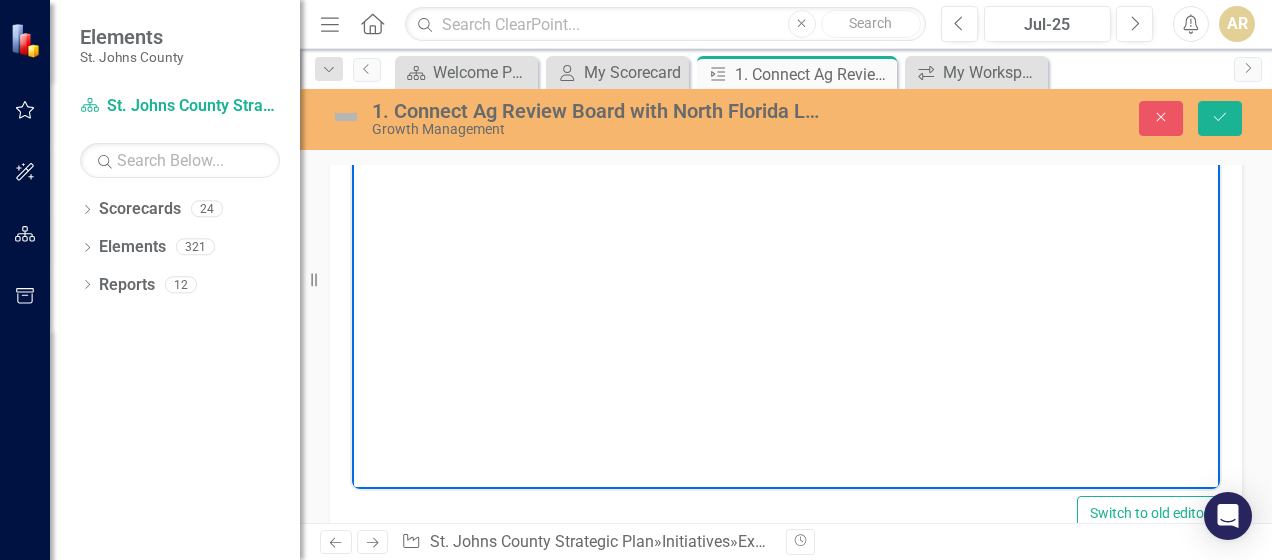 scroll, scrollTop: 300, scrollLeft: 0, axis: vertical 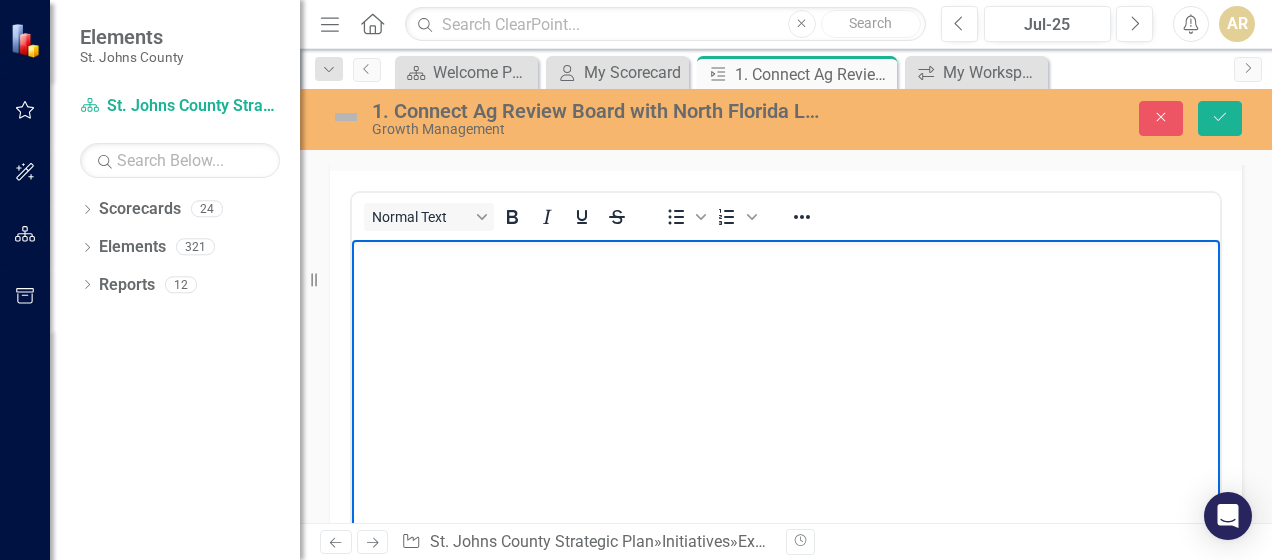 type 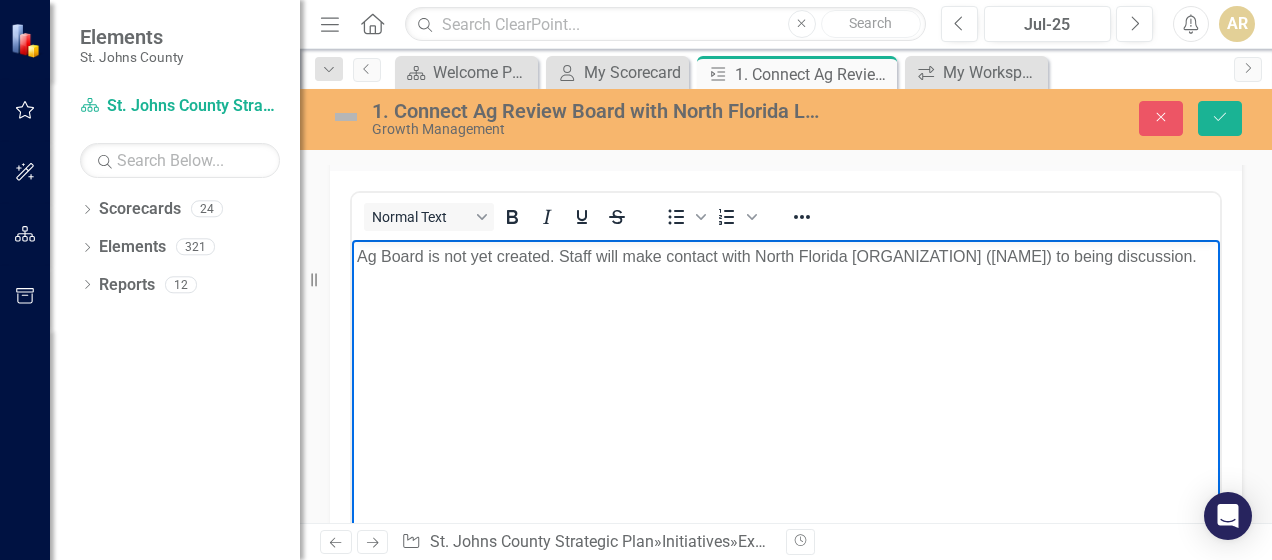 click on "Ag Board is not yet created. Staff will make contact with North Florida [ORGANIZATION] ([NAME]) to being discussion." at bounding box center [786, 257] 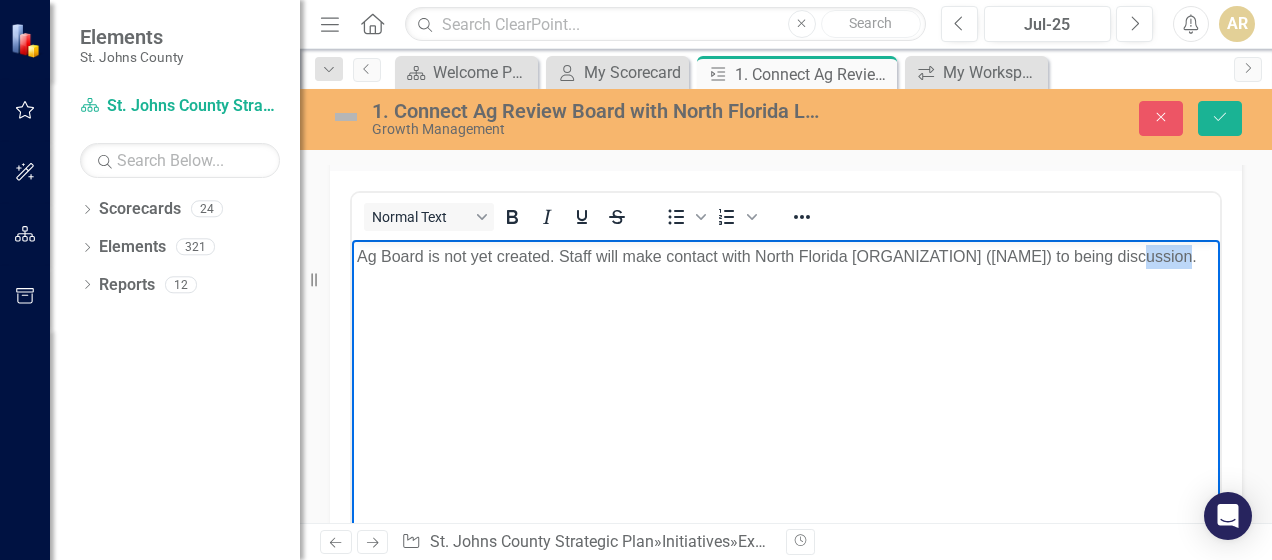 click on "Ag Board is not yet created. Staff will make contact with North Florida [ORGANIZATION] ([NAME]) to being discussion." at bounding box center (786, 257) 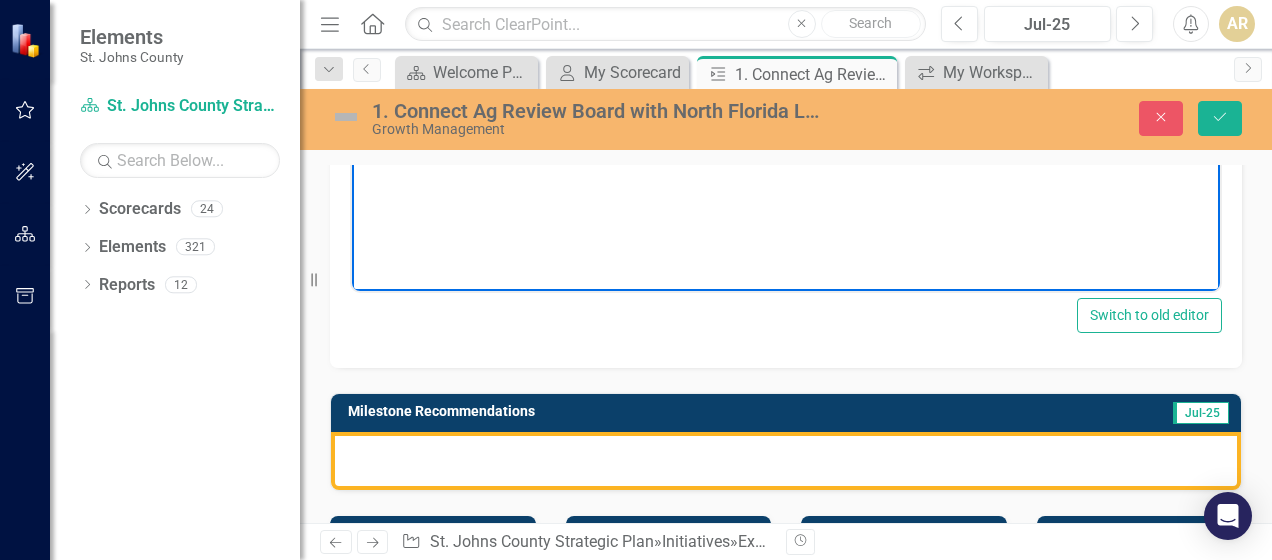 scroll, scrollTop: 600, scrollLeft: 0, axis: vertical 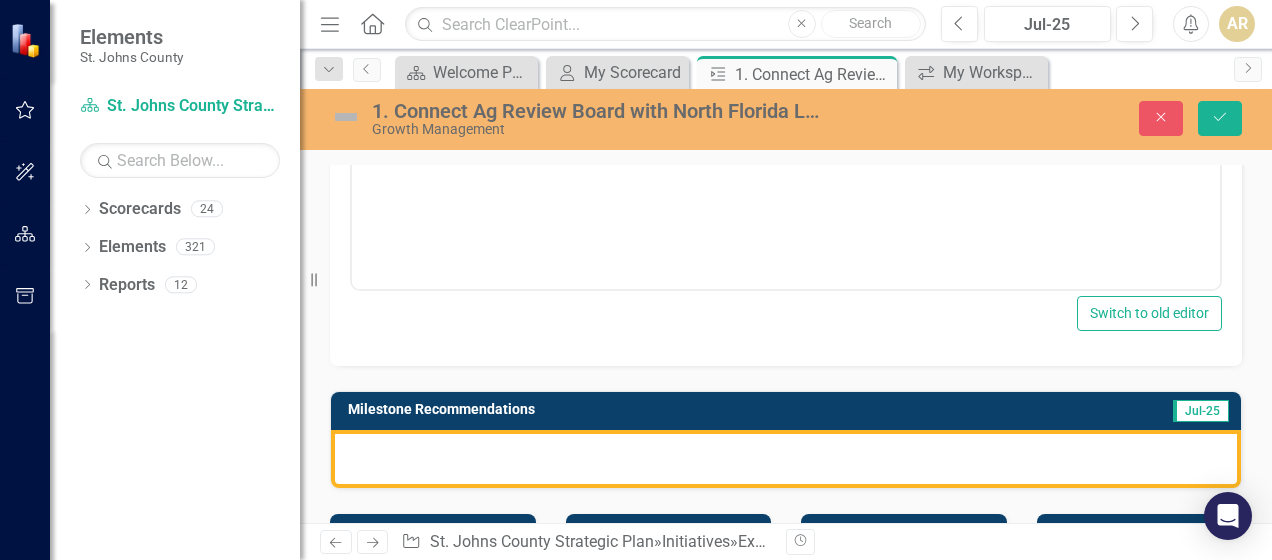 click at bounding box center [786, 459] 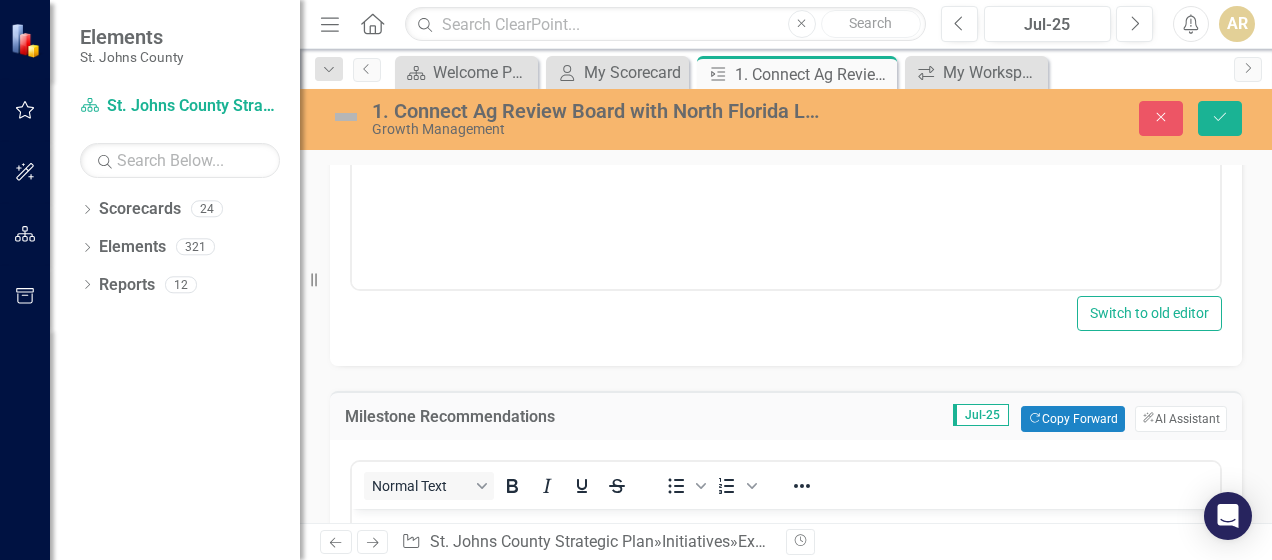 scroll, scrollTop: 0, scrollLeft: 0, axis: both 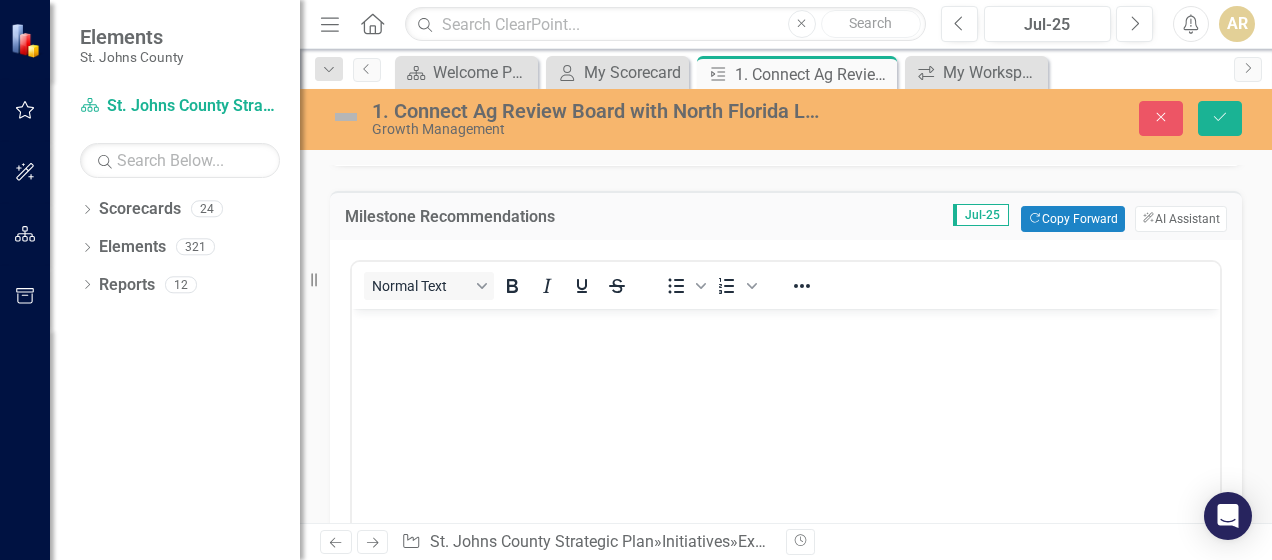 click at bounding box center [786, 459] 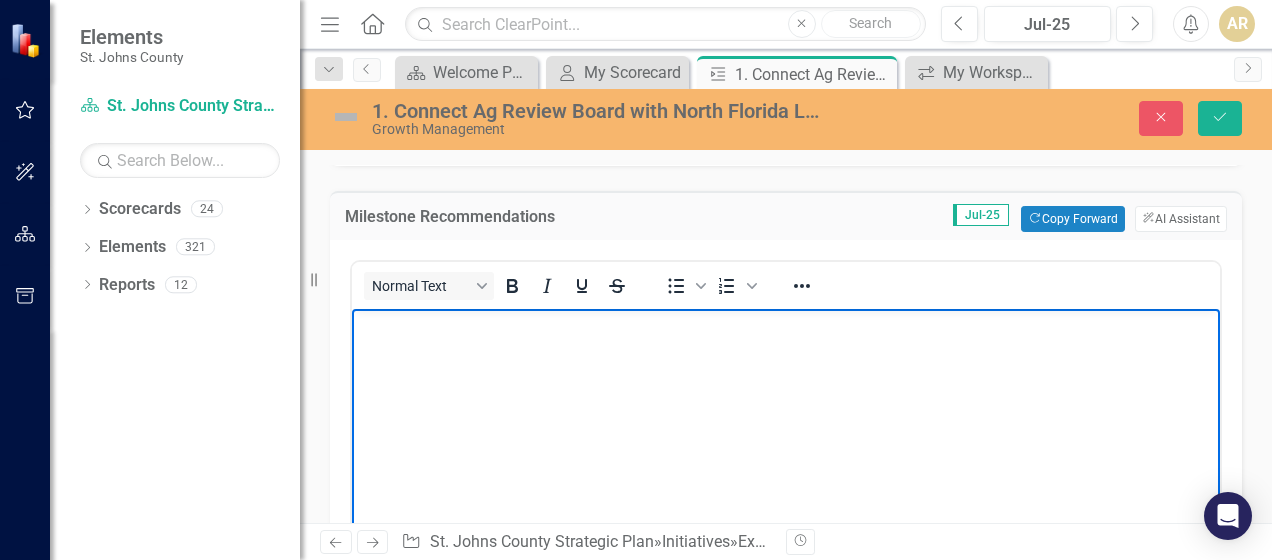 type 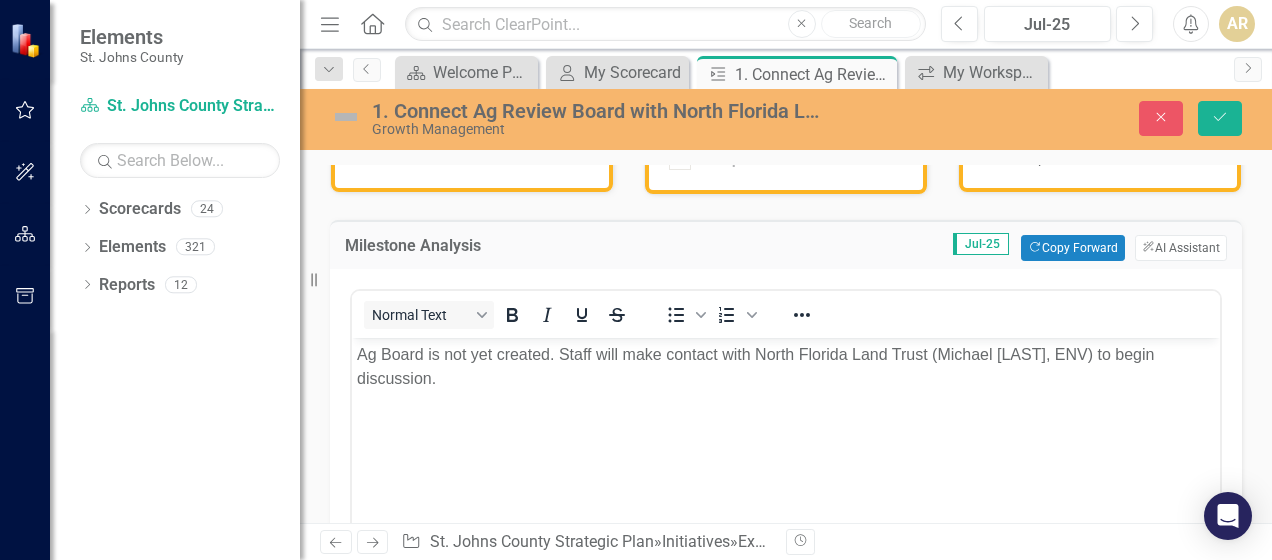 scroll, scrollTop: 0, scrollLeft: 0, axis: both 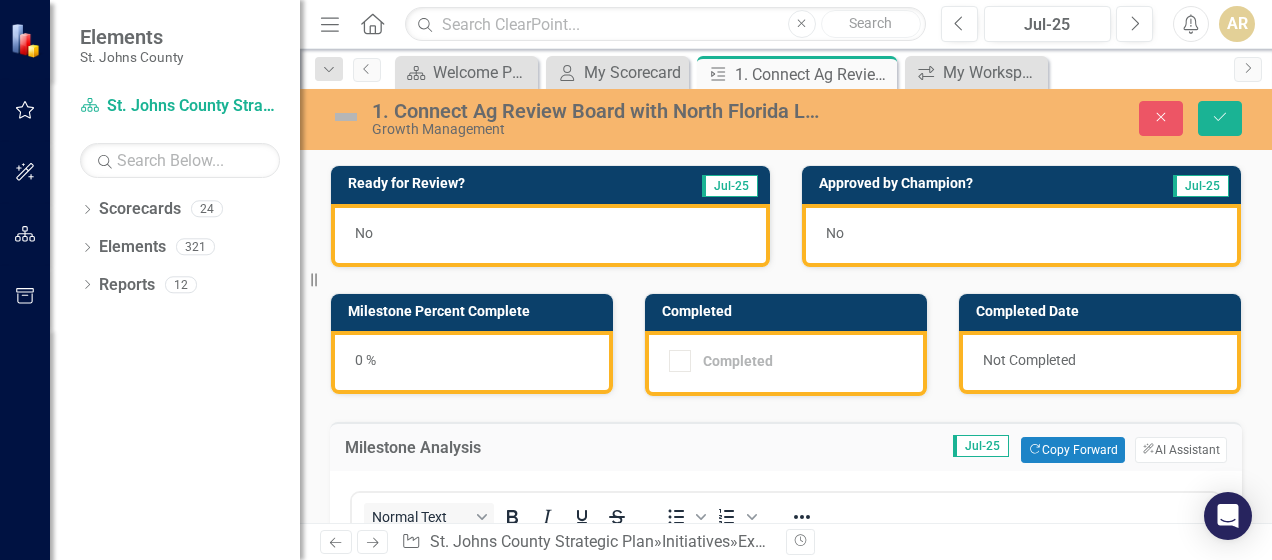 click on "0 %" at bounding box center (472, 362) 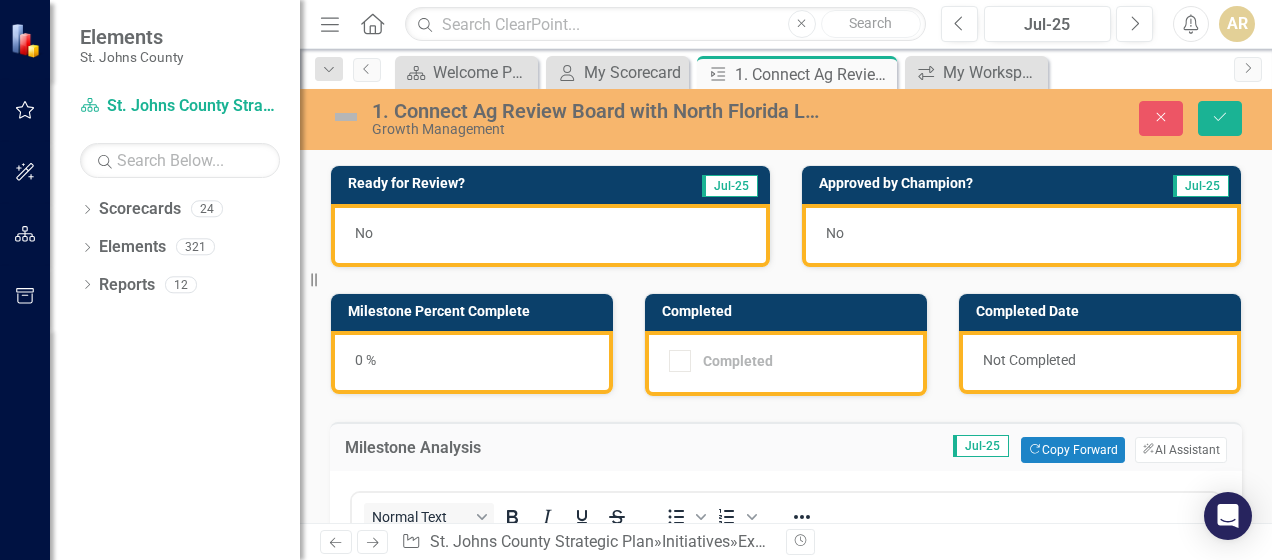 click on "0 %" at bounding box center (472, 362) 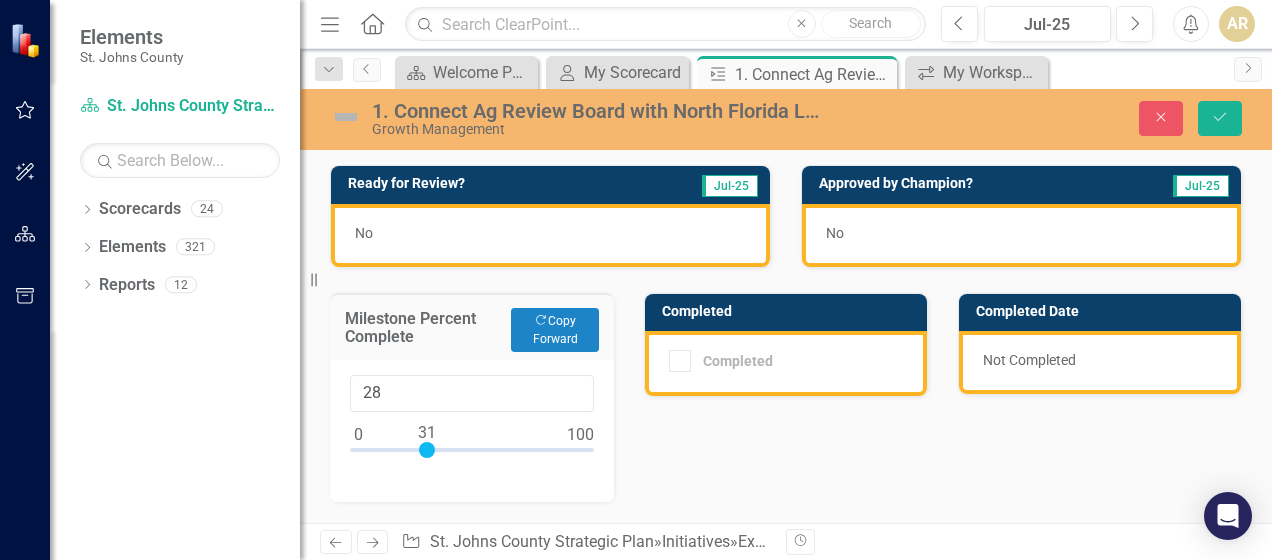 drag, startPoint x: 357, startPoint y: 450, endPoint x: 420, endPoint y: 461, distance: 63.953106 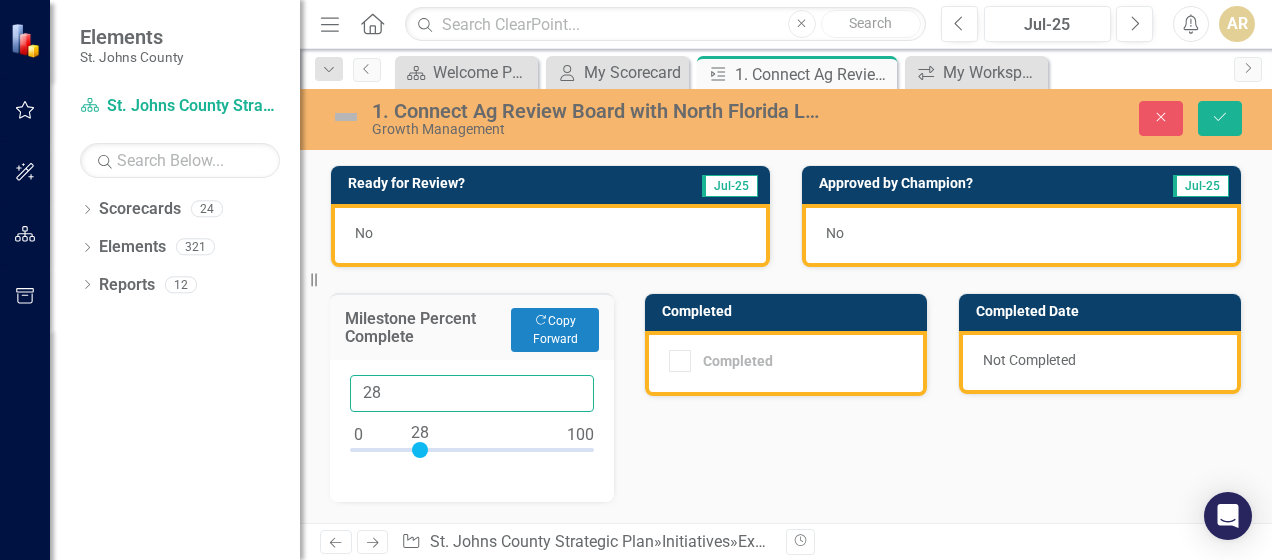 drag, startPoint x: 390, startPoint y: 387, endPoint x: 335, endPoint y: 385, distance: 55.03635 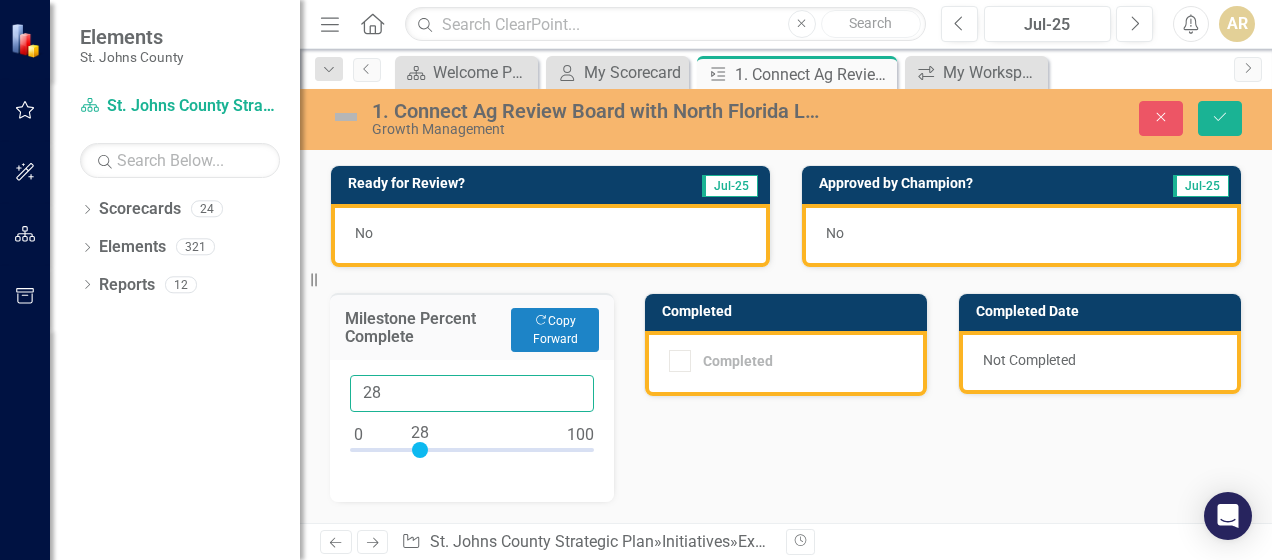 click on "28" at bounding box center (472, 431) 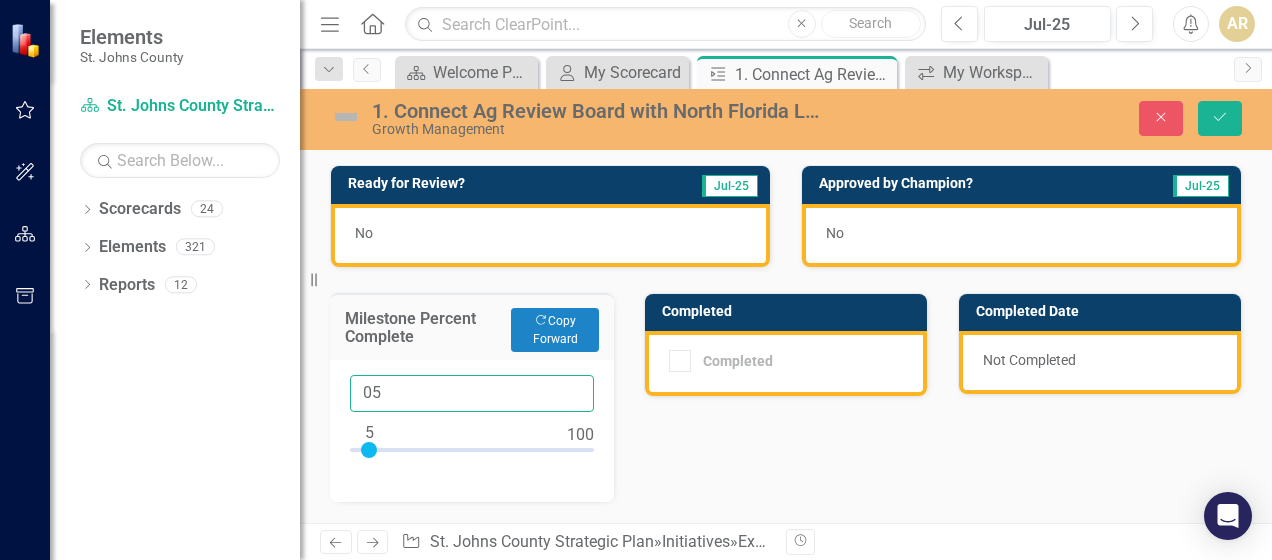 type on "05" 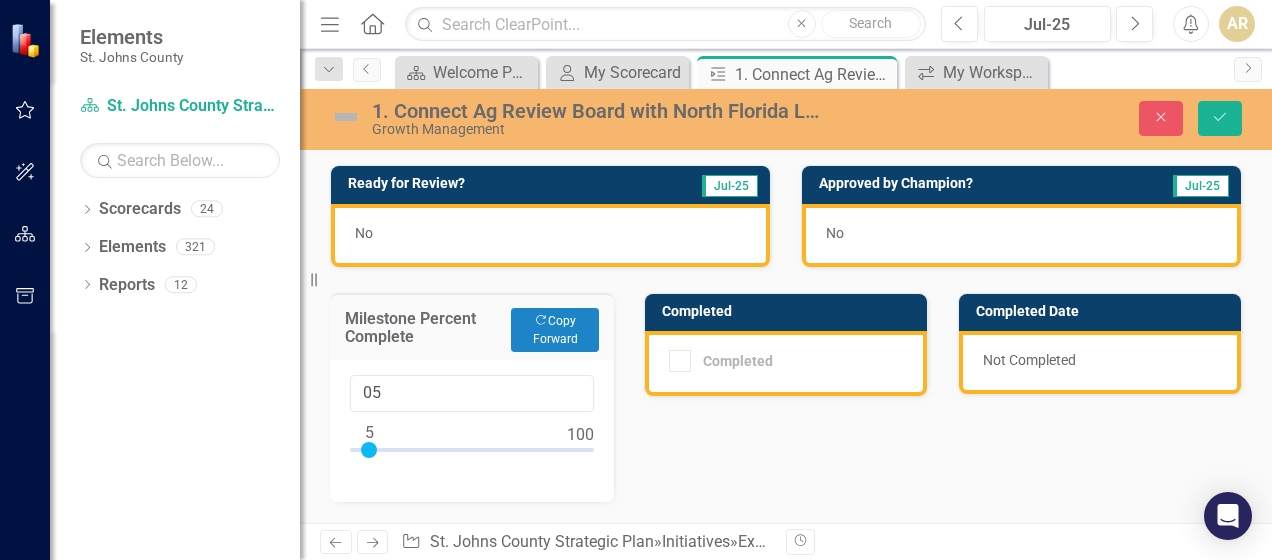 click on "Ready for Review? Jul-25 No Approved by Champion? Jul-25 No Milestone Percent Complete Copy Forward  Copy Forward  05 Completed Completed Completed Date Not Completed Milestone Analysis Jul-25 Copy Forward  Copy Forward  ClearPoint AI  AI Assistant Normal Text To open the popup, press Shift+Enter To open the popup, press Shift+Enter Switch to old editor Milestone Recommendations Jul-25 Copy Forward  Copy Forward  ClearPoint AI  AI Assistant Normal Text To open the popup, press Shift+Enter To open the popup, press Shift+Enter Switch to old editor" at bounding box center (786, 889) 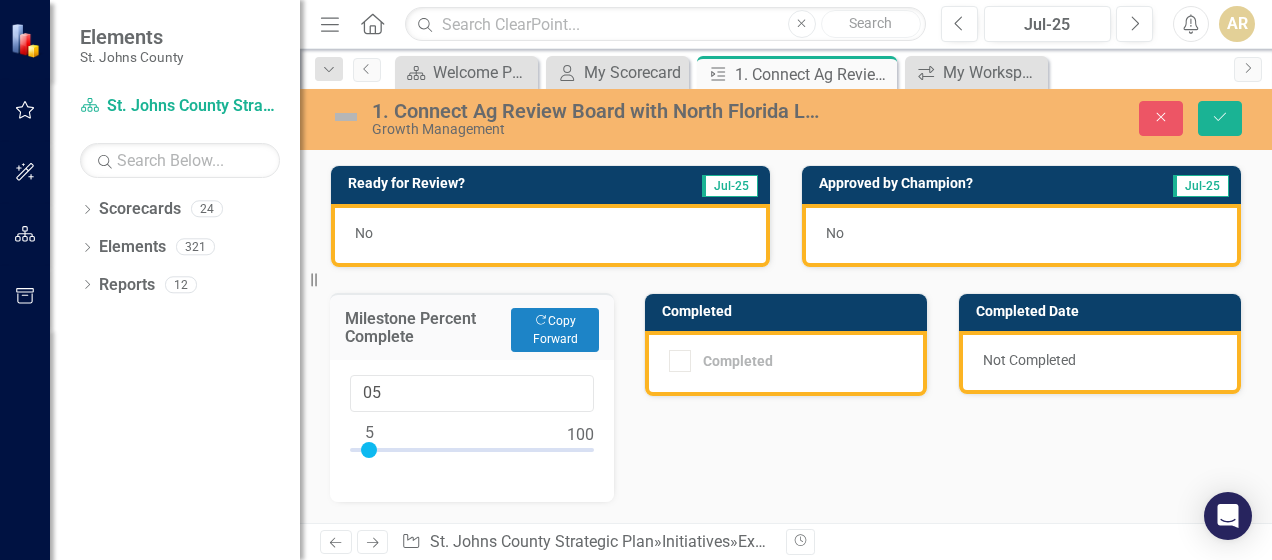 click on "No" at bounding box center (364, 233) 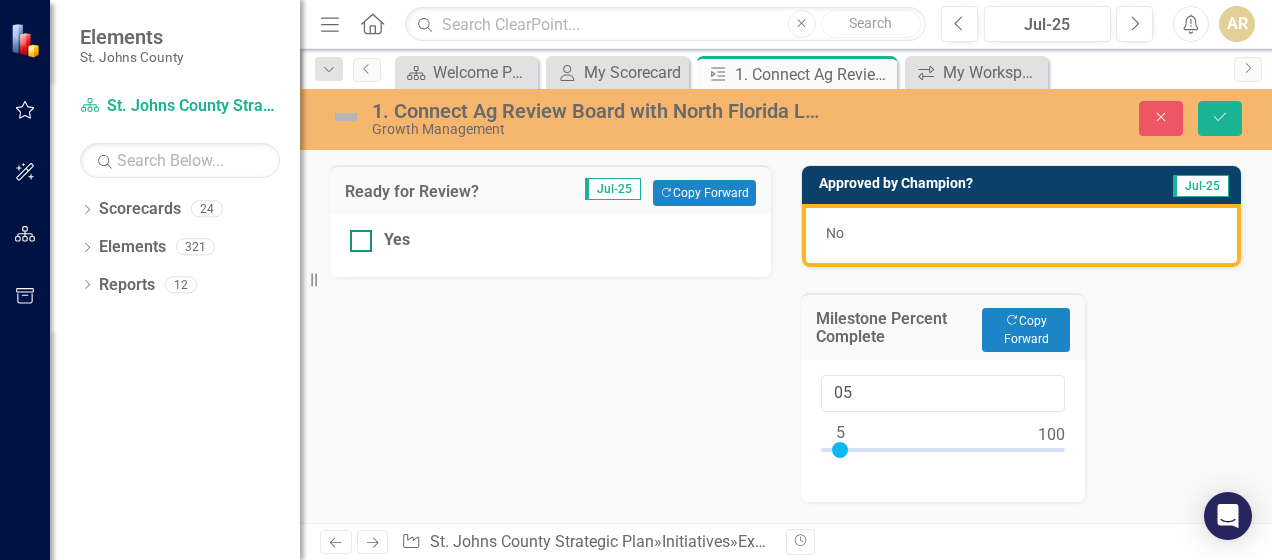 click at bounding box center [361, 241] 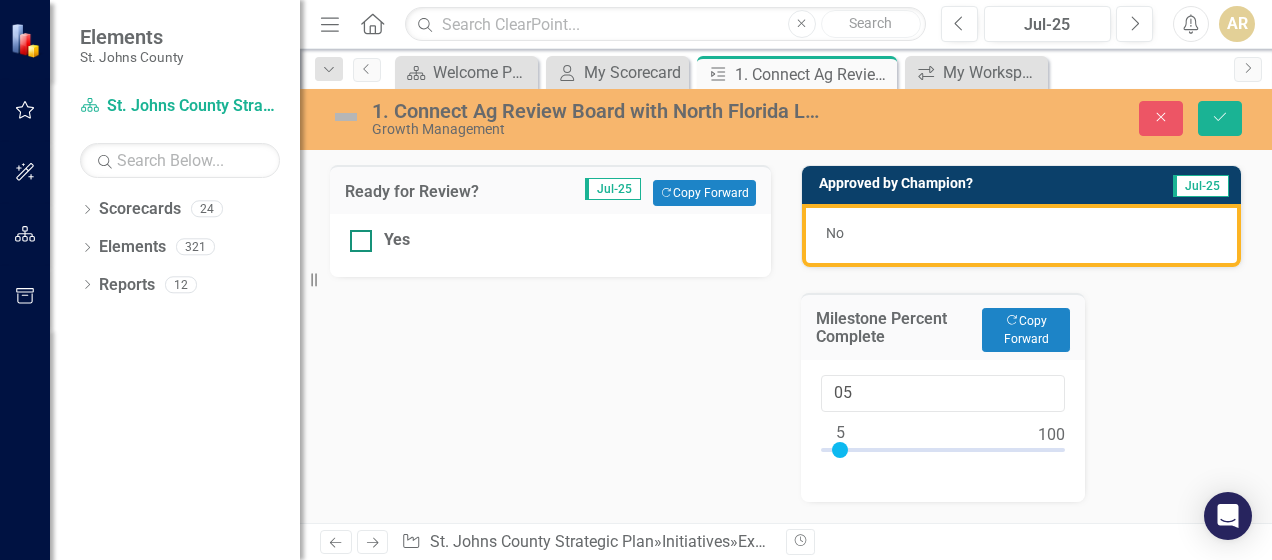 click on "Yes" at bounding box center [356, 236] 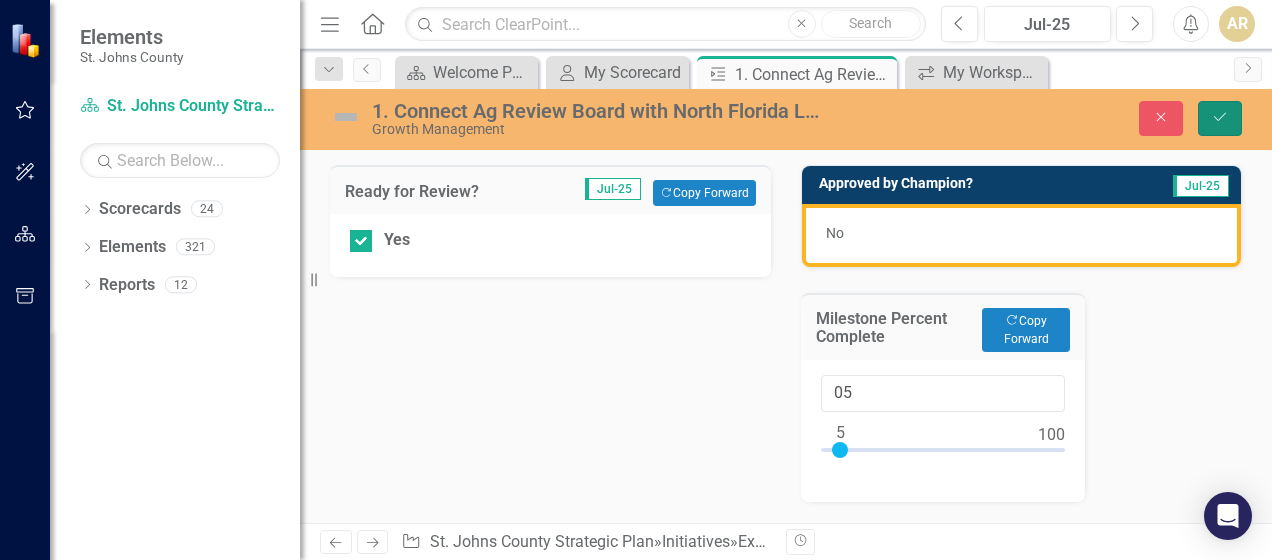 click on "Save" at bounding box center (1220, 118) 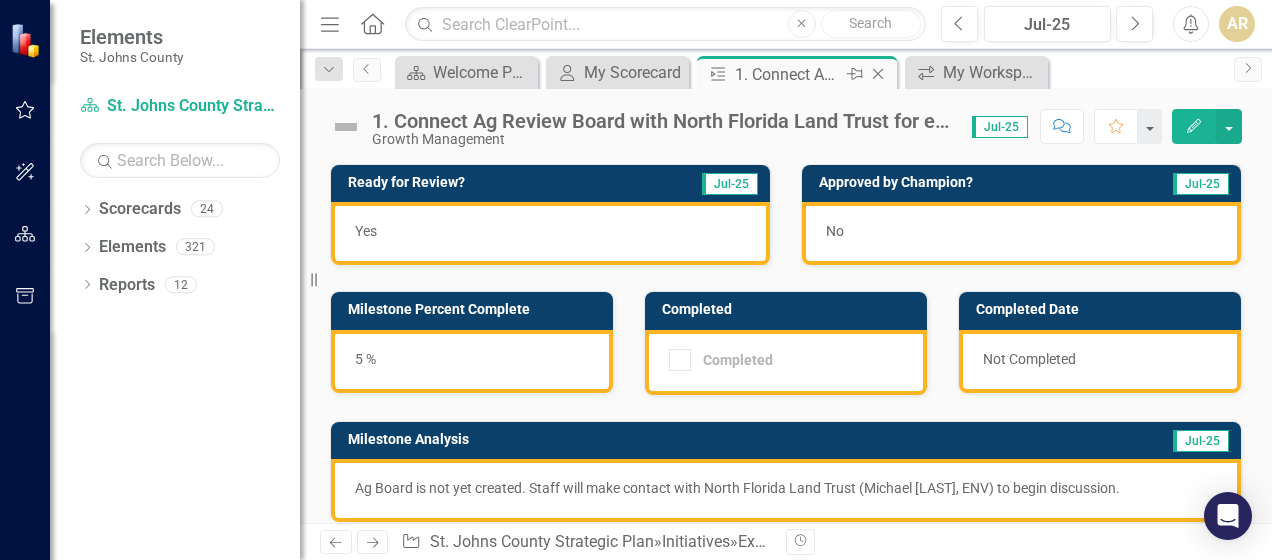 click 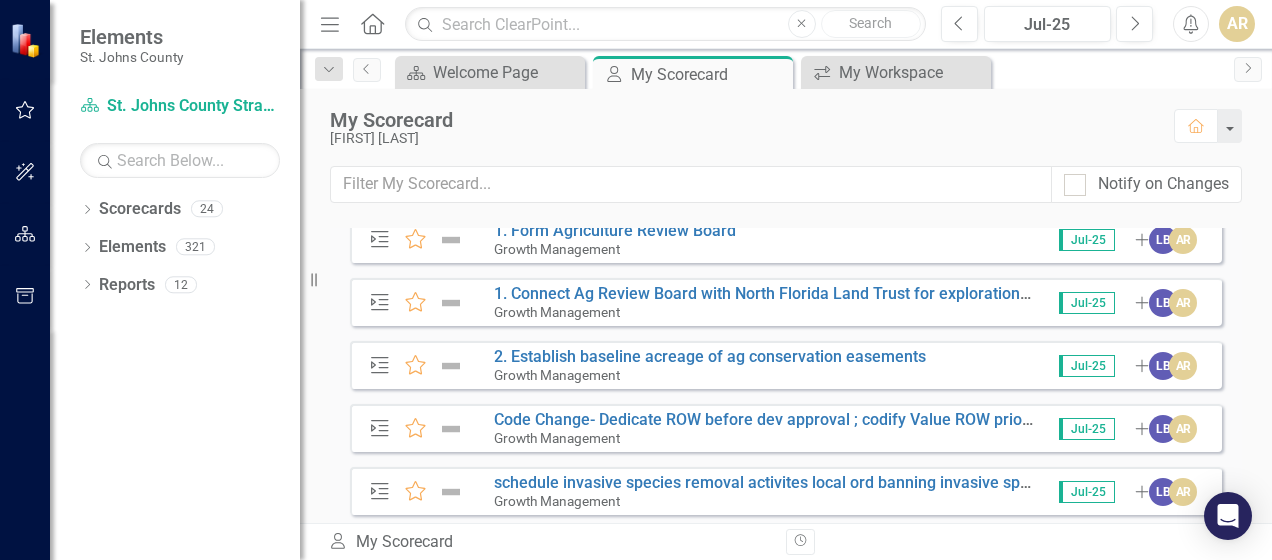 scroll, scrollTop: 900, scrollLeft: 0, axis: vertical 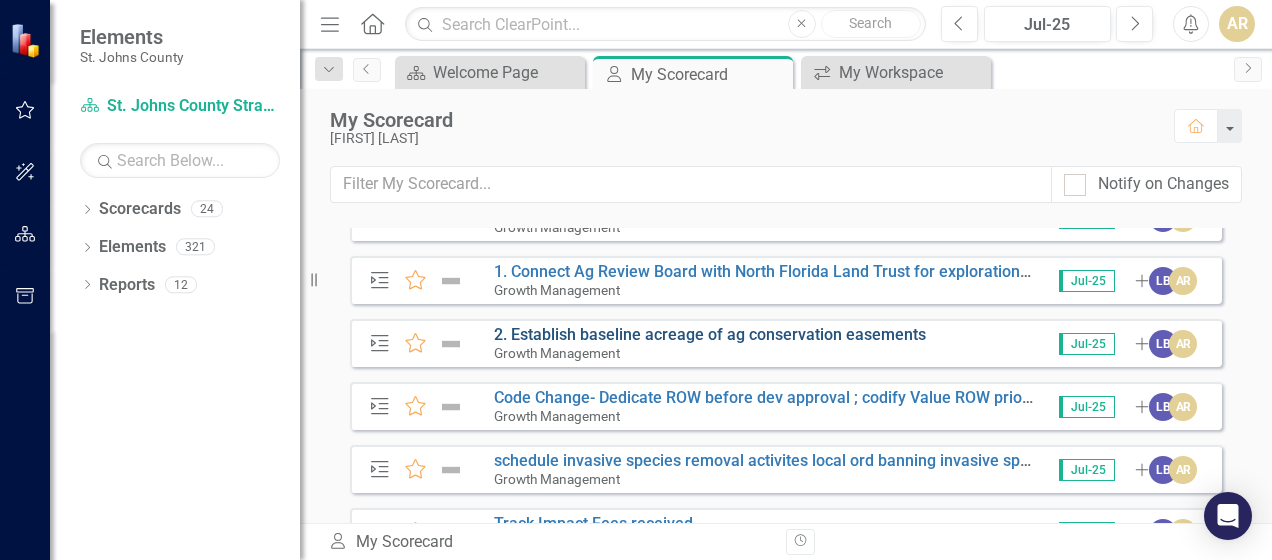click on "2. Establish baseline acreage of ag conservation easements" at bounding box center (710, 334) 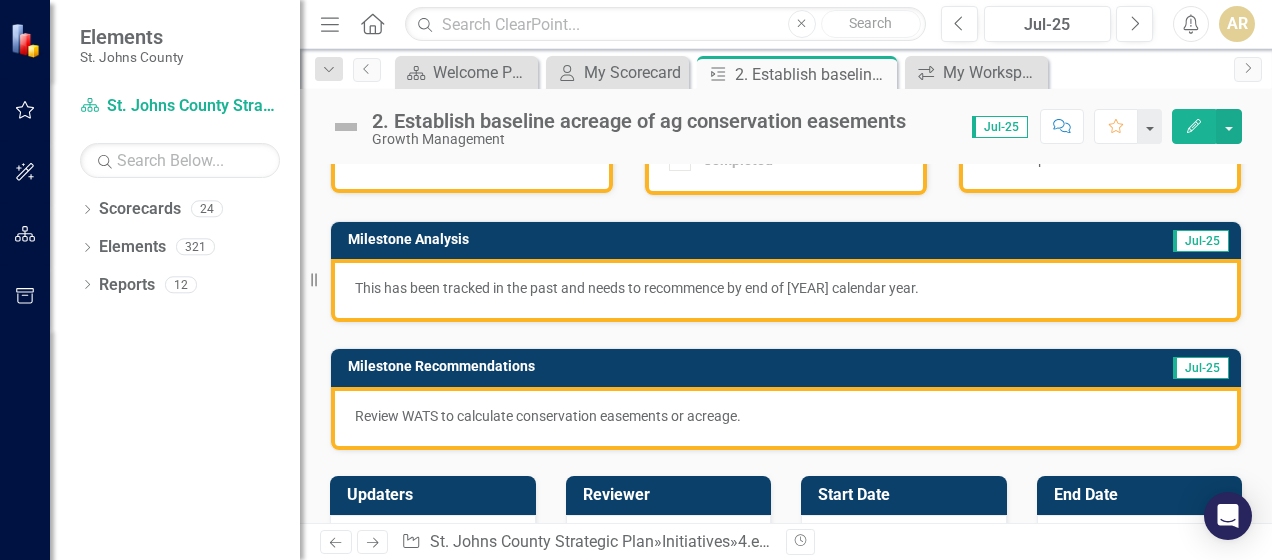 scroll, scrollTop: 0, scrollLeft: 0, axis: both 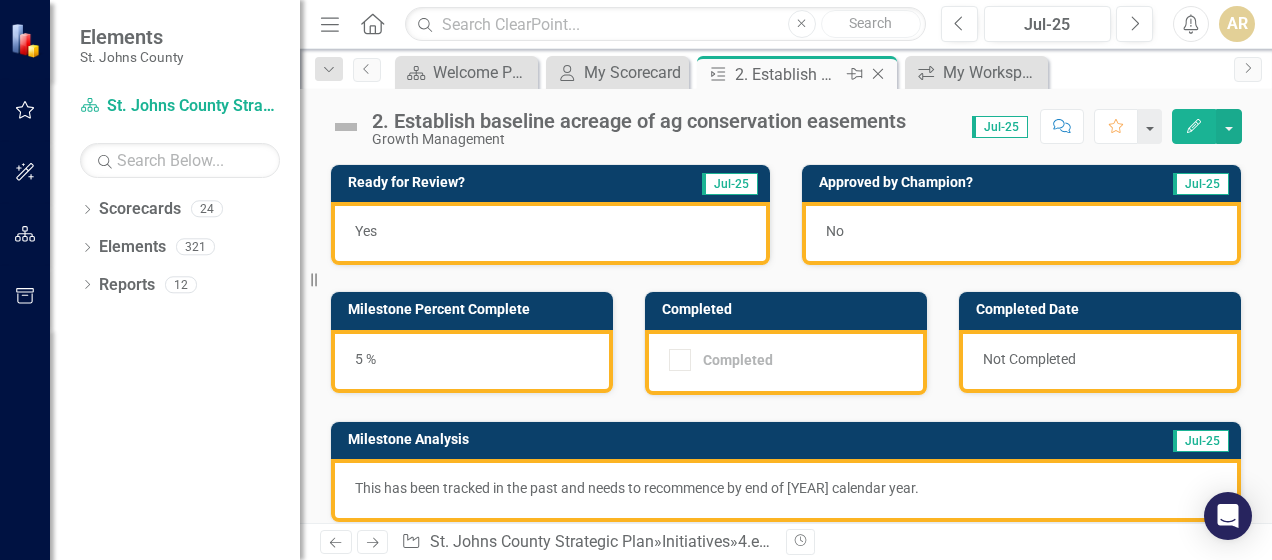 click on "Close" 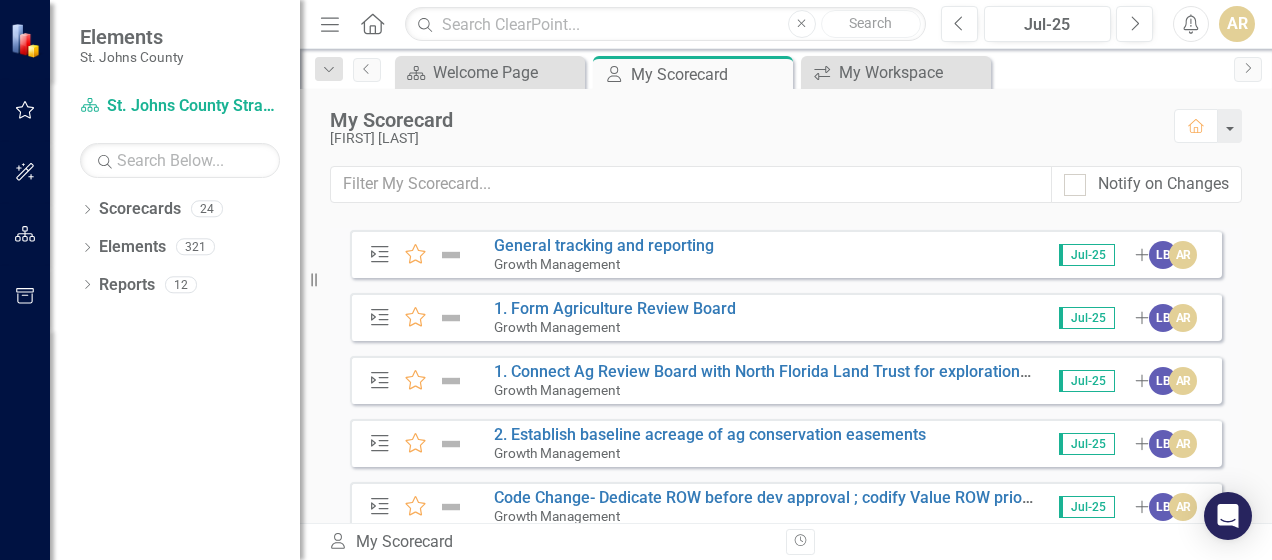 scroll, scrollTop: 900, scrollLeft: 0, axis: vertical 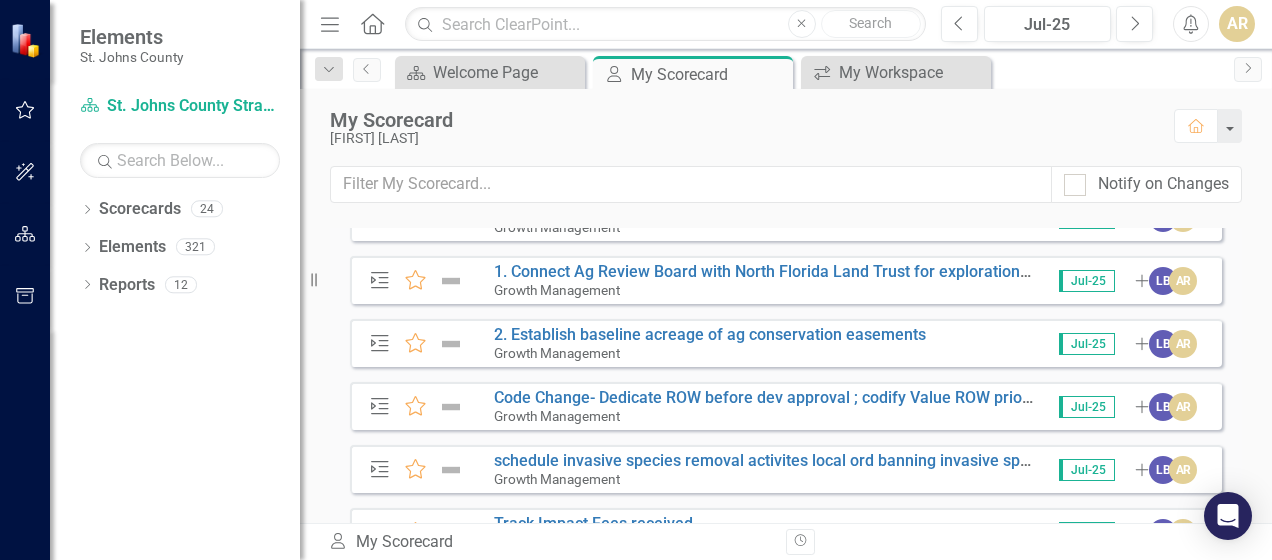 click on "Milestone Favorite Code Change- Dedicate ROW before dev approval ; codify Value ROW prior to land use change (Christine's language); Growth Management Jul-25 Add LB AR" at bounding box center [786, 406] 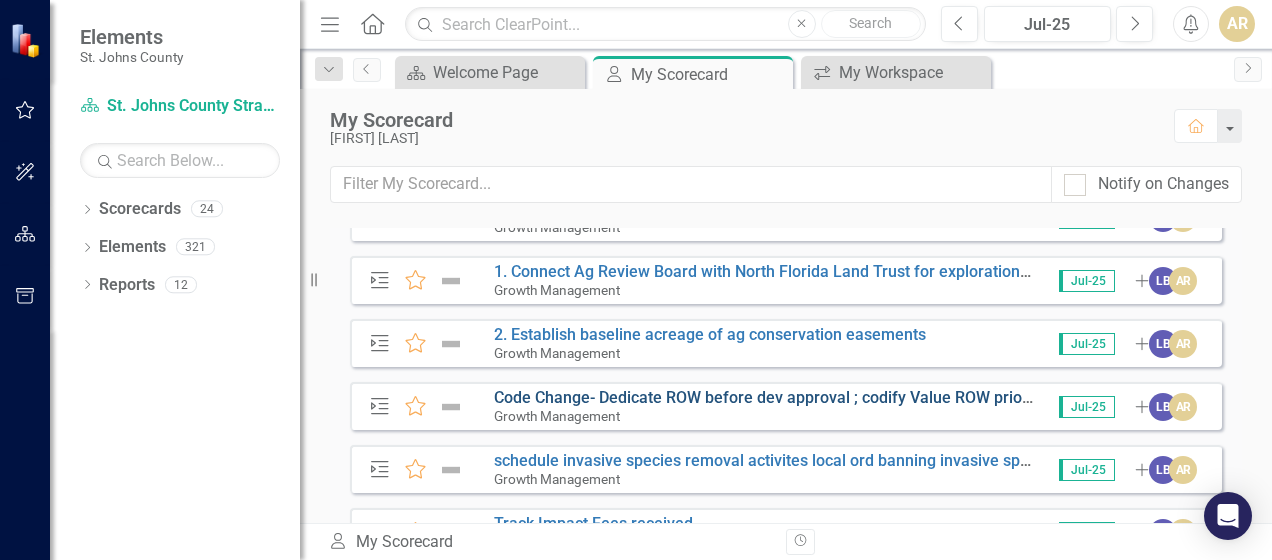 click on "Code Change- Dedicate ROW before dev approval ; codify Value ROW prior to land use change (Christine's language);" at bounding box center (913, 397) 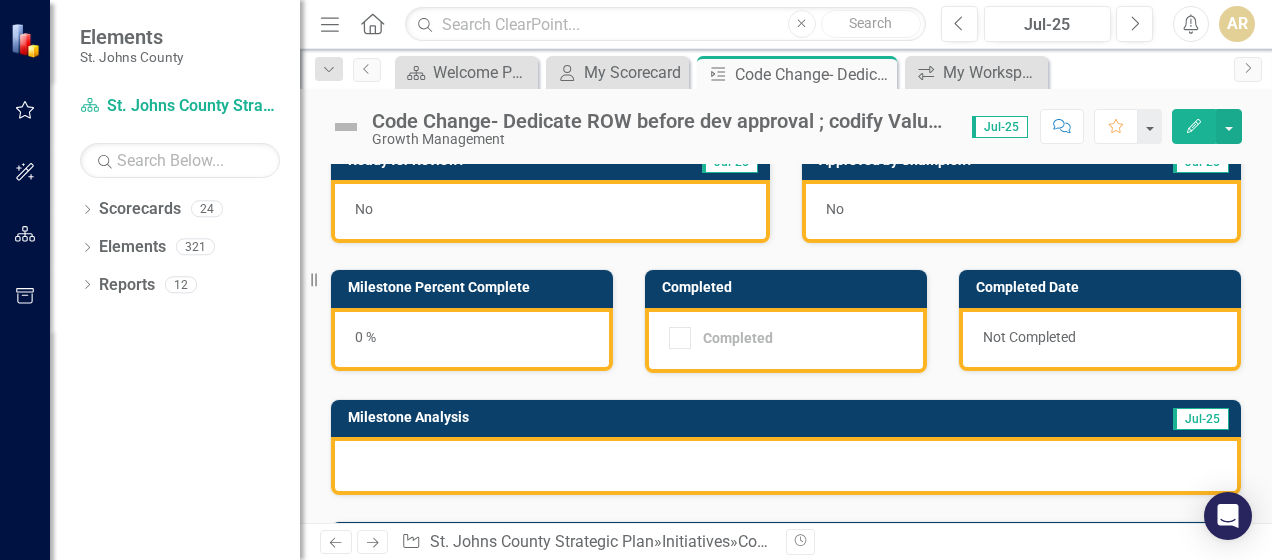 scroll, scrollTop: 0, scrollLeft: 0, axis: both 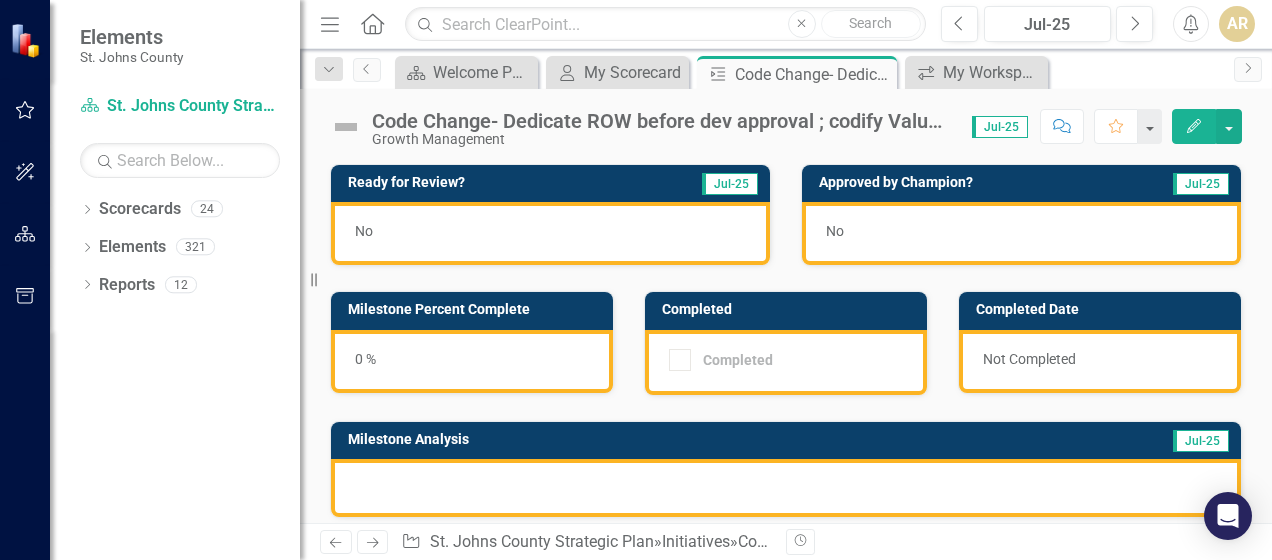click on "Code Change- Dedicate ROW before dev approval ; codify Value ROW prior to land use change (Christine's language);" at bounding box center (662, 121) 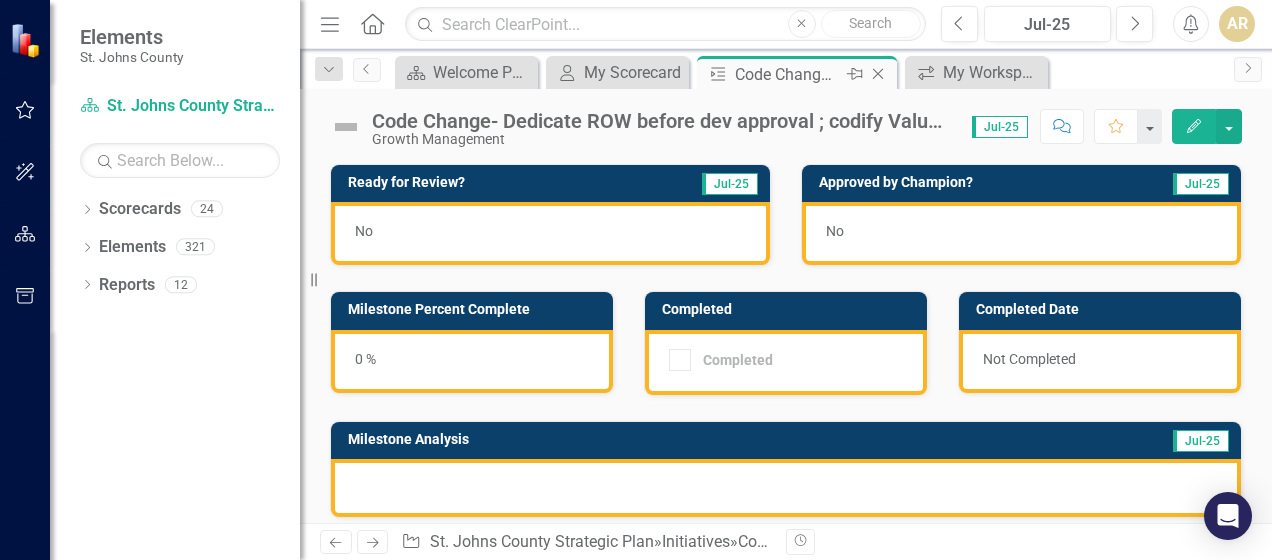 click on "Close" 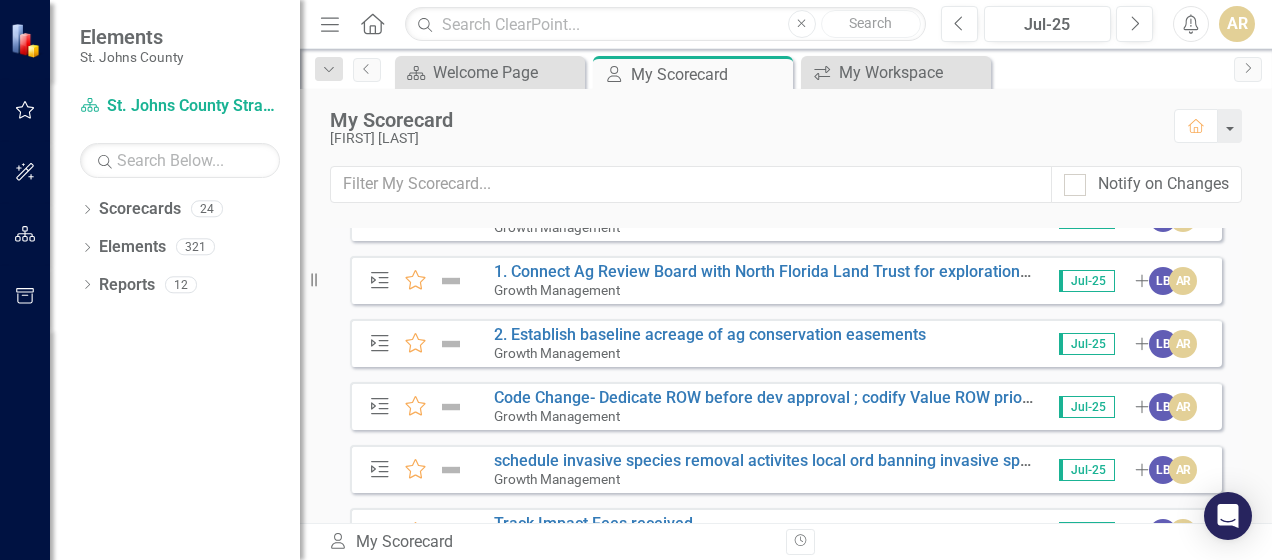 scroll, scrollTop: 1000, scrollLeft: 0, axis: vertical 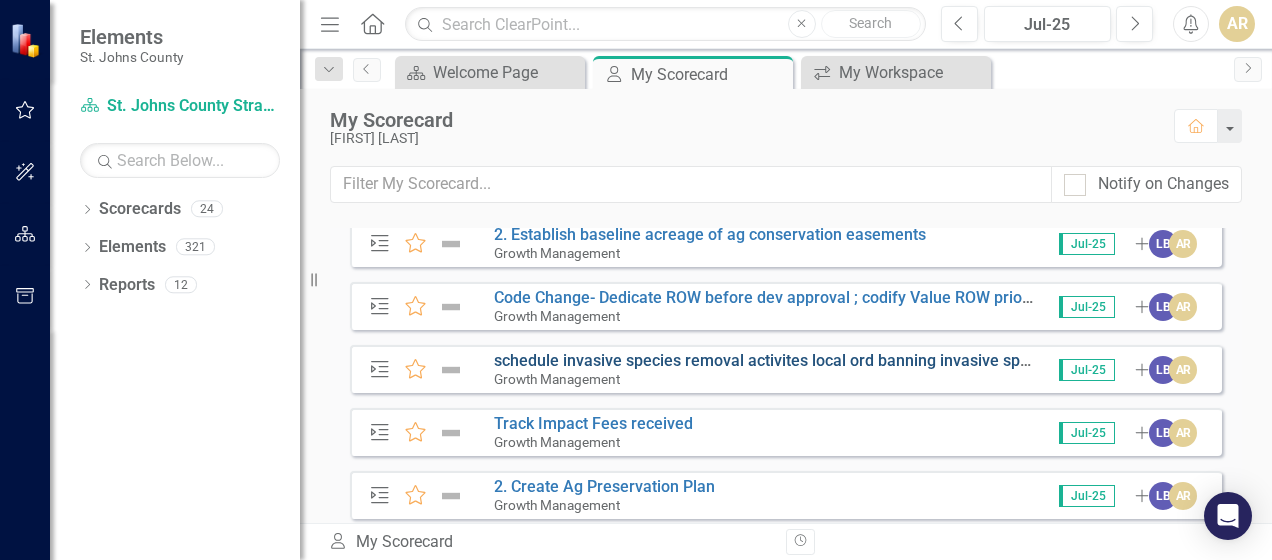click on "schedule invasive species removal activites
local ord banning invasive species sales in local stores" at bounding box center (849, 360) 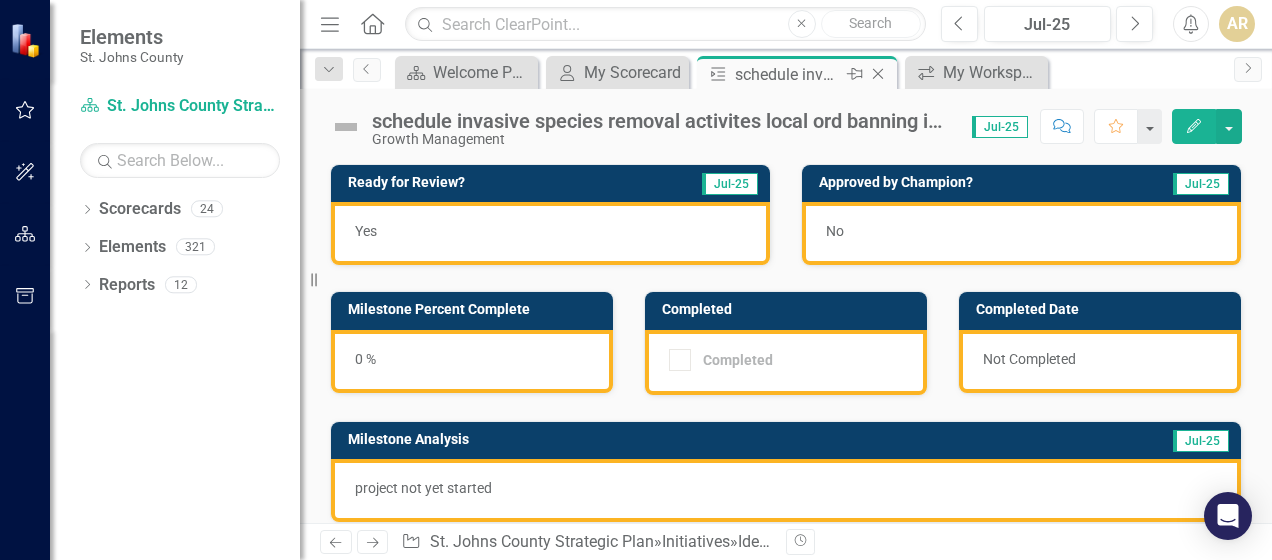 click on "Close" 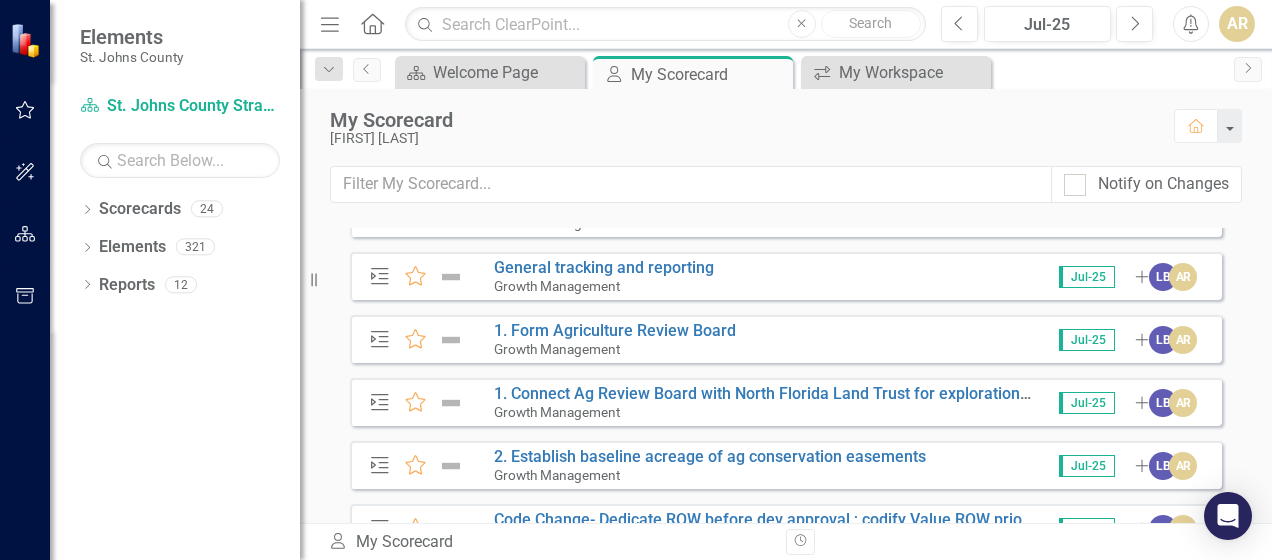 scroll, scrollTop: 1000, scrollLeft: 0, axis: vertical 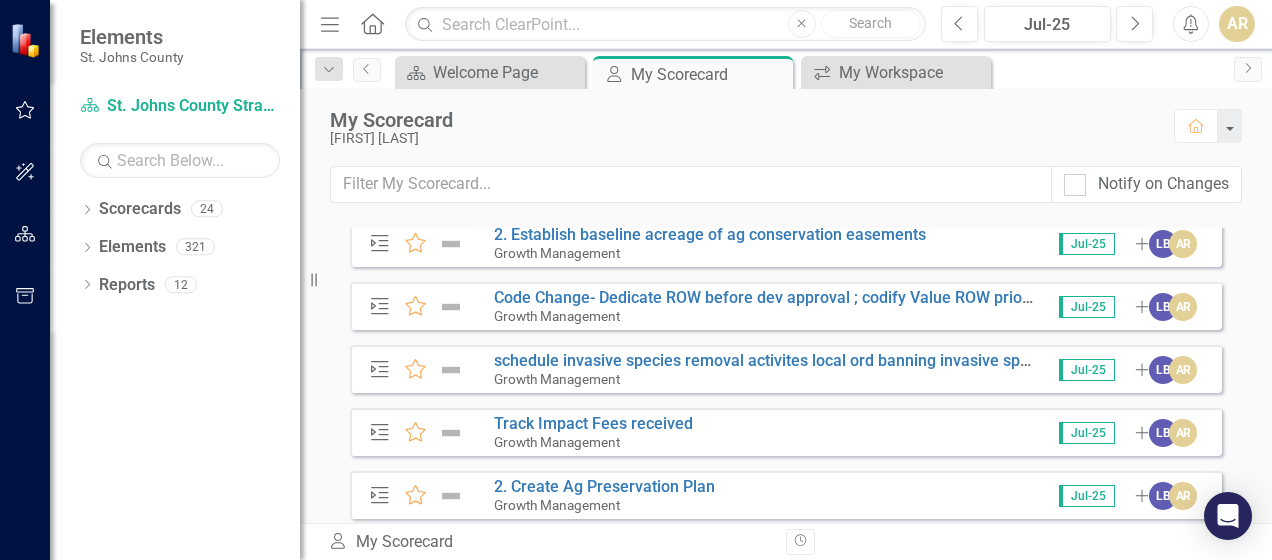 click on "Growth Management" at bounding box center (557, 442) 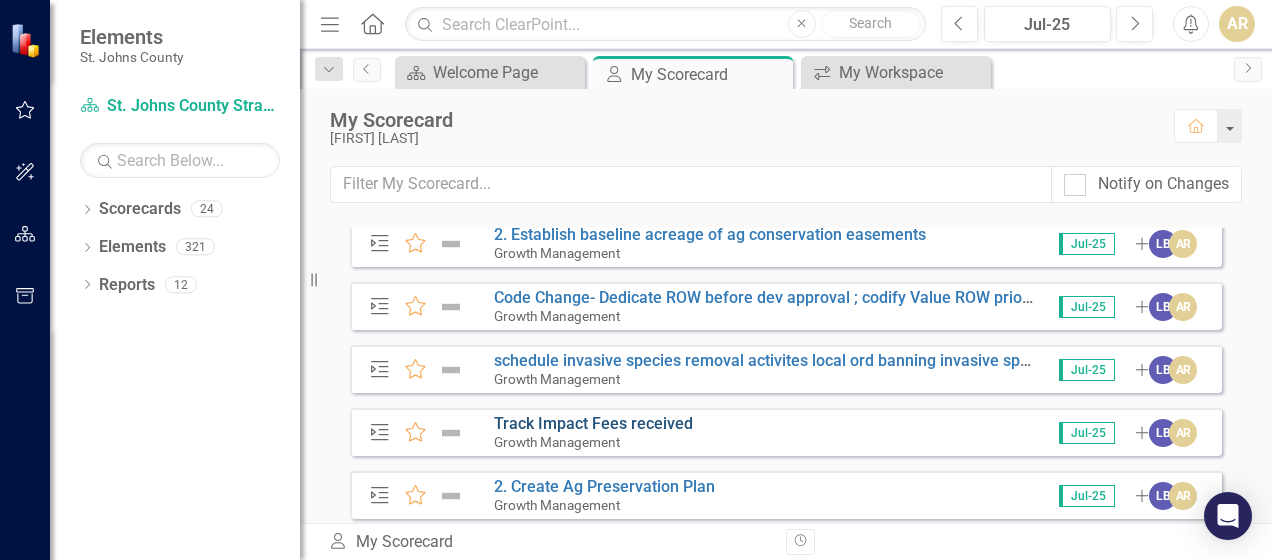 click on "Track Impact Fees received" at bounding box center [593, 423] 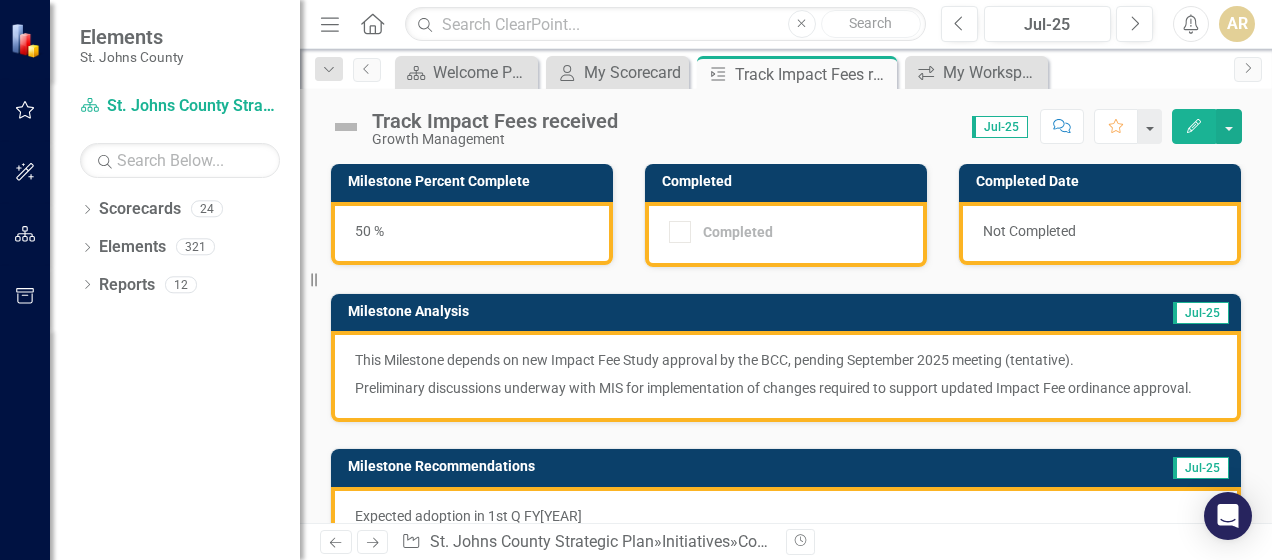 scroll, scrollTop: 0, scrollLeft: 0, axis: both 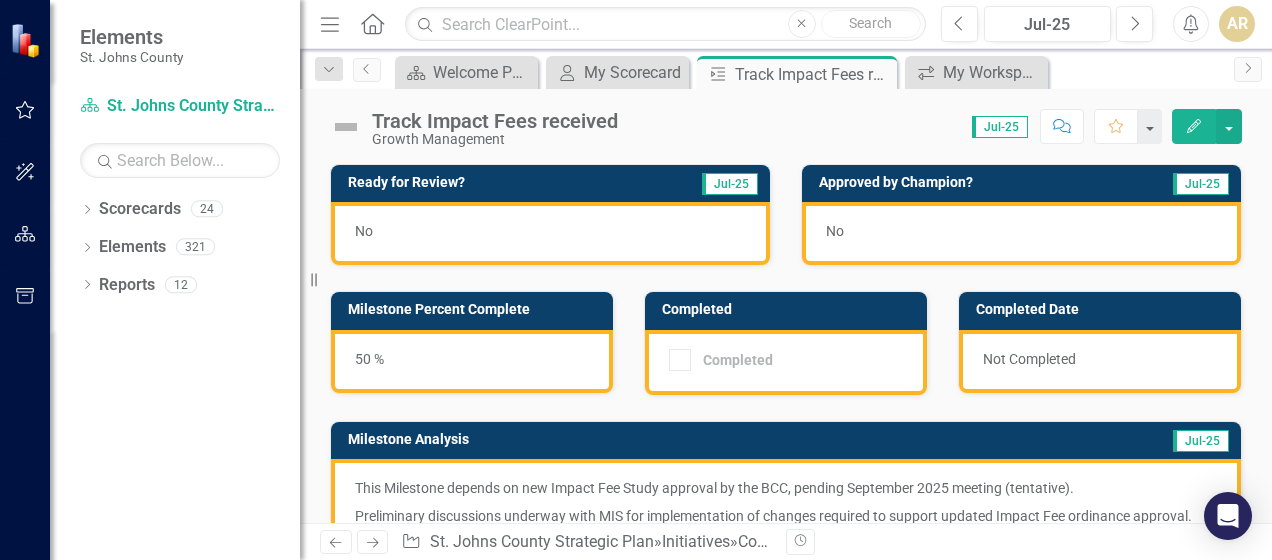 click on "No" at bounding box center [550, 233] 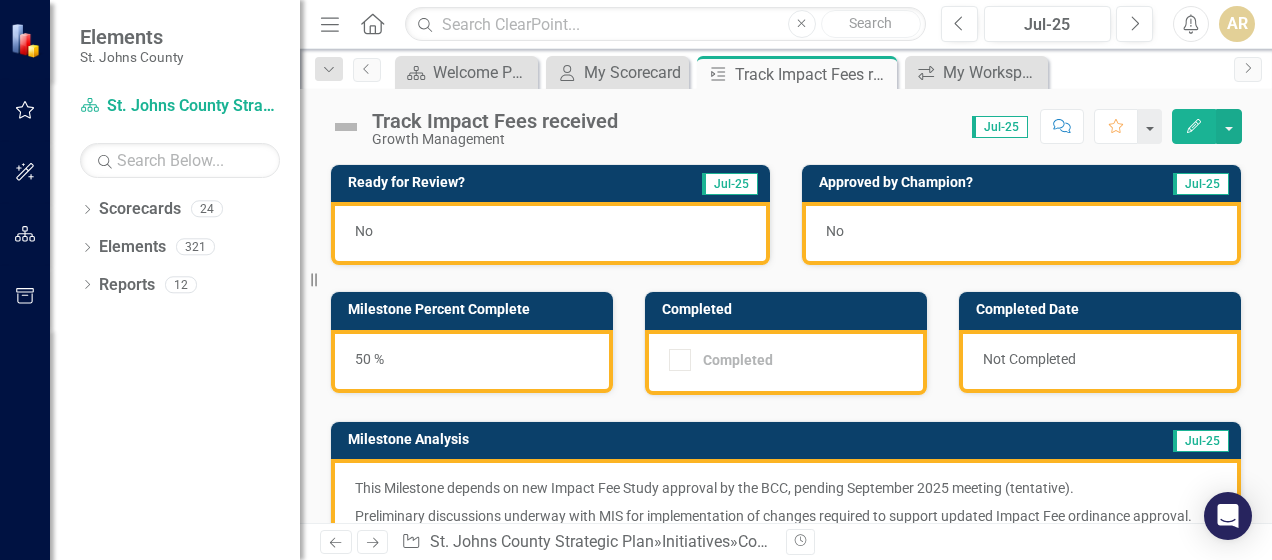 click on "No" at bounding box center (550, 233) 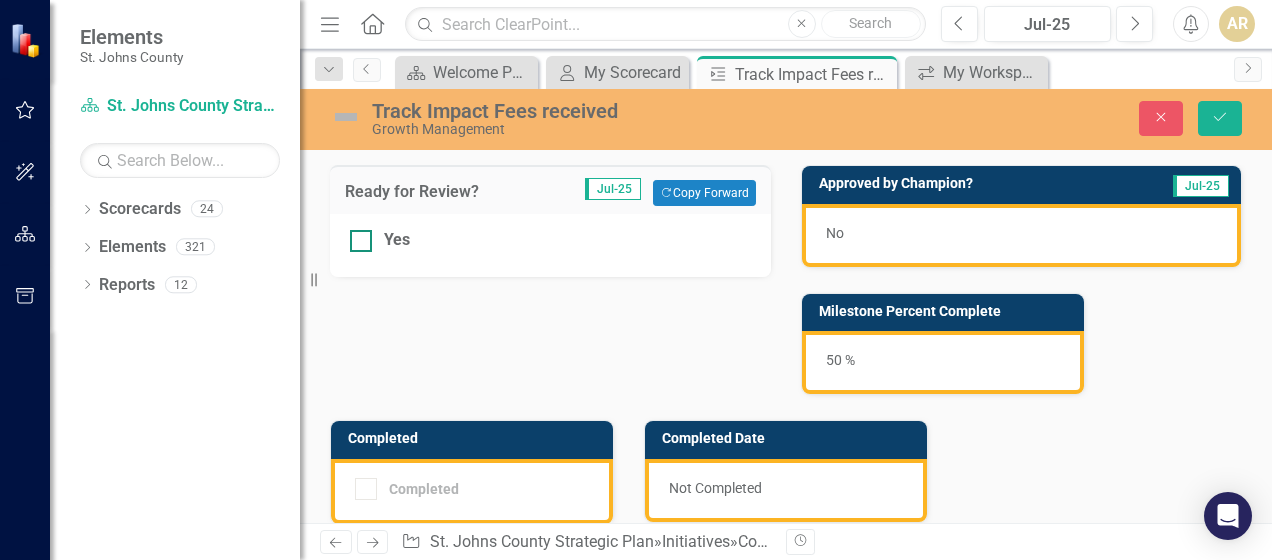 click at bounding box center (361, 241) 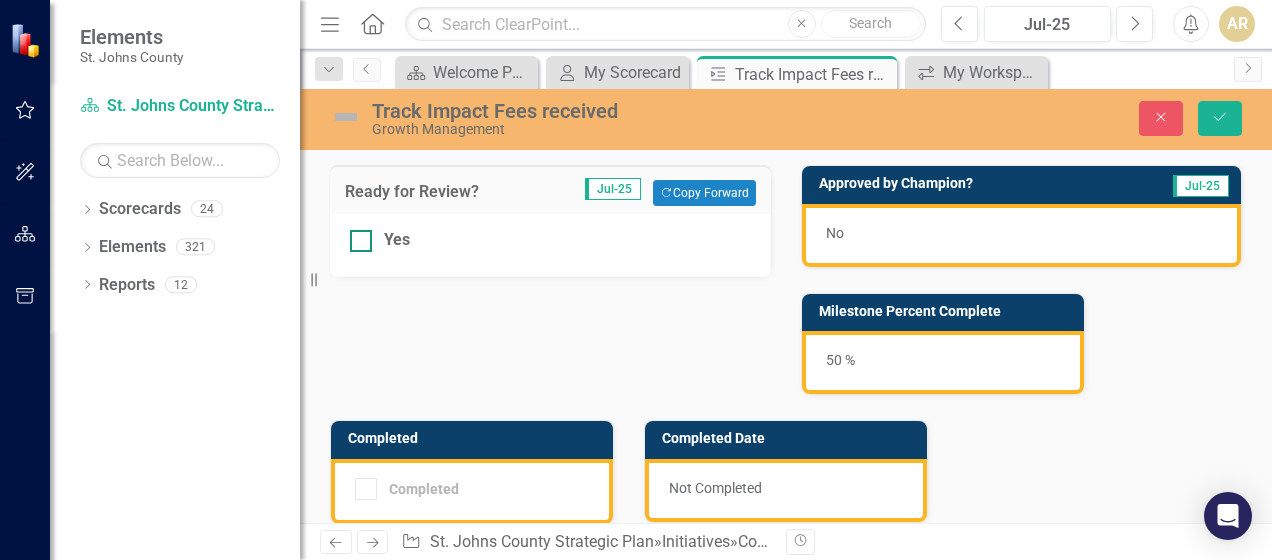 click on "Yes" at bounding box center (356, 236) 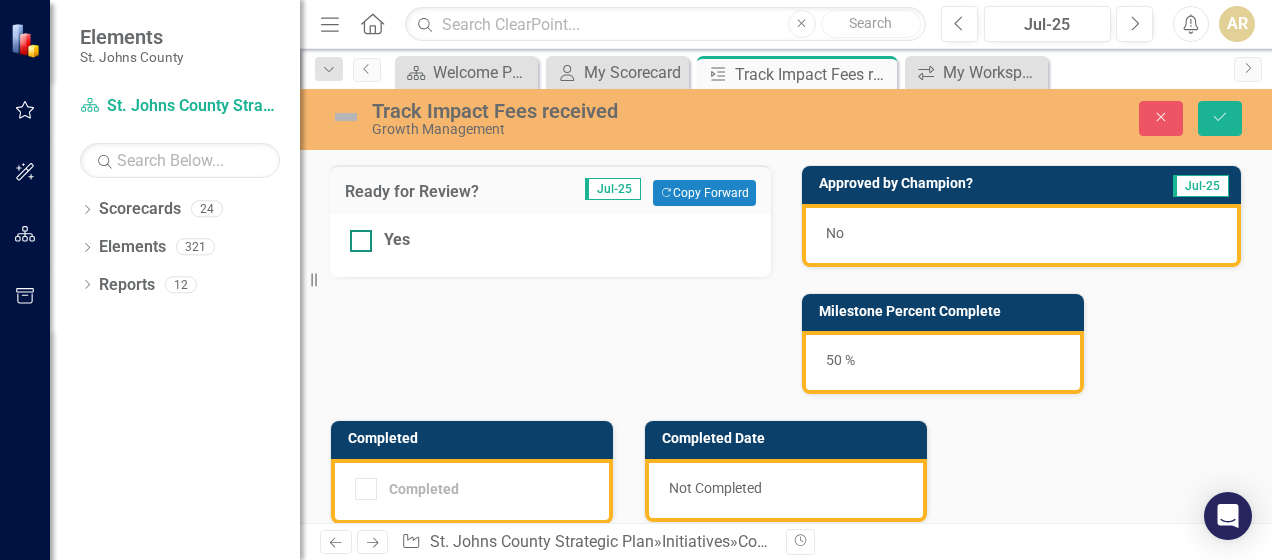 checkbox on "true" 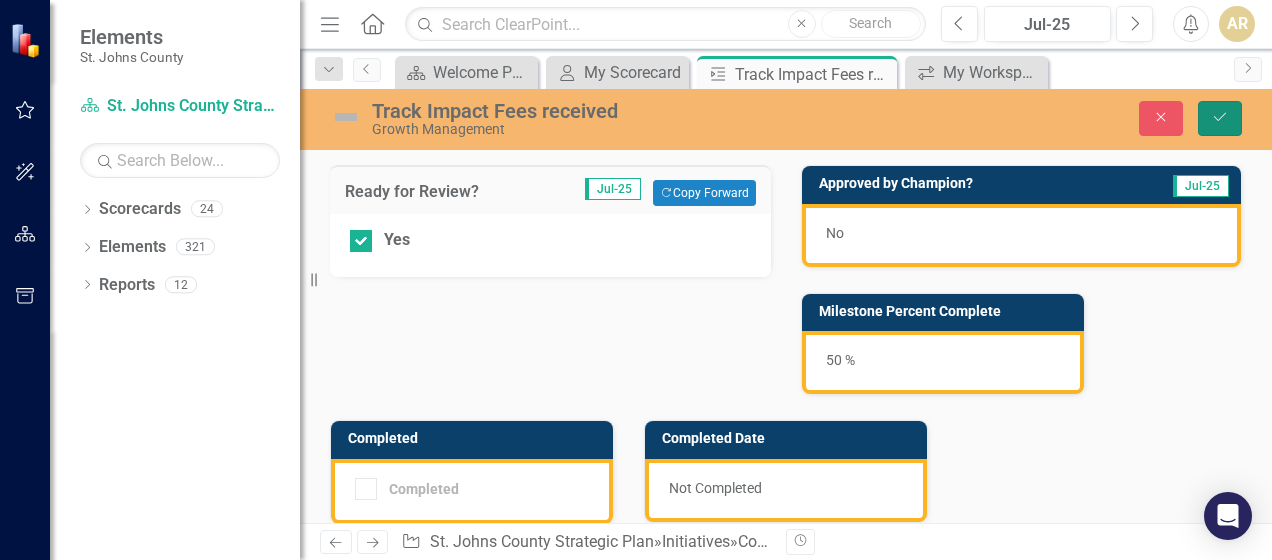 click on "Save" 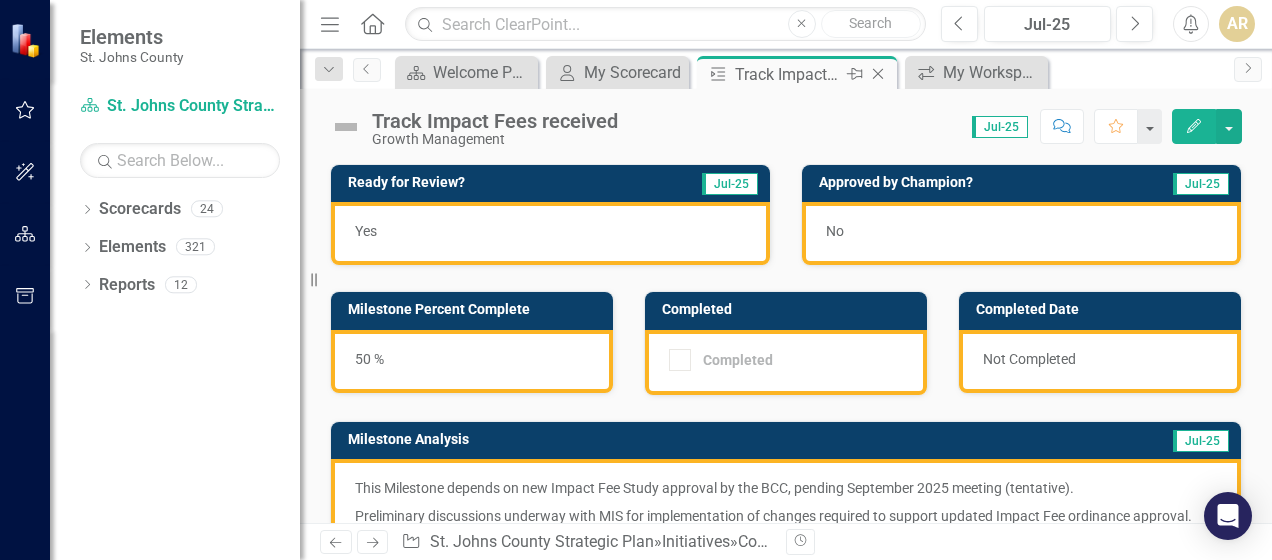 click on "Close" 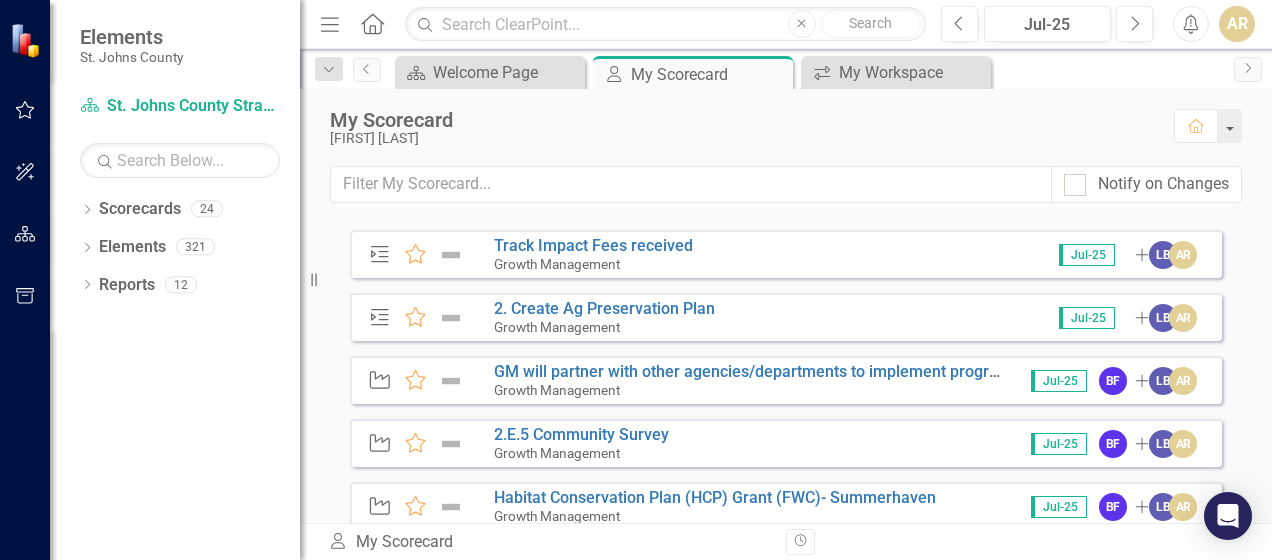 scroll, scrollTop: 1200, scrollLeft: 0, axis: vertical 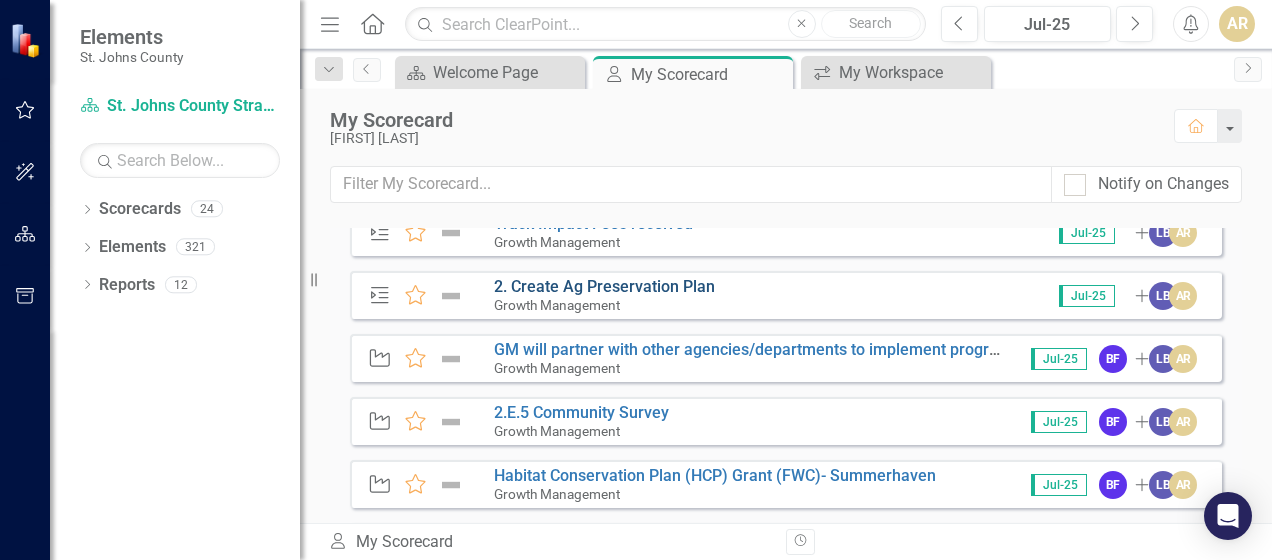 click on "2. Create Ag Preservation Plan" at bounding box center [604, 286] 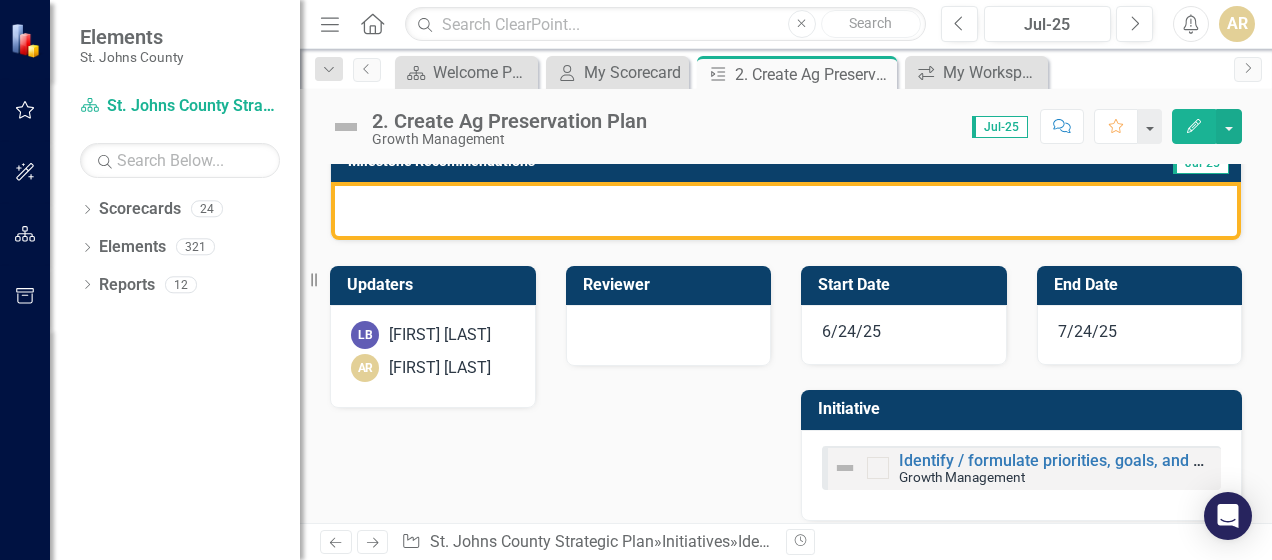 scroll, scrollTop: 200, scrollLeft: 0, axis: vertical 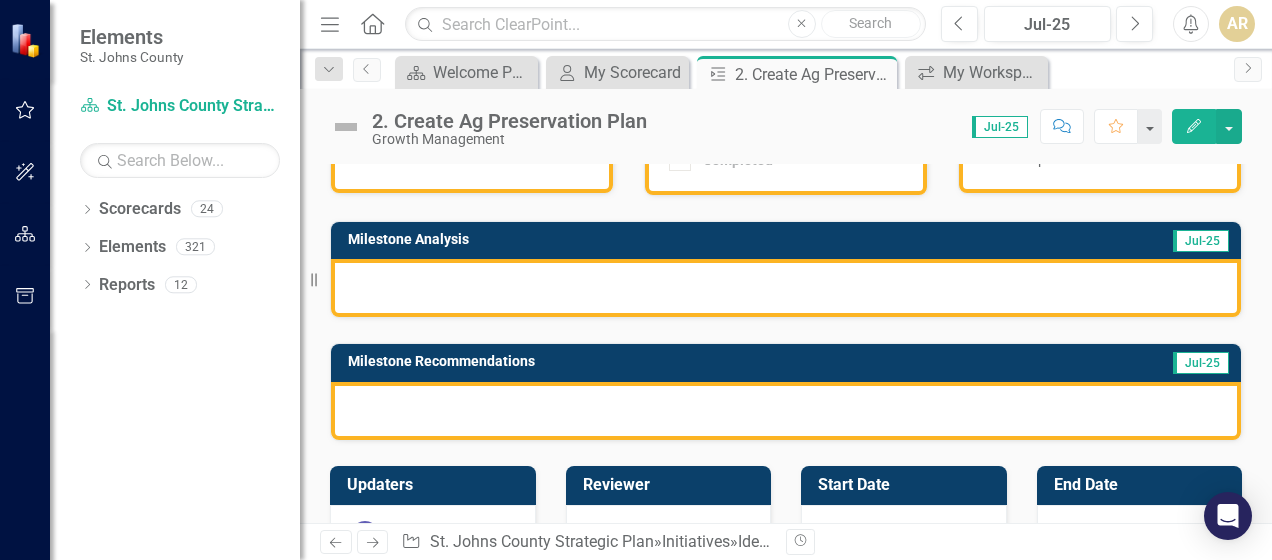 click at bounding box center [786, 288] 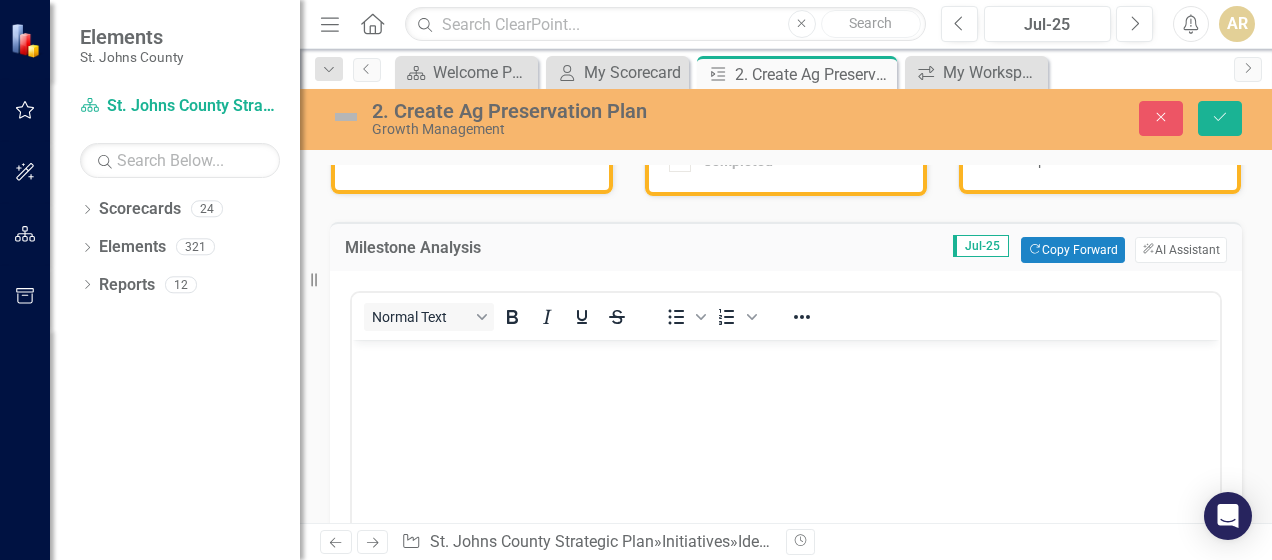 scroll, scrollTop: 0, scrollLeft: 0, axis: both 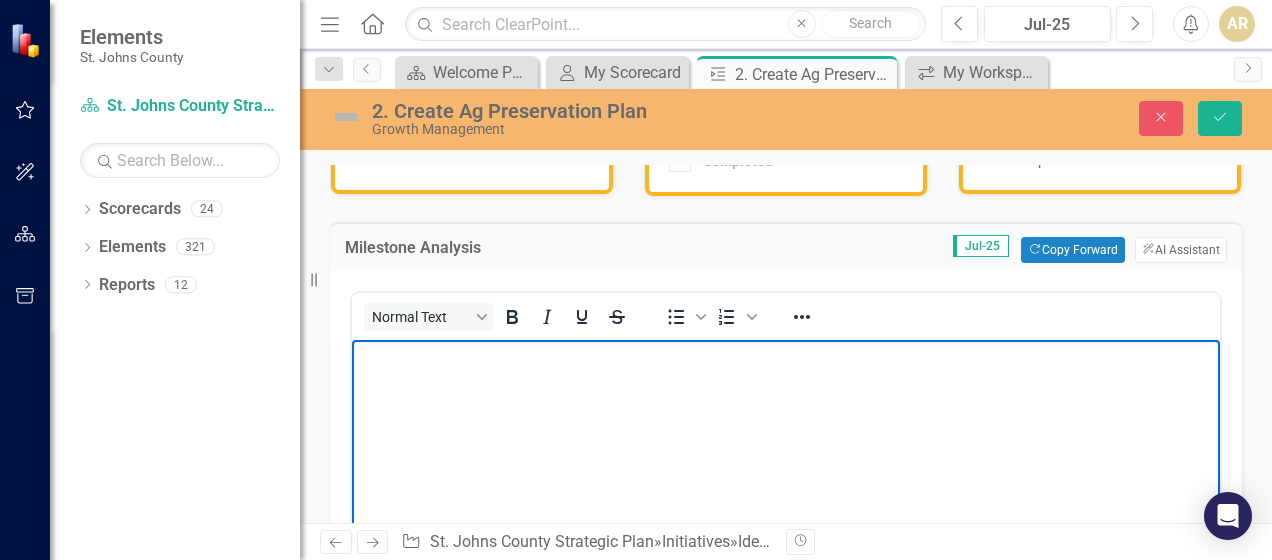 click at bounding box center [786, 357] 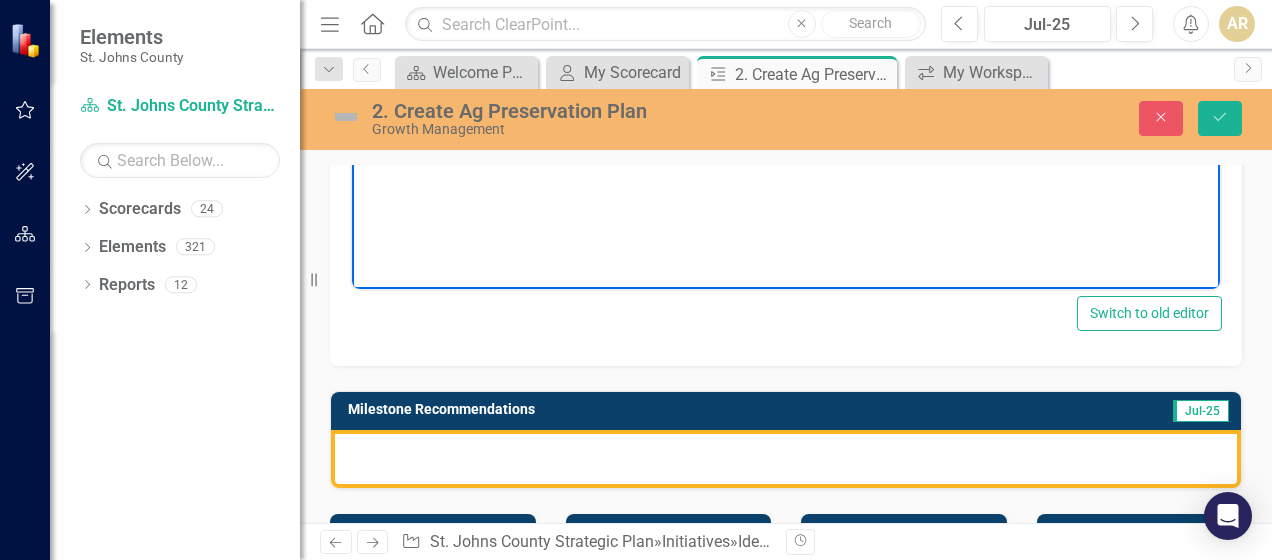 scroll, scrollTop: 700, scrollLeft: 0, axis: vertical 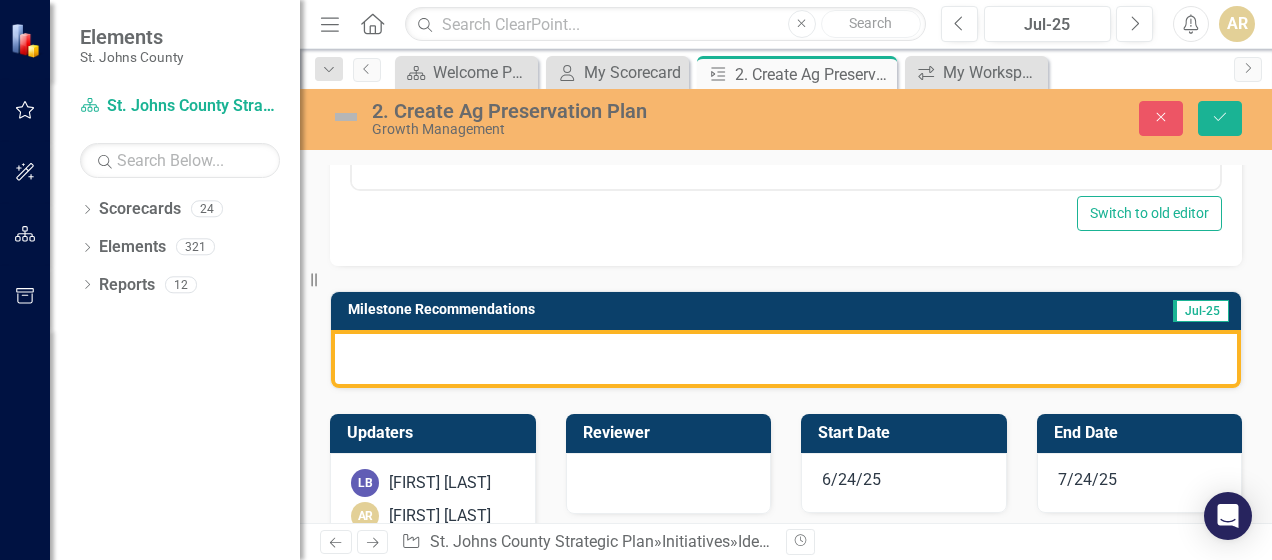 click at bounding box center [786, 359] 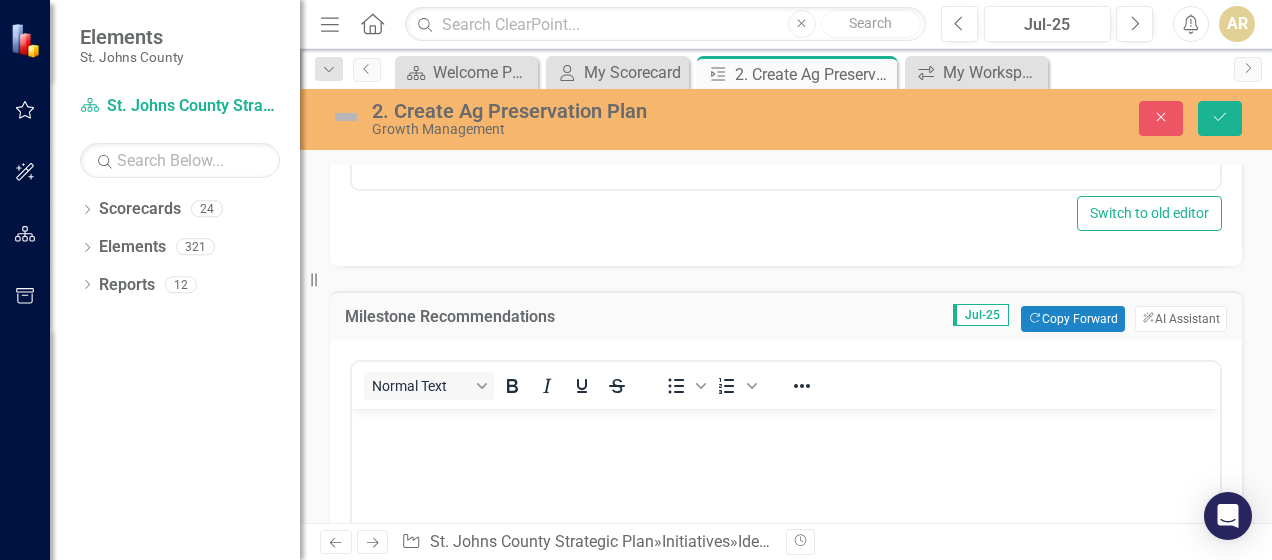 scroll, scrollTop: 0, scrollLeft: 0, axis: both 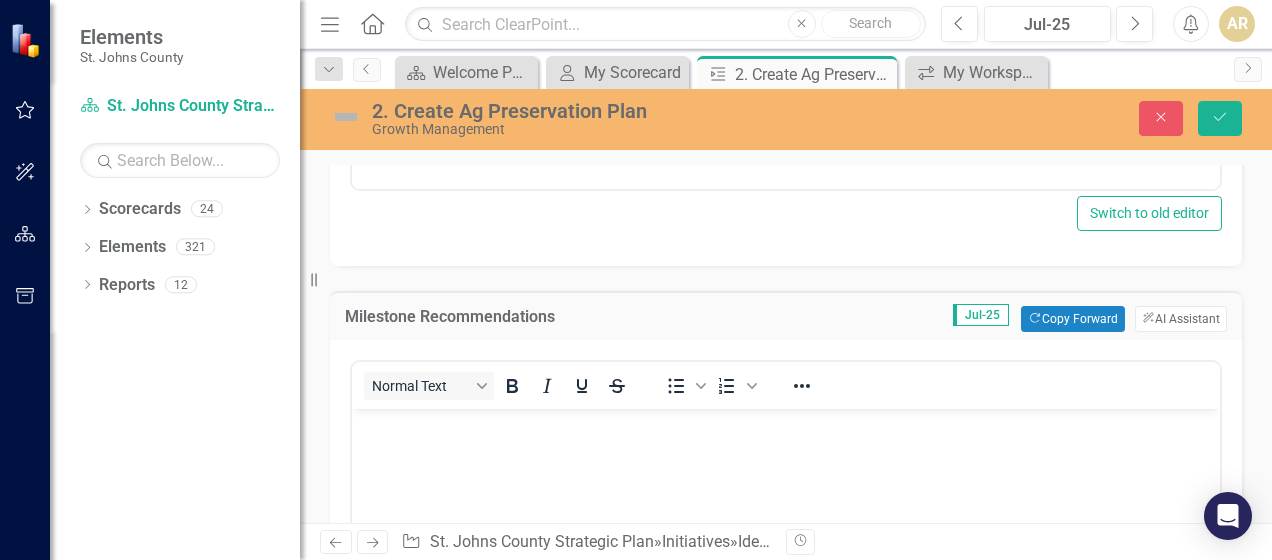 click at bounding box center [786, 426] 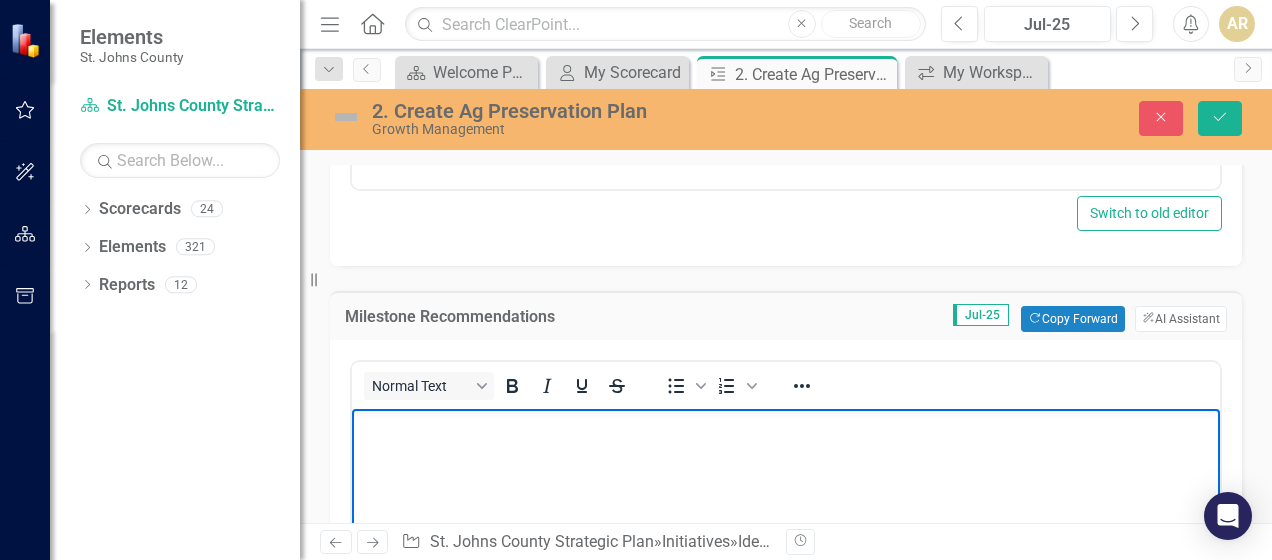 type 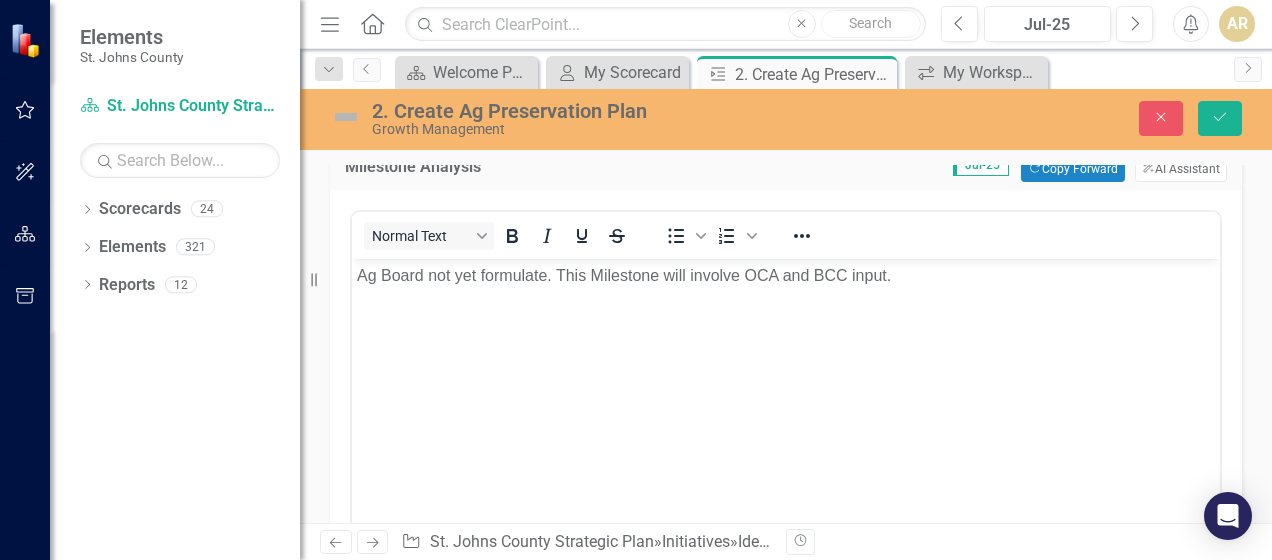 scroll, scrollTop: 0, scrollLeft: 0, axis: both 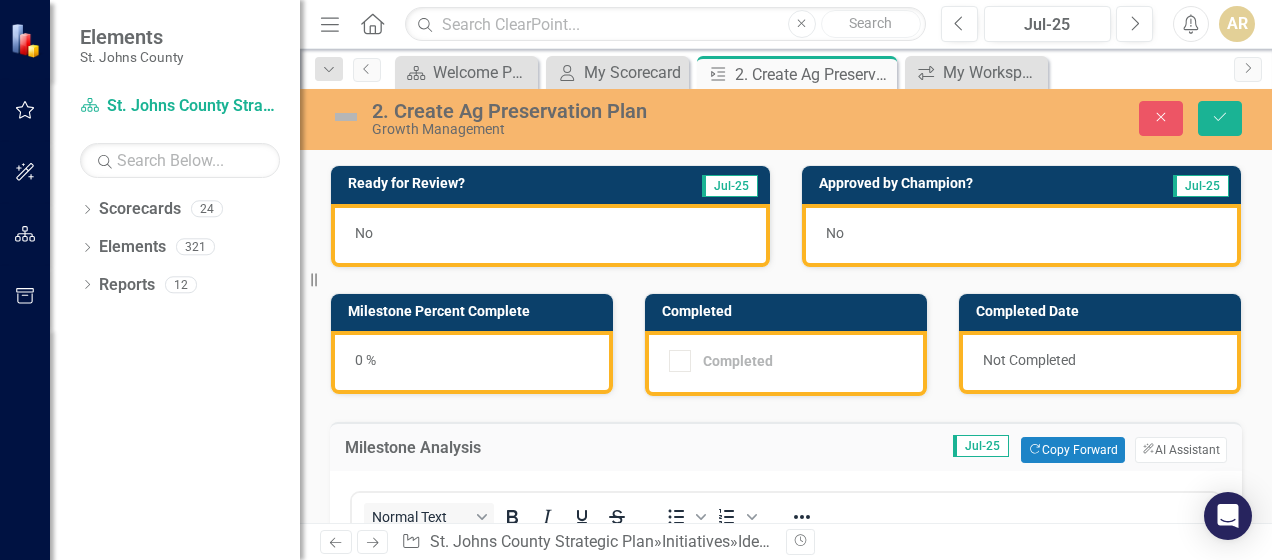 click on "0 %" at bounding box center [472, 362] 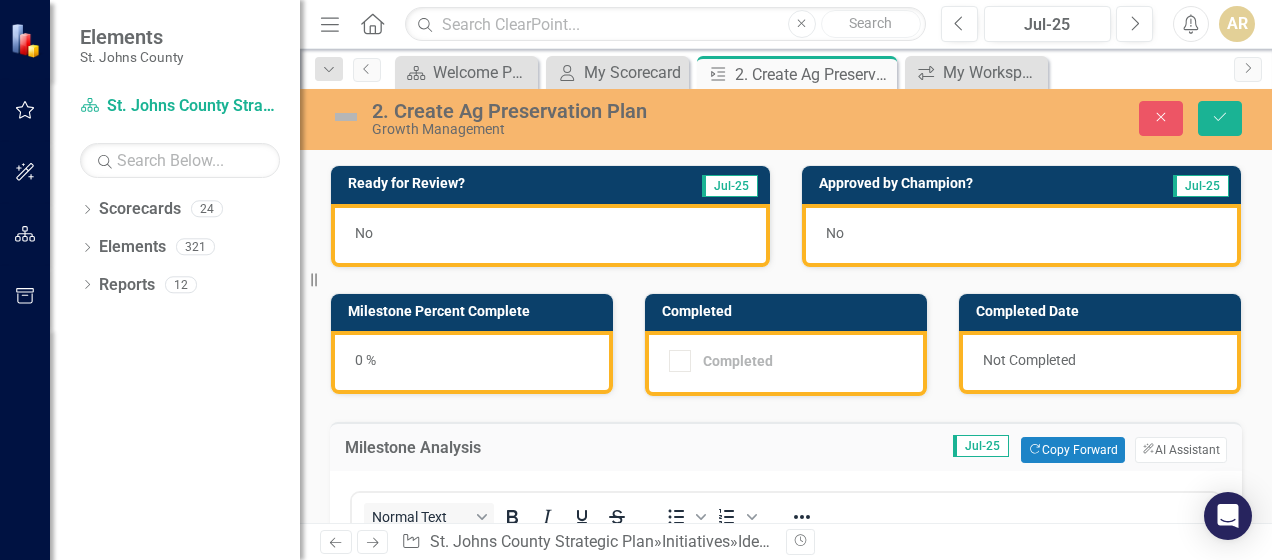 click on "0 %" at bounding box center (472, 362) 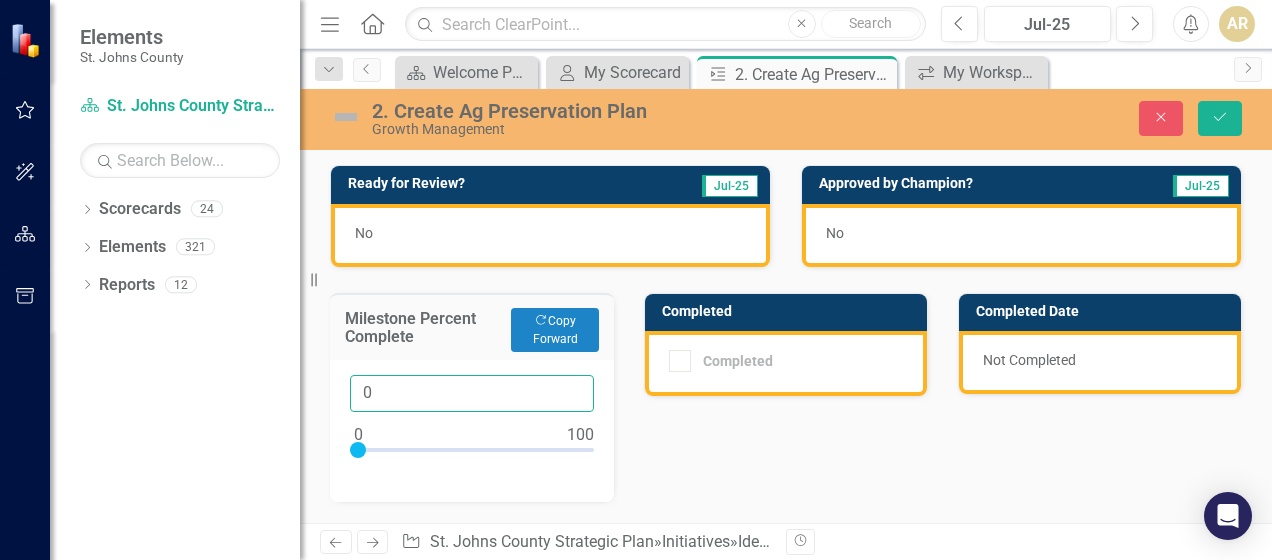drag, startPoint x: 371, startPoint y: 390, endPoint x: 360, endPoint y: 384, distance: 12.529964 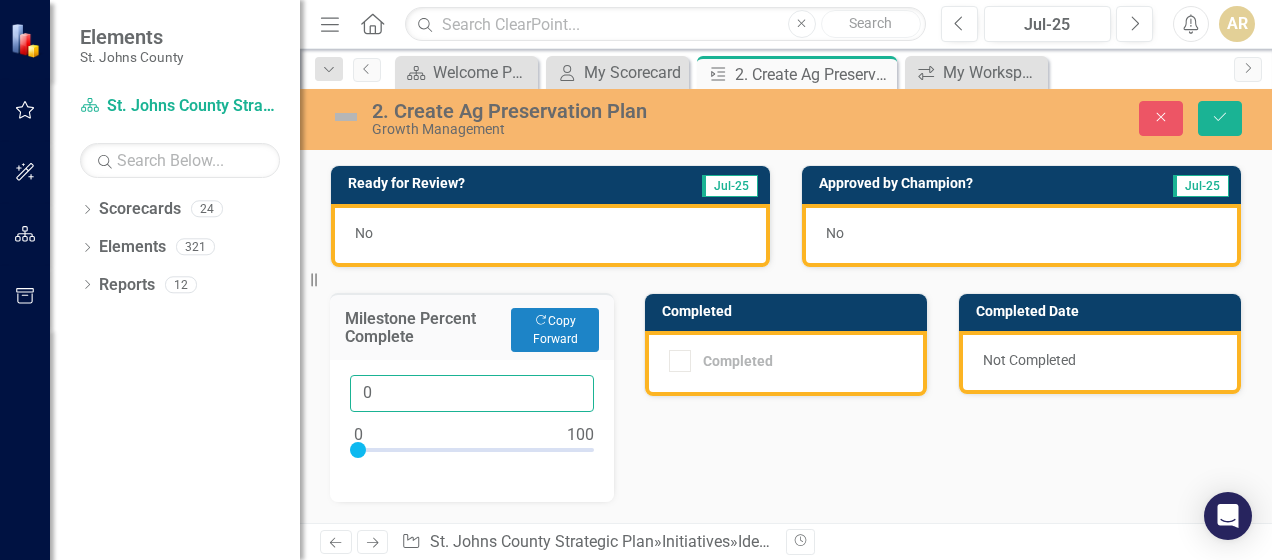 click on "0" at bounding box center (472, 393) 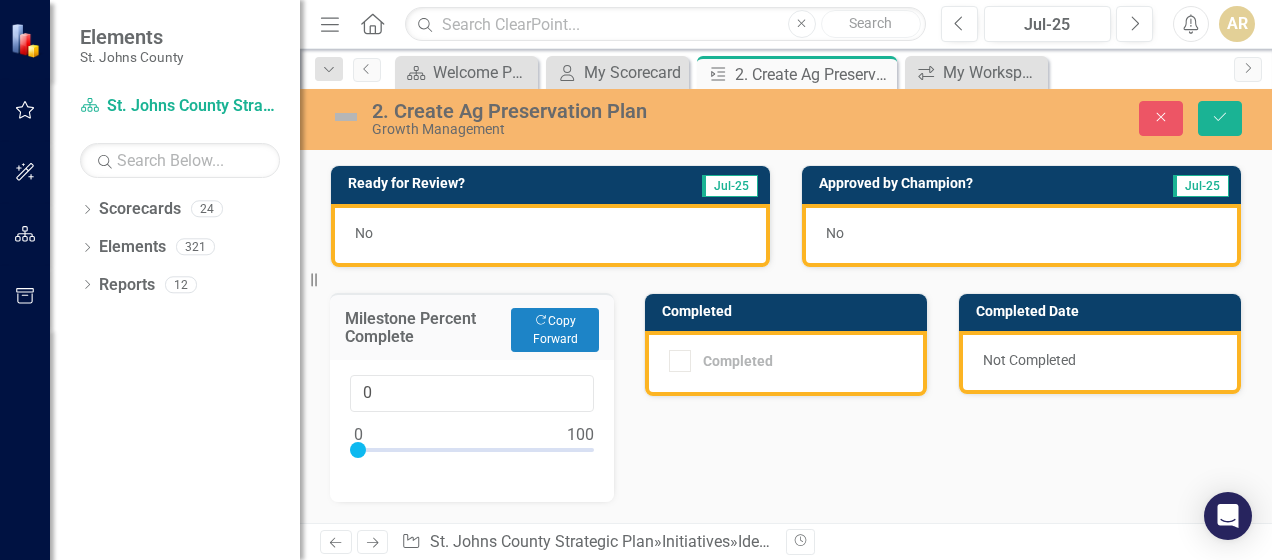click on "No" at bounding box center [550, 235] 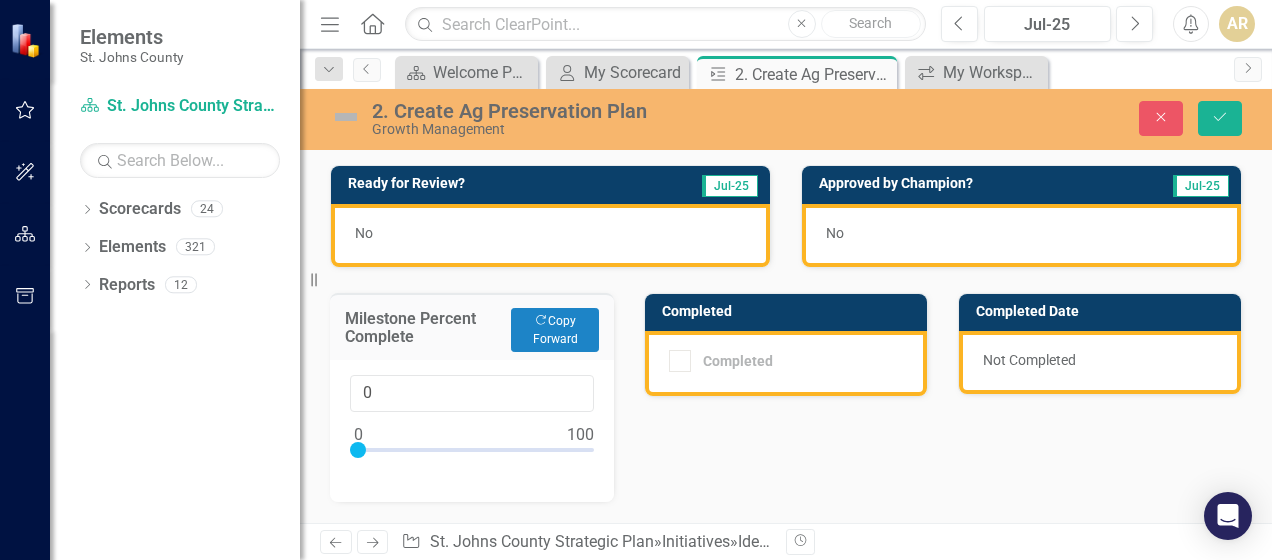 click on "No" at bounding box center [550, 235] 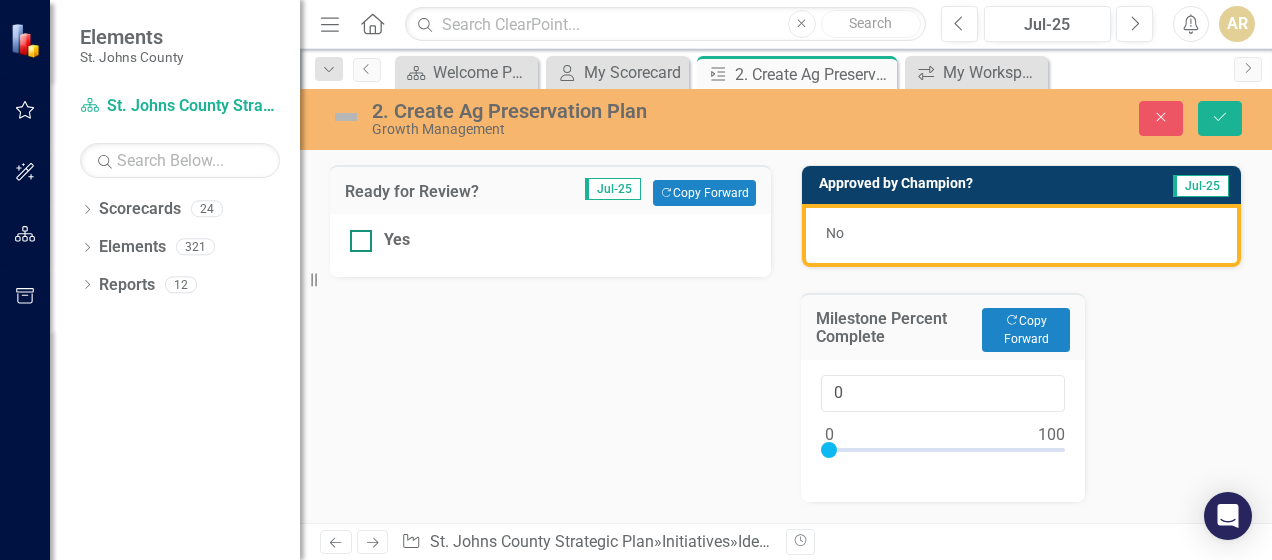 click at bounding box center (361, 241) 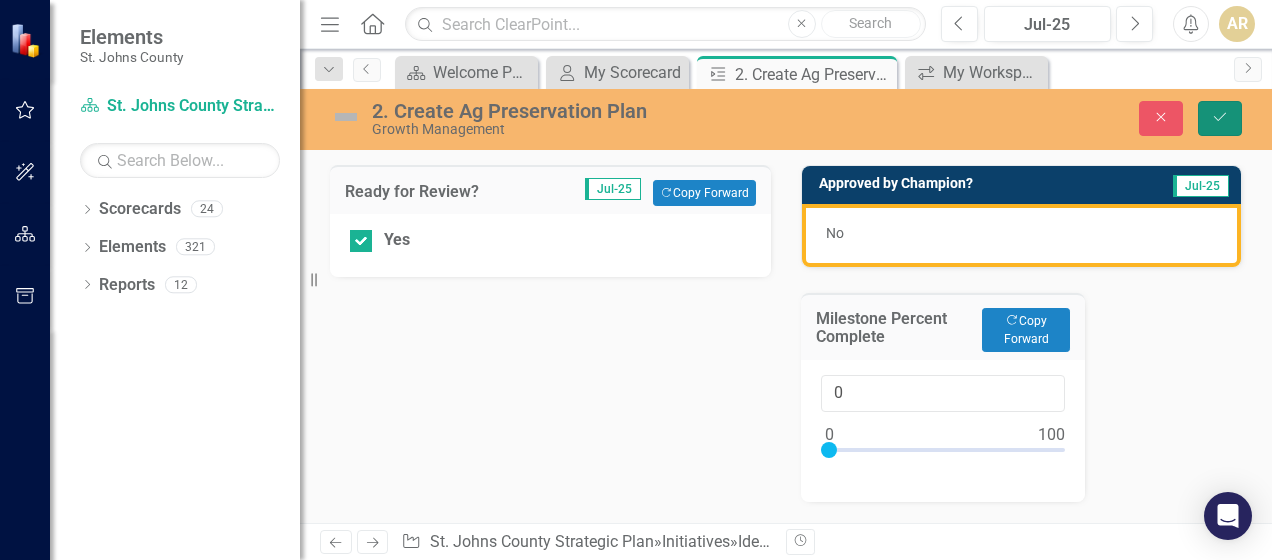 click on "Save" at bounding box center (1220, 118) 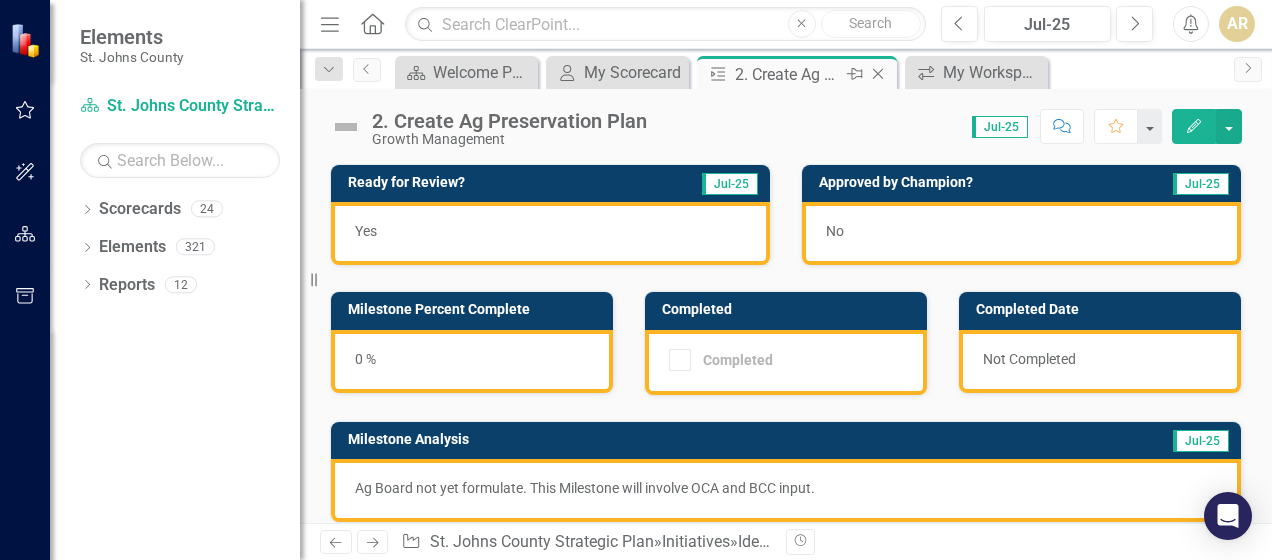 click on "Close" 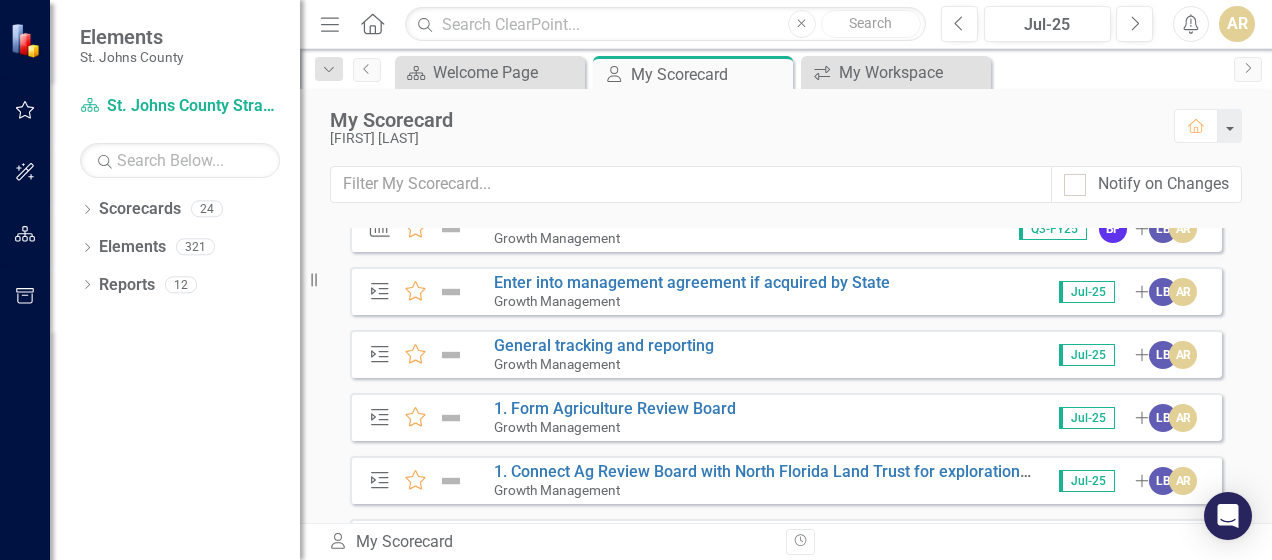 scroll, scrollTop: 1300, scrollLeft: 0, axis: vertical 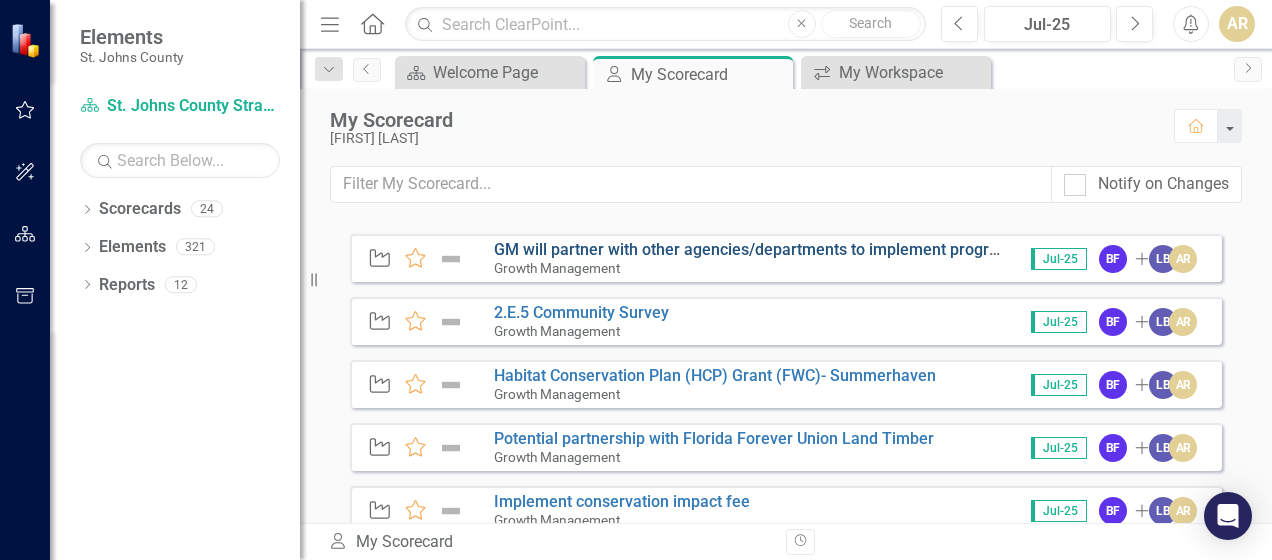 click on "GM will partner with other agencies/departments to implement programs that support transportation mobility connectivity." at bounding box center (932, 249) 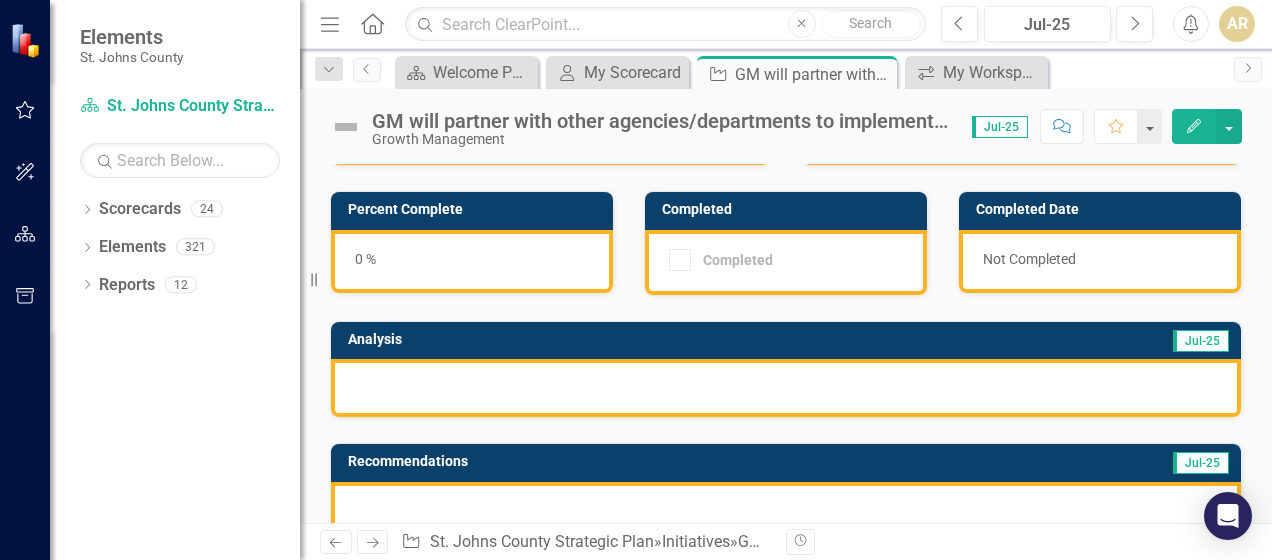 scroll, scrollTop: 0, scrollLeft: 0, axis: both 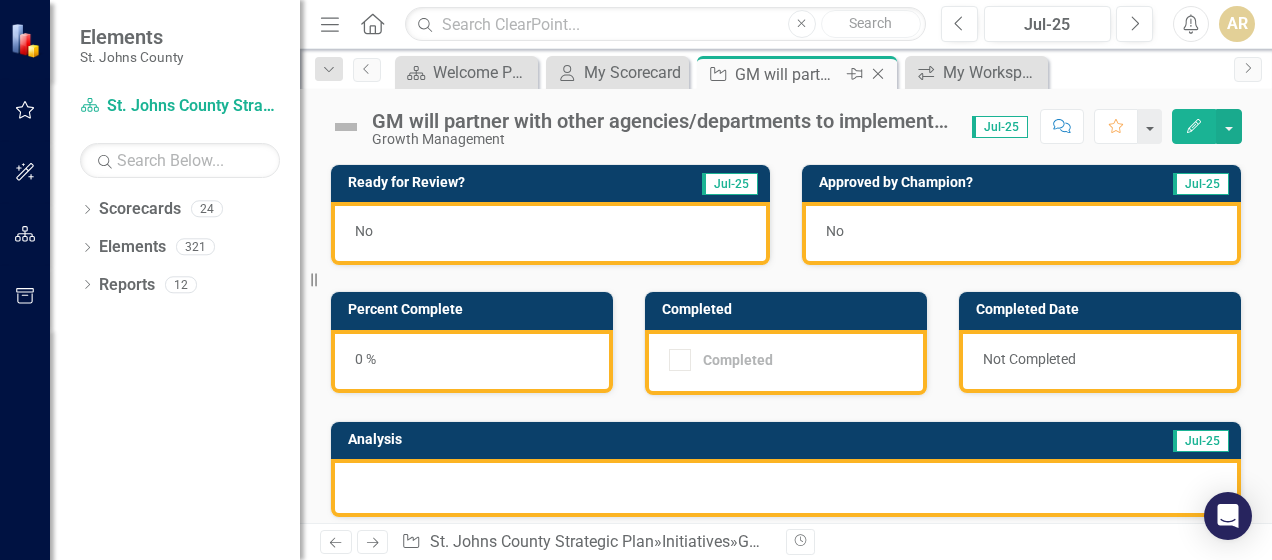 click on "Close" 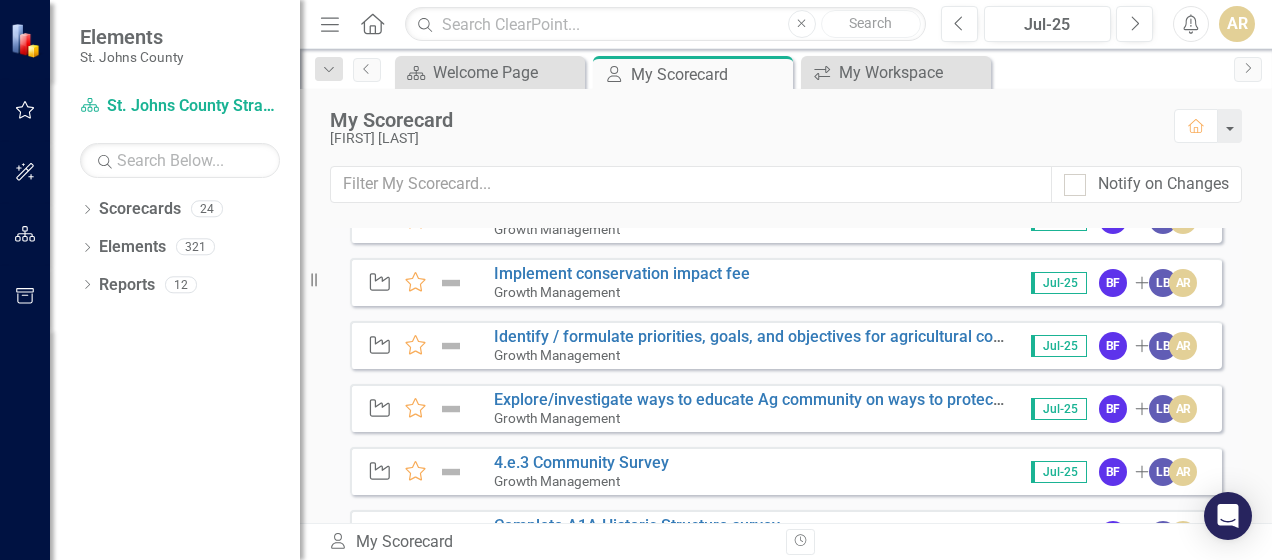 scroll, scrollTop: 1328, scrollLeft: 0, axis: vertical 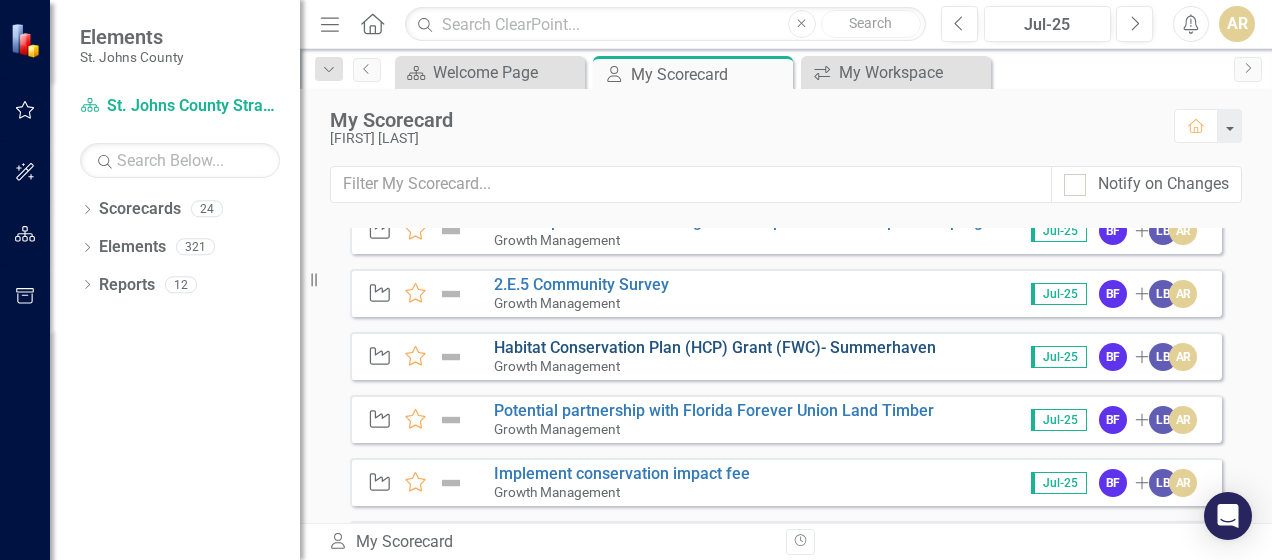 click on "Habitat Conservation Plan (HCP) Grant (FWC)- Summerhaven" at bounding box center [715, 347] 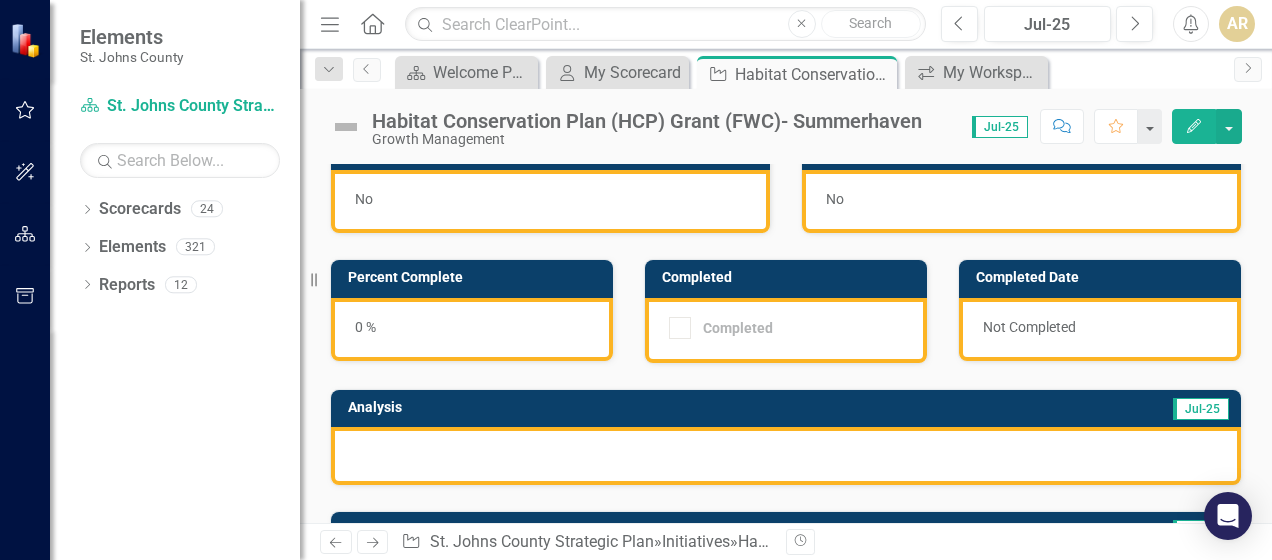 scroll, scrollTop: 0, scrollLeft: 0, axis: both 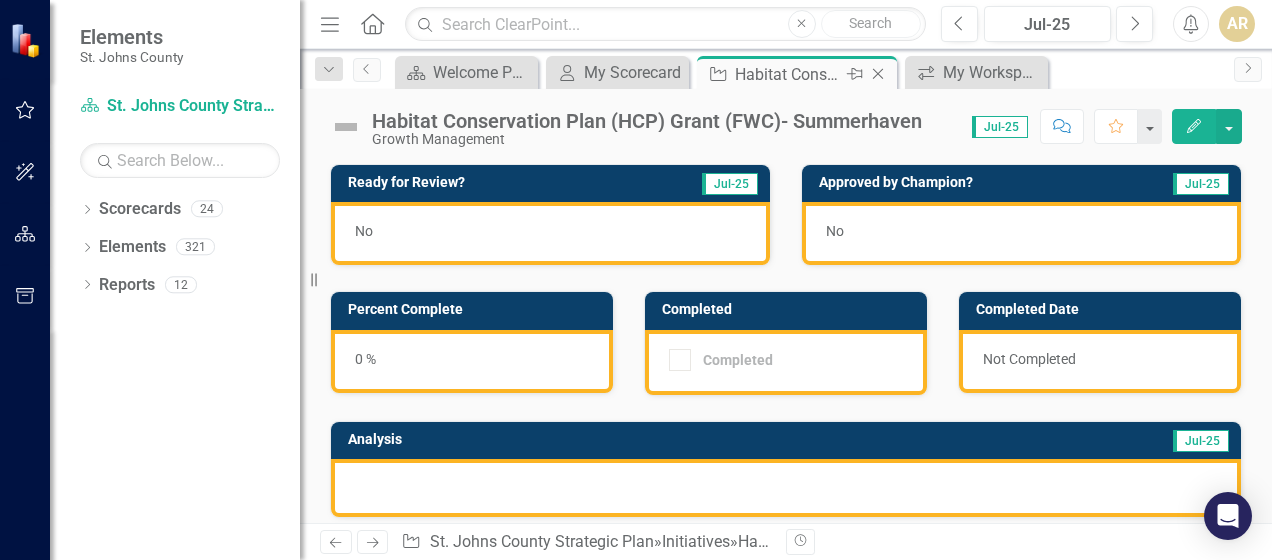 click on "Close" 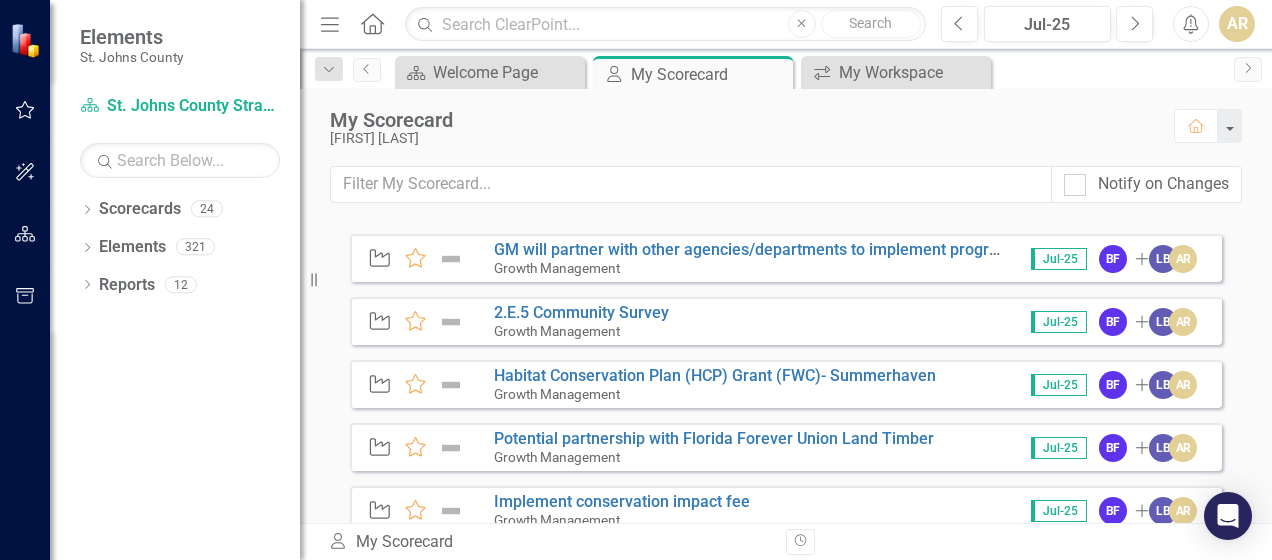 scroll, scrollTop: 1400, scrollLeft: 0, axis: vertical 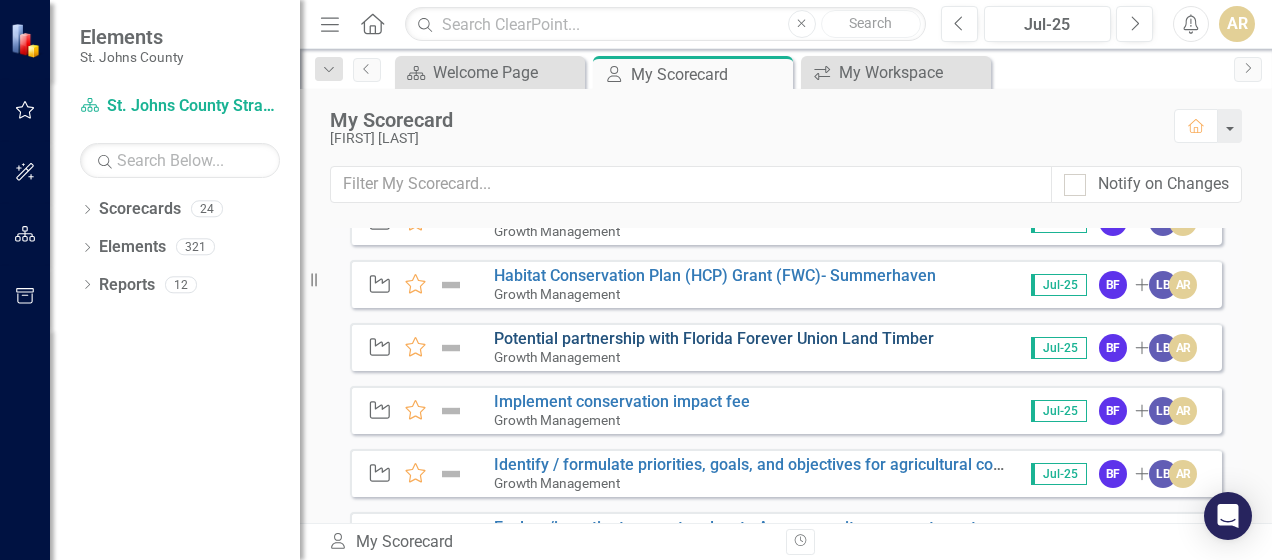 click on "Potential partnership with Florida Forever Union Land Timber" at bounding box center [714, 338] 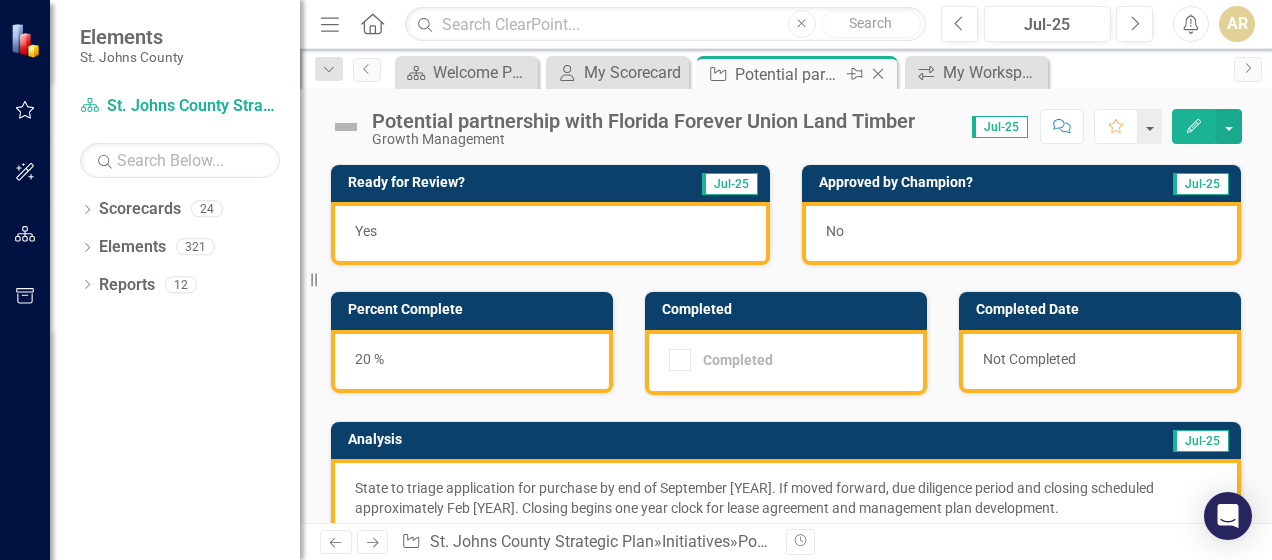 click on "Close" 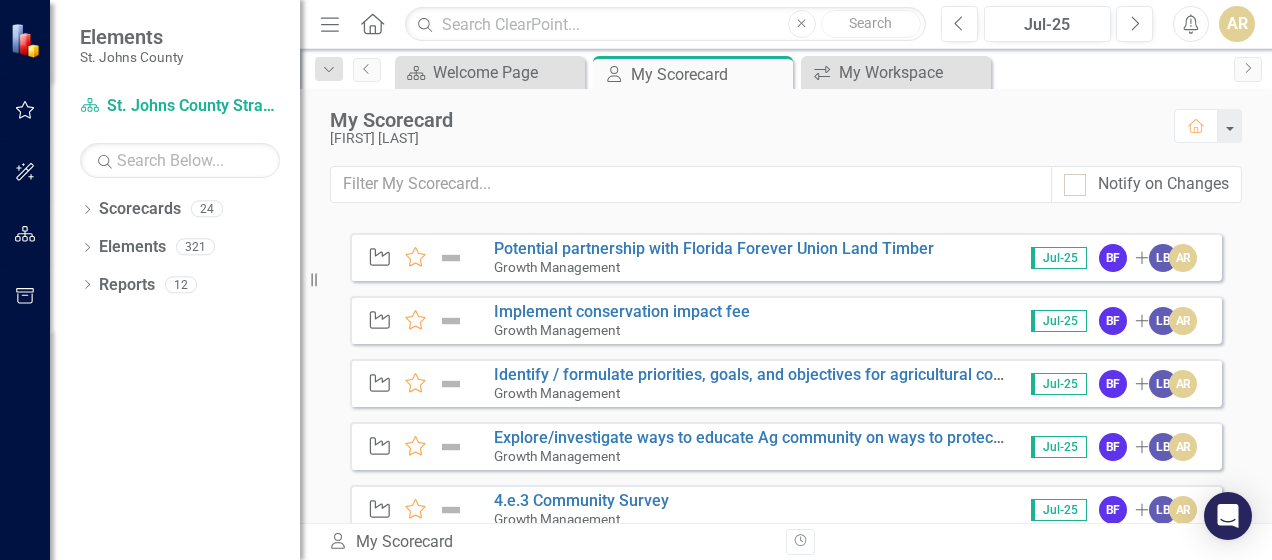 scroll, scrollTop: 1500, scrollLeft: 0, axis: vertical 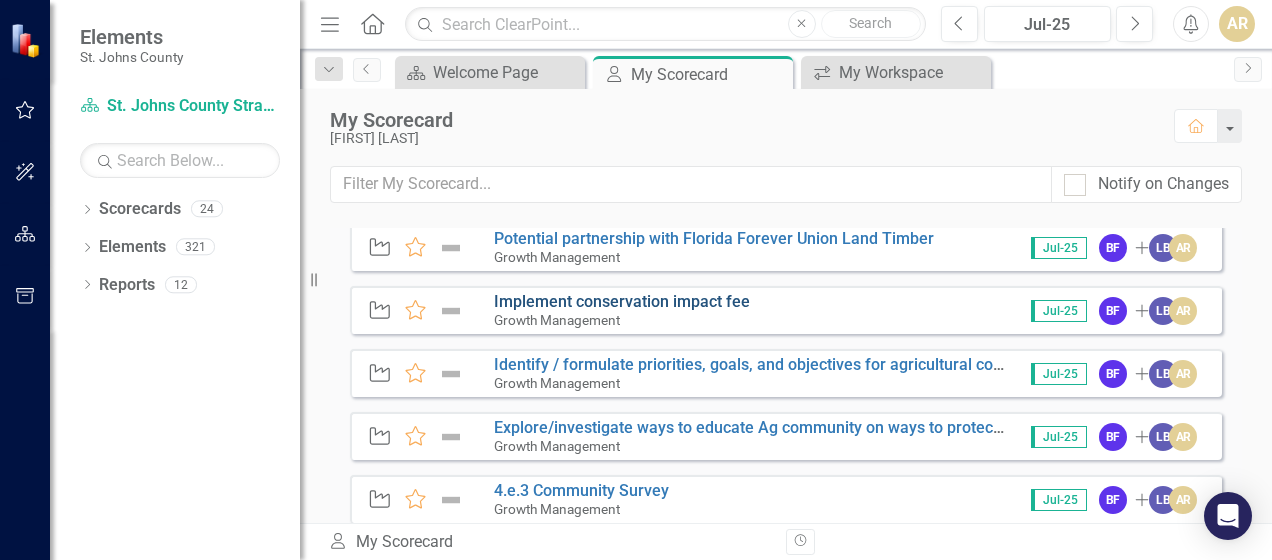 click on "Implement conservation impact fee" at bounding box center [622, 301] 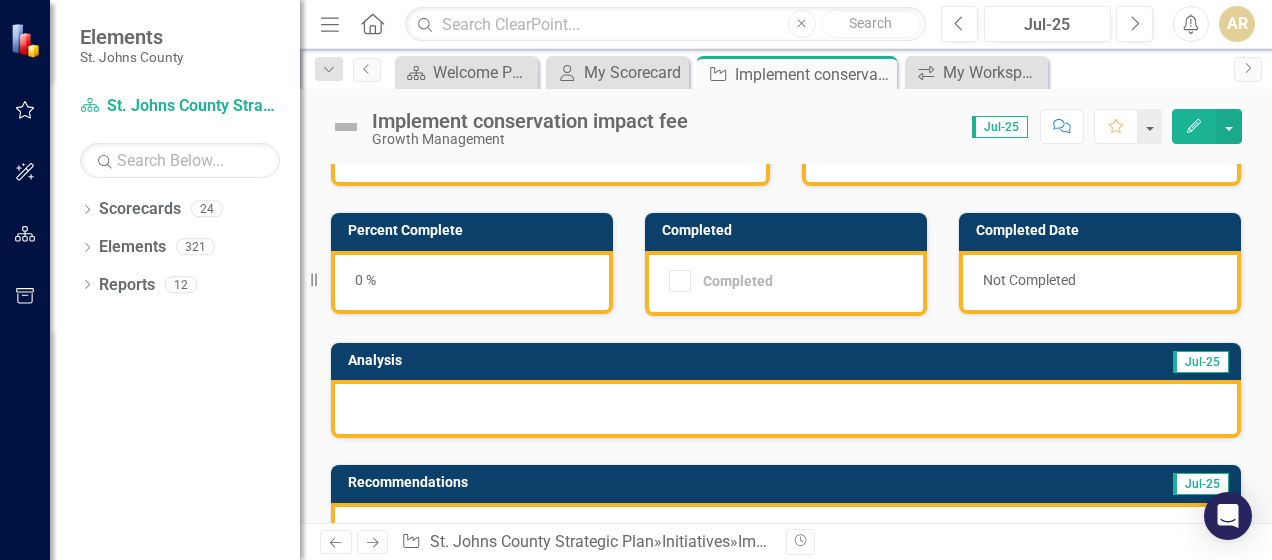 scroll, scrollTop: 0, scrollLeft: 0, axis: both 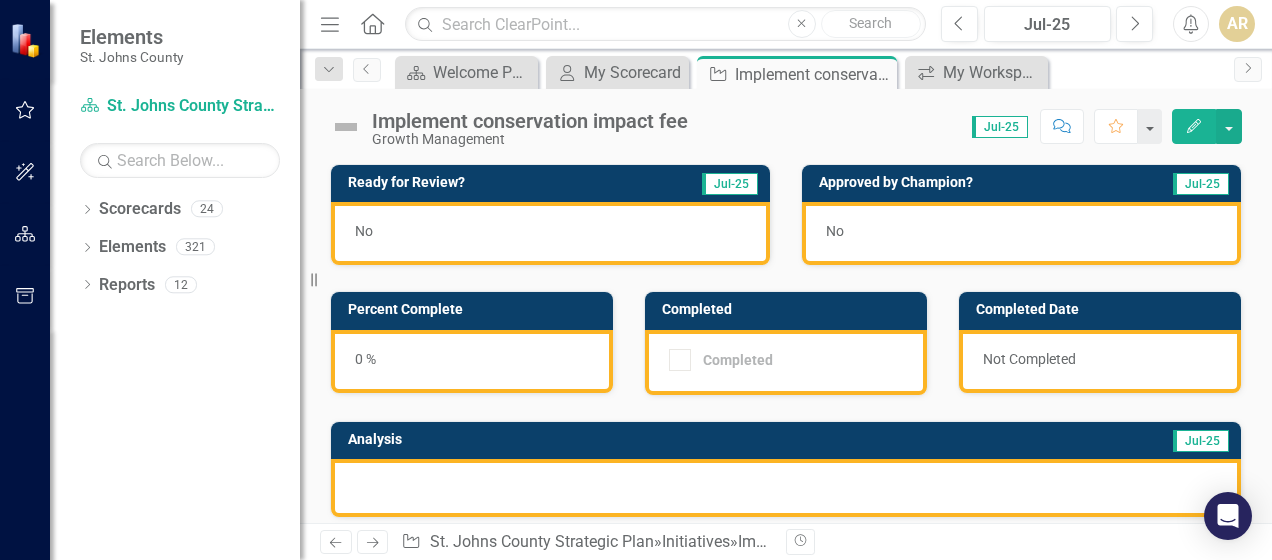 click at bounding box center (786, 488) 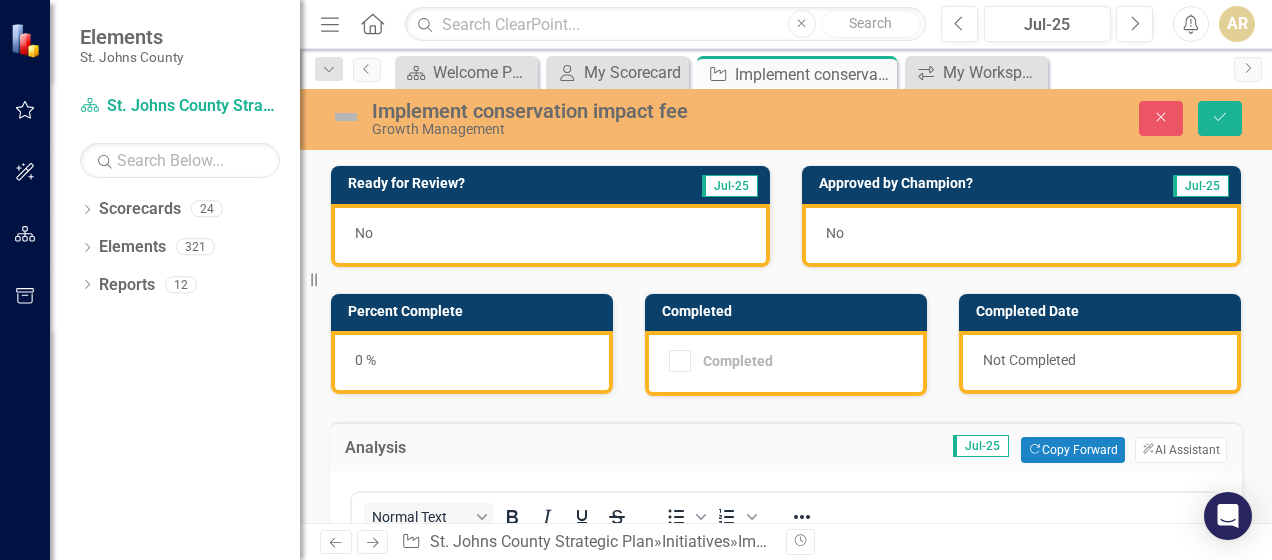 scroll, scrollTop: 0, scrollLeft: 0, axis: both 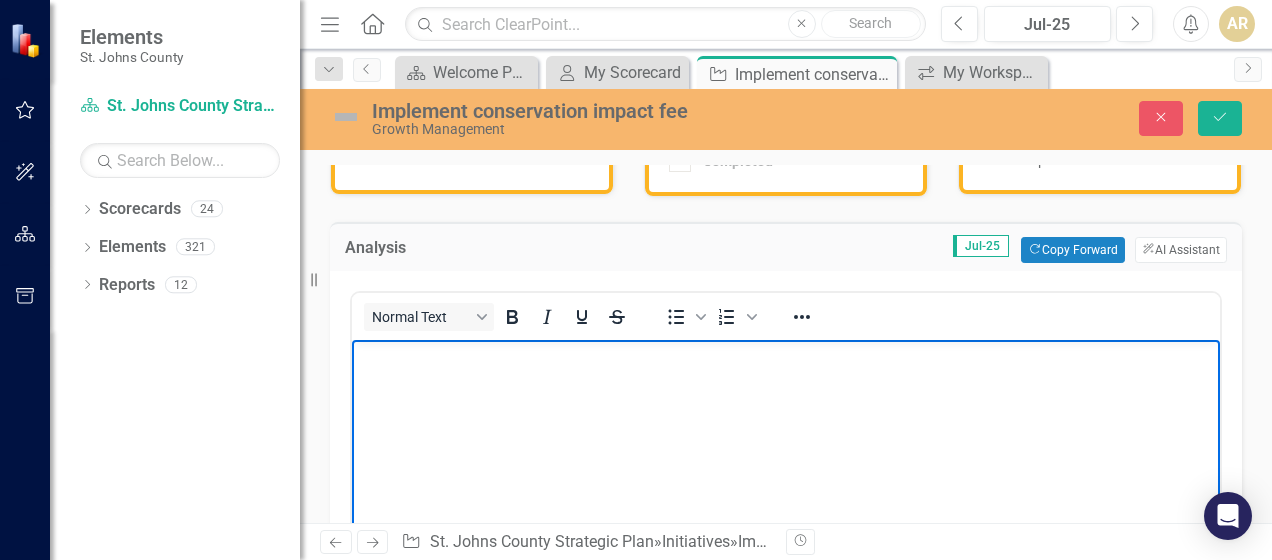 click at bounding box center [786, 490] 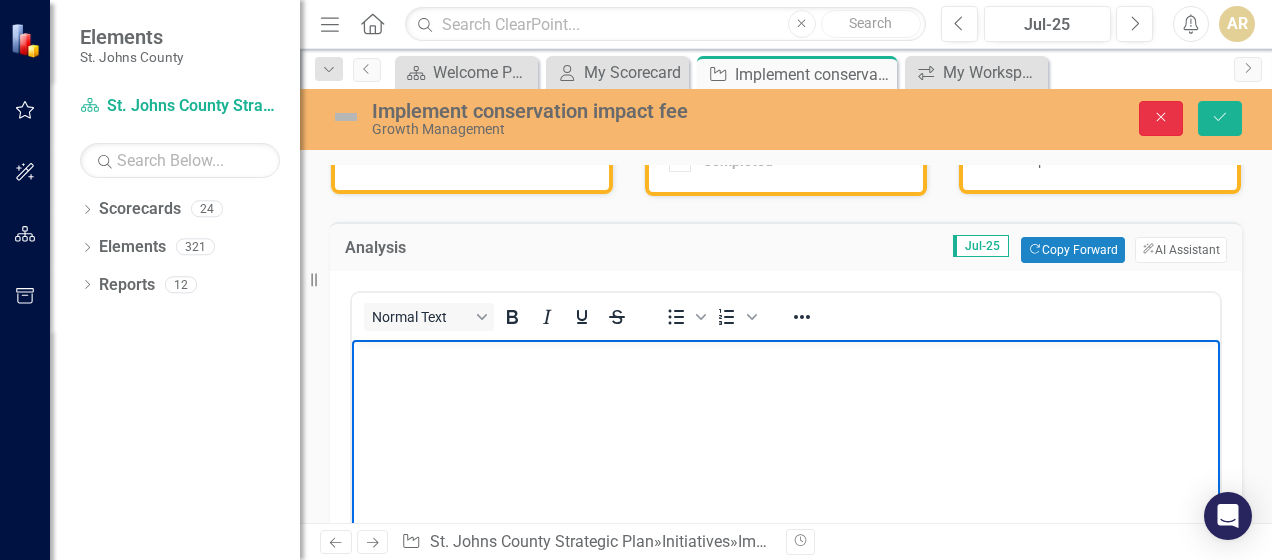 click on "Close" at bounding box center (1161, 118) 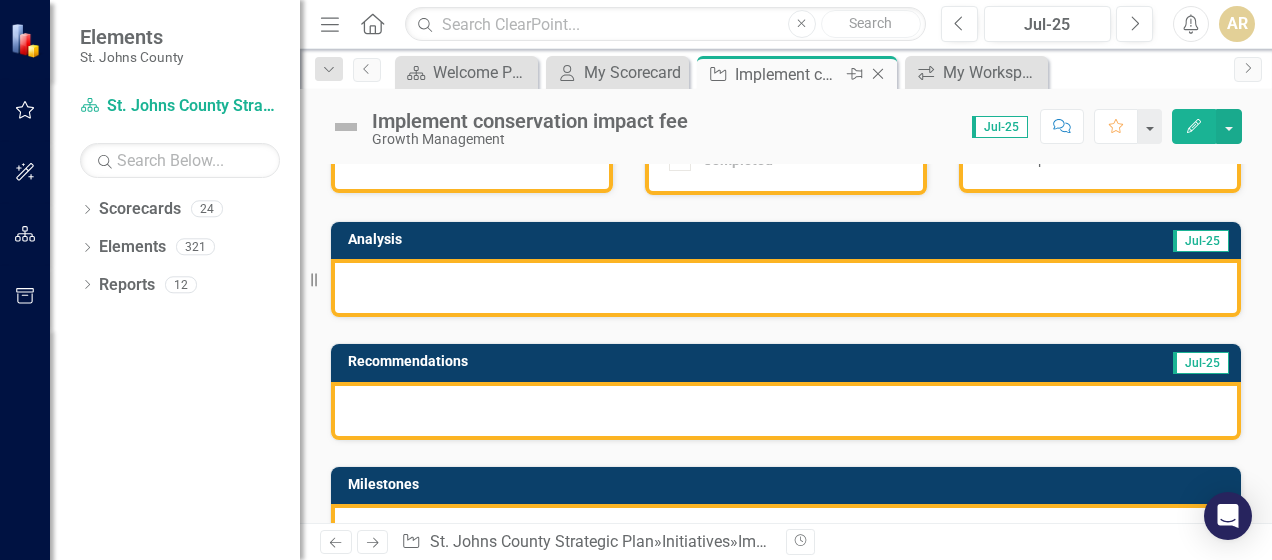 click on "Close" 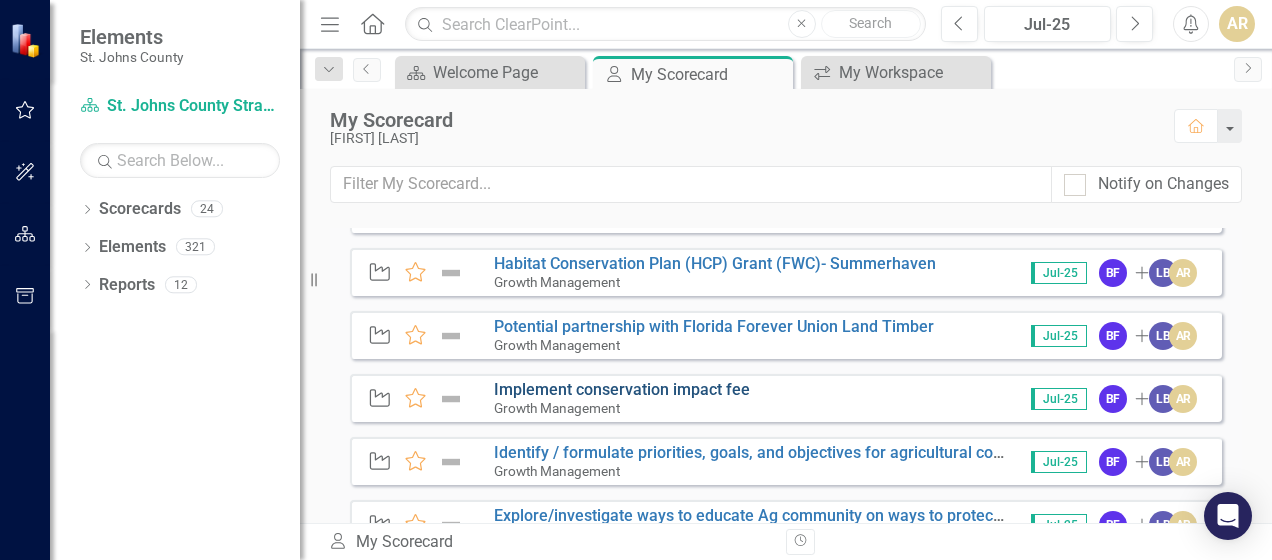 scroll, scrollTop: 1428, scrollLeft: 0, axis: vertical 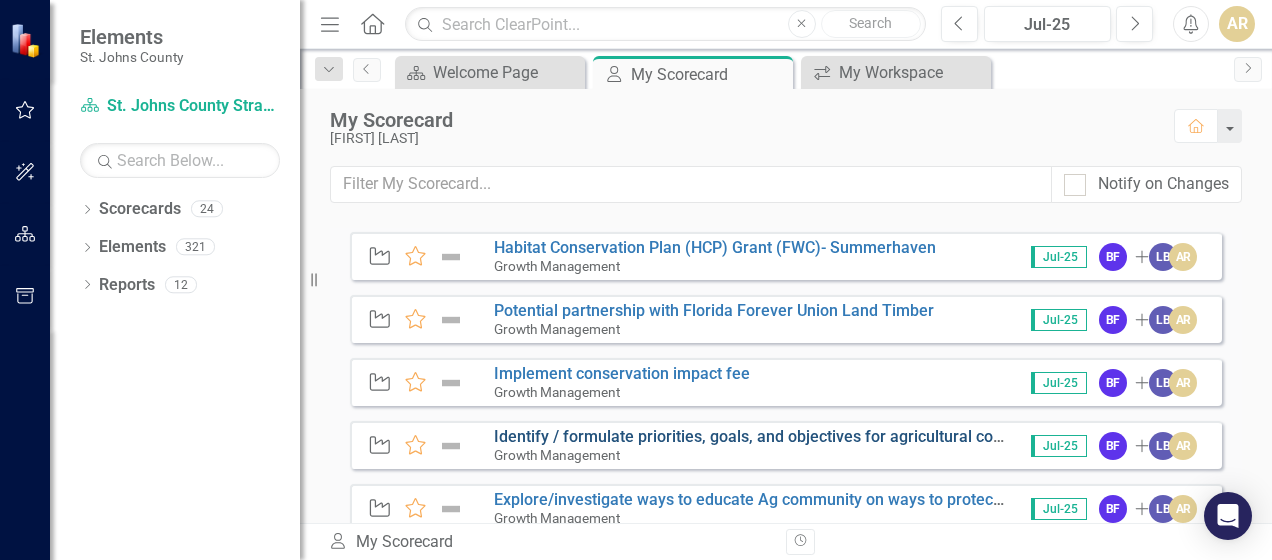 click on "Identify / formulate priorities, goals, and objectives for agricultural community" at bounding box center [775, 436] 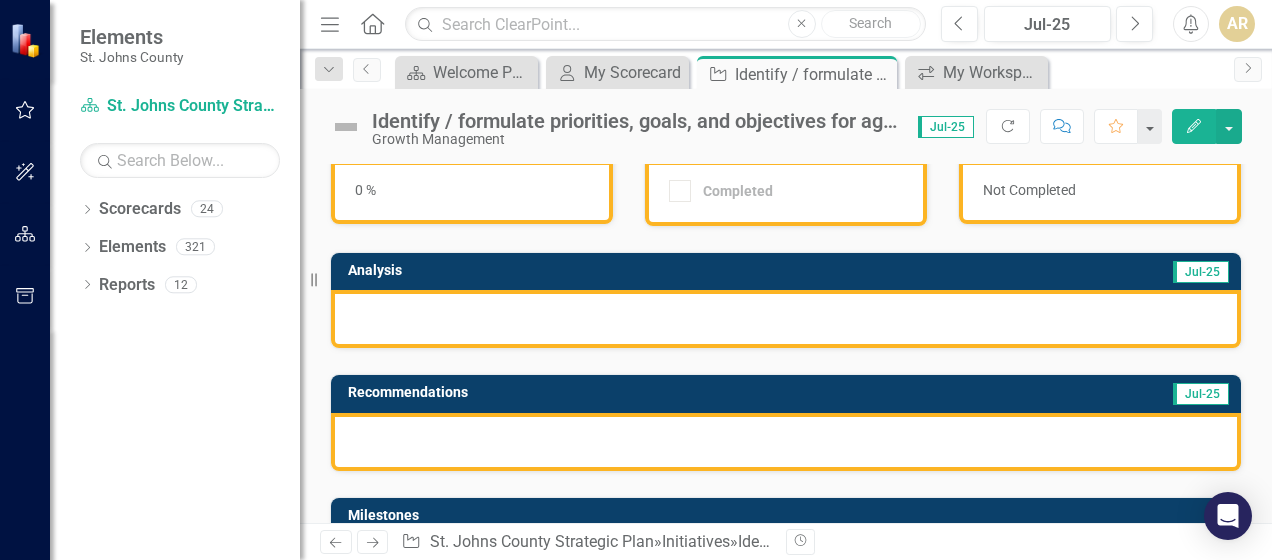 scroll, scrollTop: 0, scrollLeft: 0, axis: both 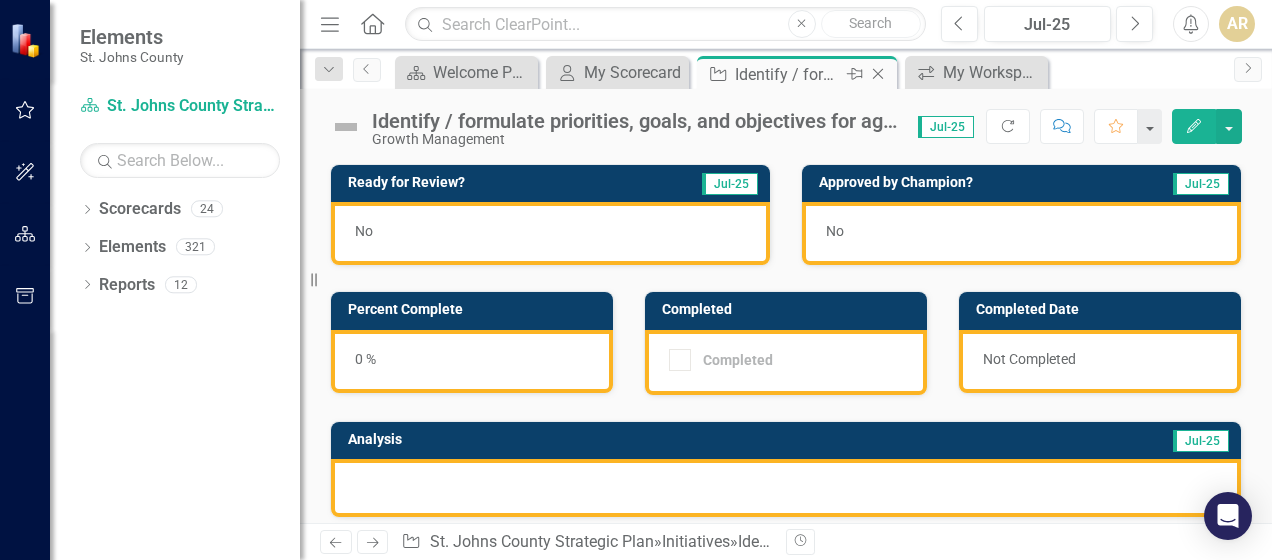 click on "Close" at bounding box center (879, 74) 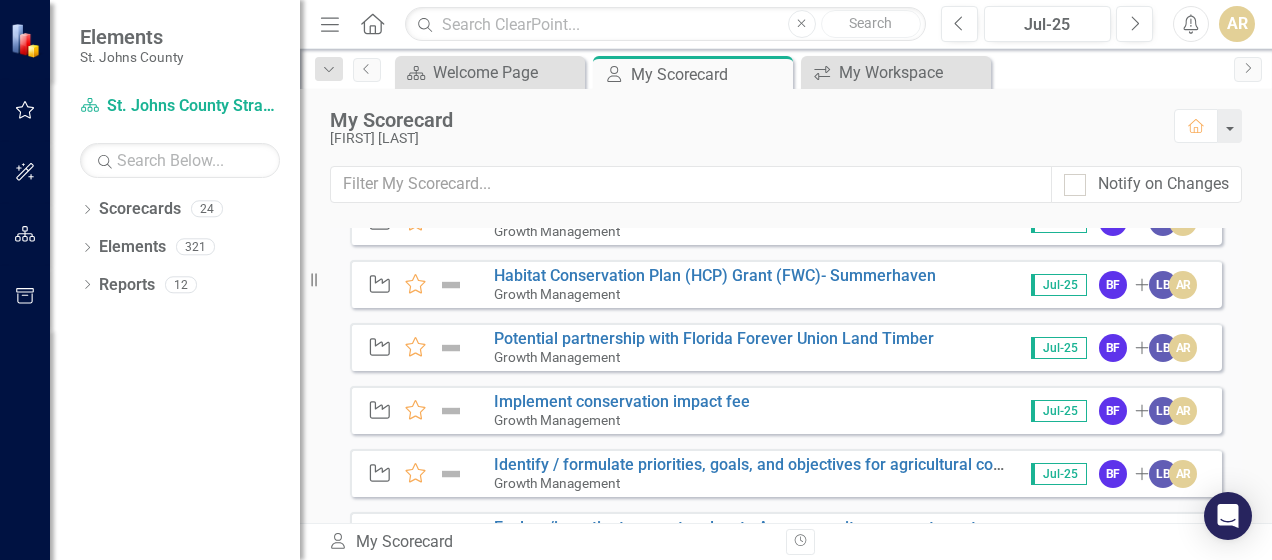 scroll, scrollTop: 1500, scrollLeft: 0, axis: vertical 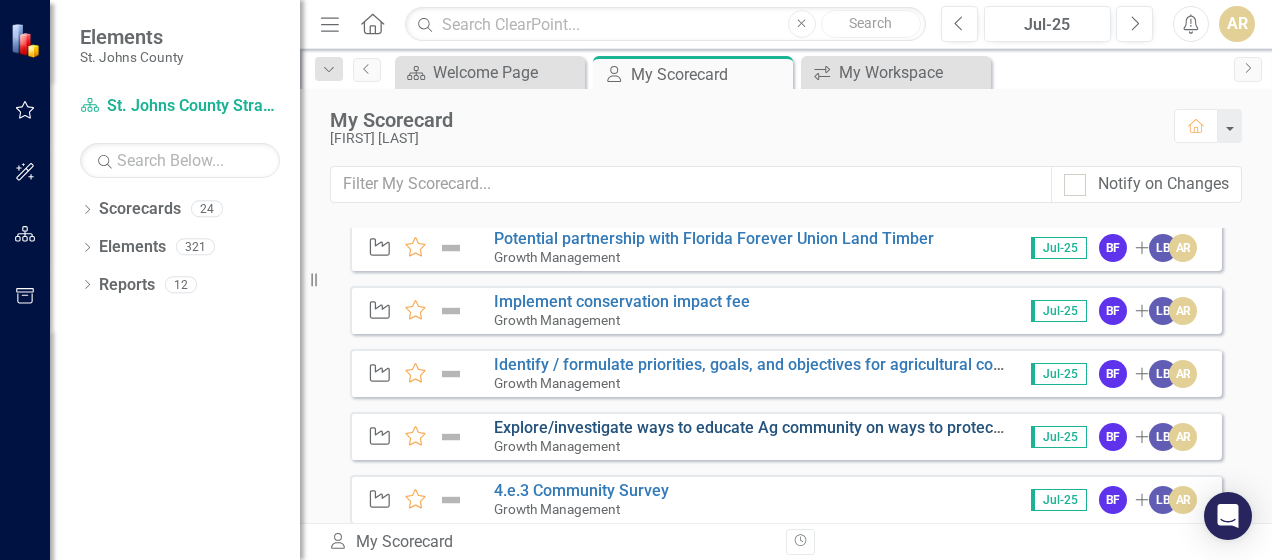 click on "Explore/investigate ways to educate Ag community on ways to protect existing ag lands use through established federal programs [Rural Family Lands Program (RFLPP), RCPP, ACEP]" at bounding box center (1149, 427) 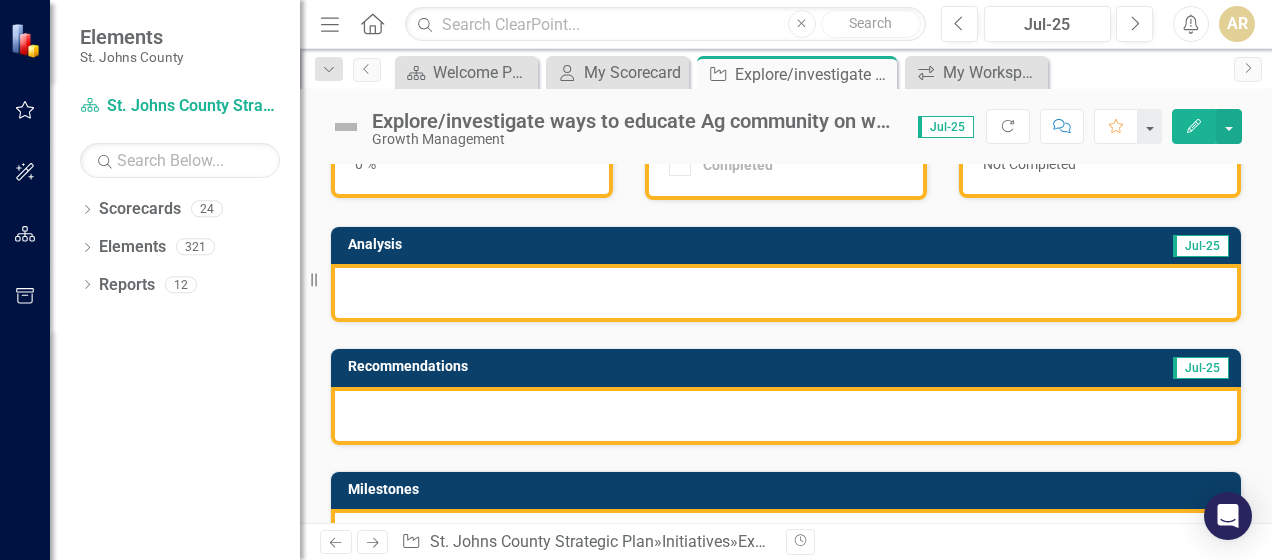scroll, scrollTop: 200, scrollLeft: 0, axis: vertical 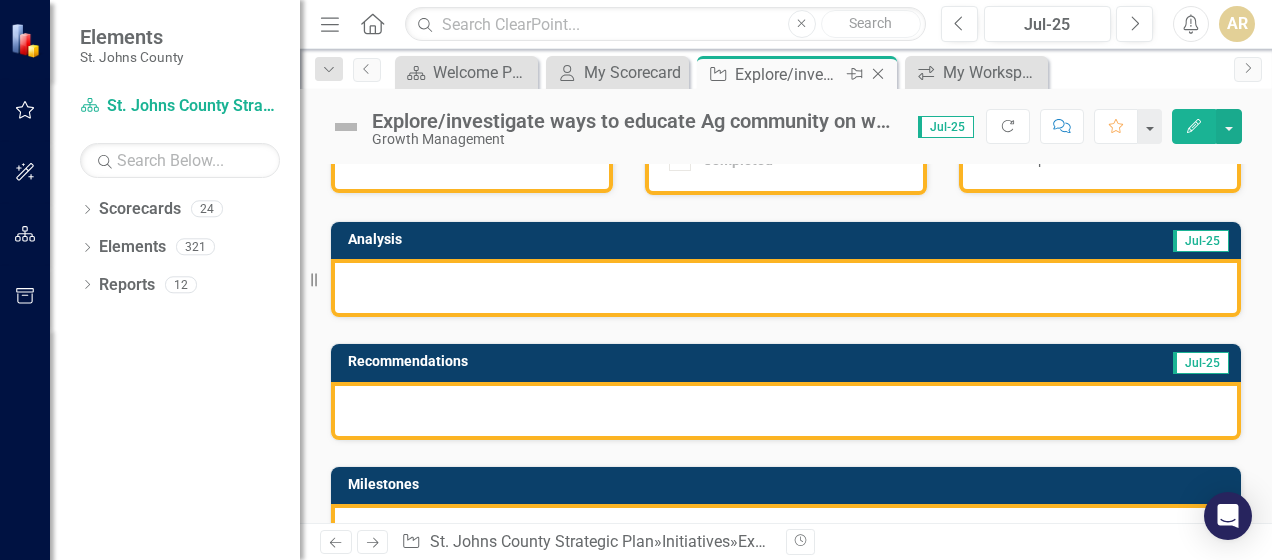 click on "Close" 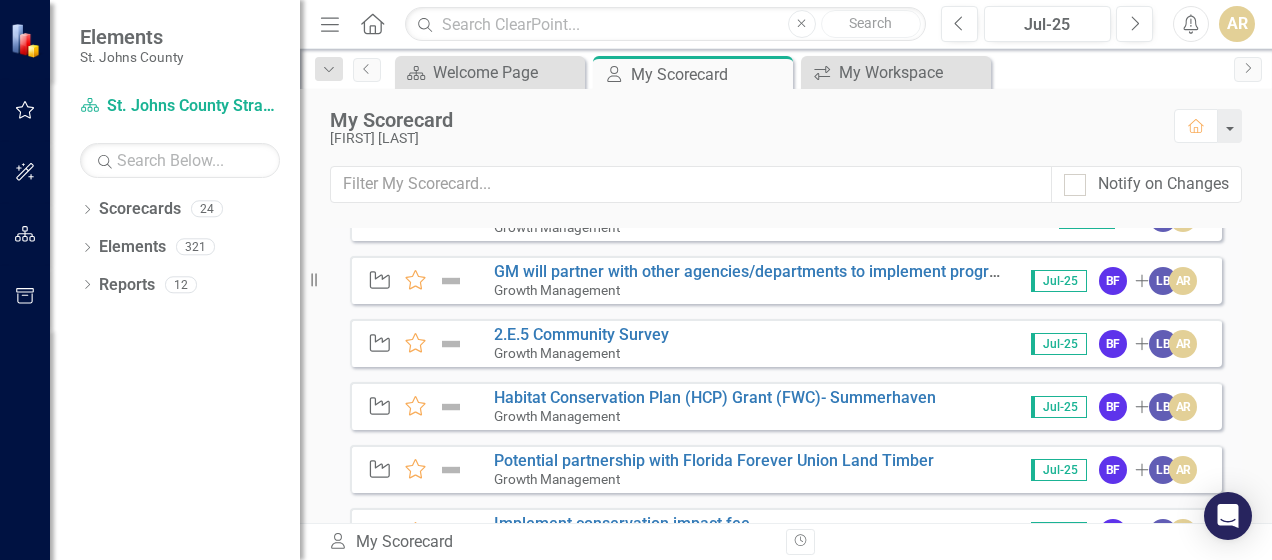 scroll, scrollTop: 1300, scrollLeft: 0, axis: vertical 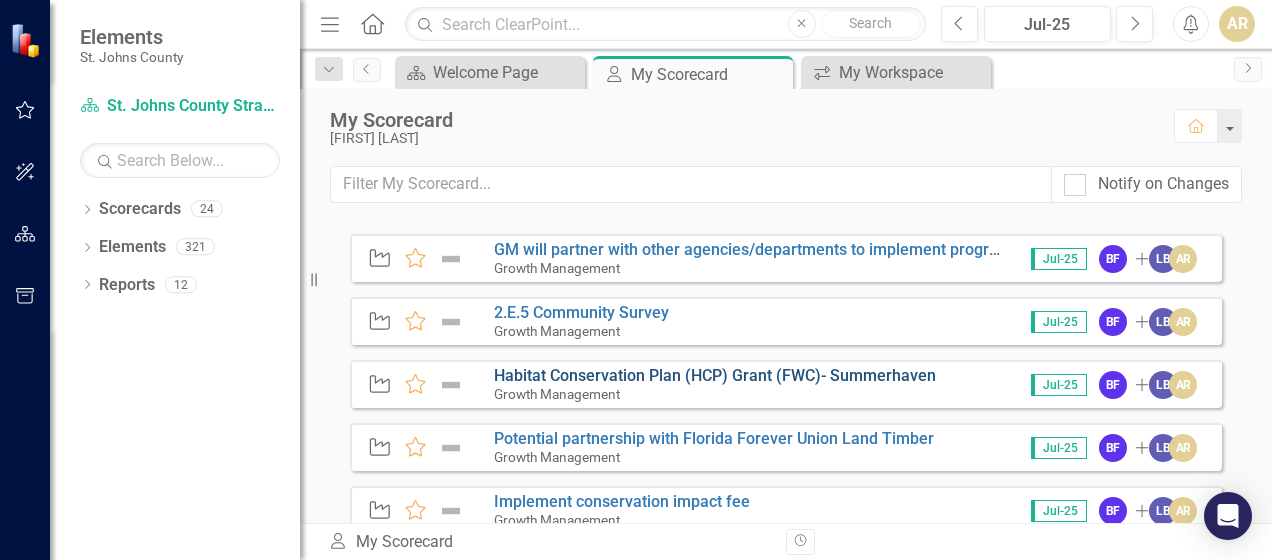 click on "Habitat Conservation Plan (HCP) Grant (FWC)- Summerhaven" at bounding box center (715, 375) 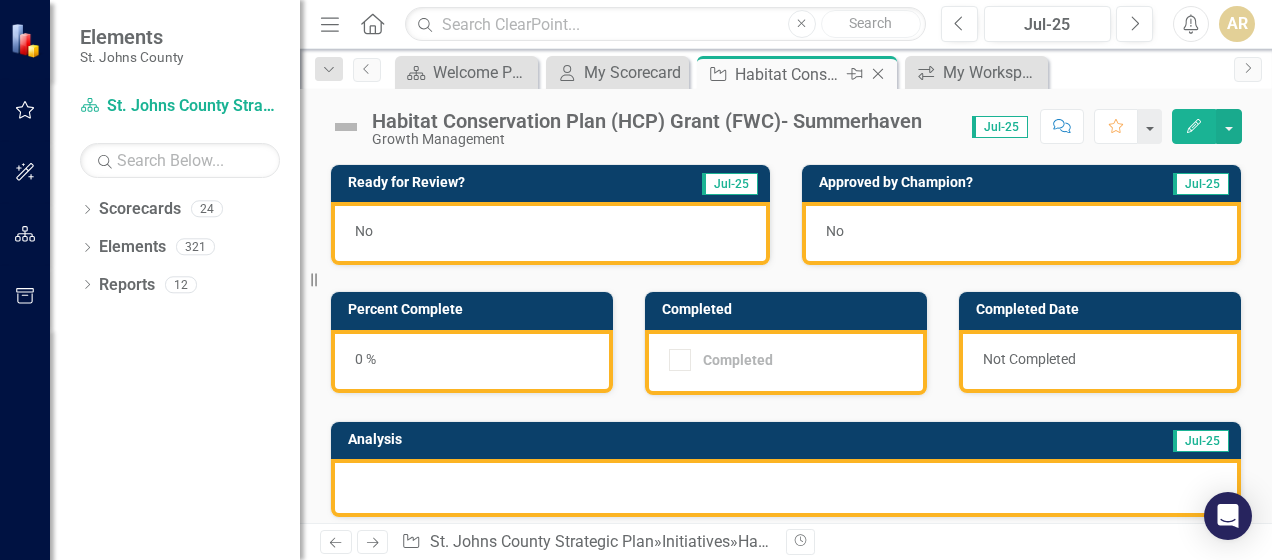 click on "Close" 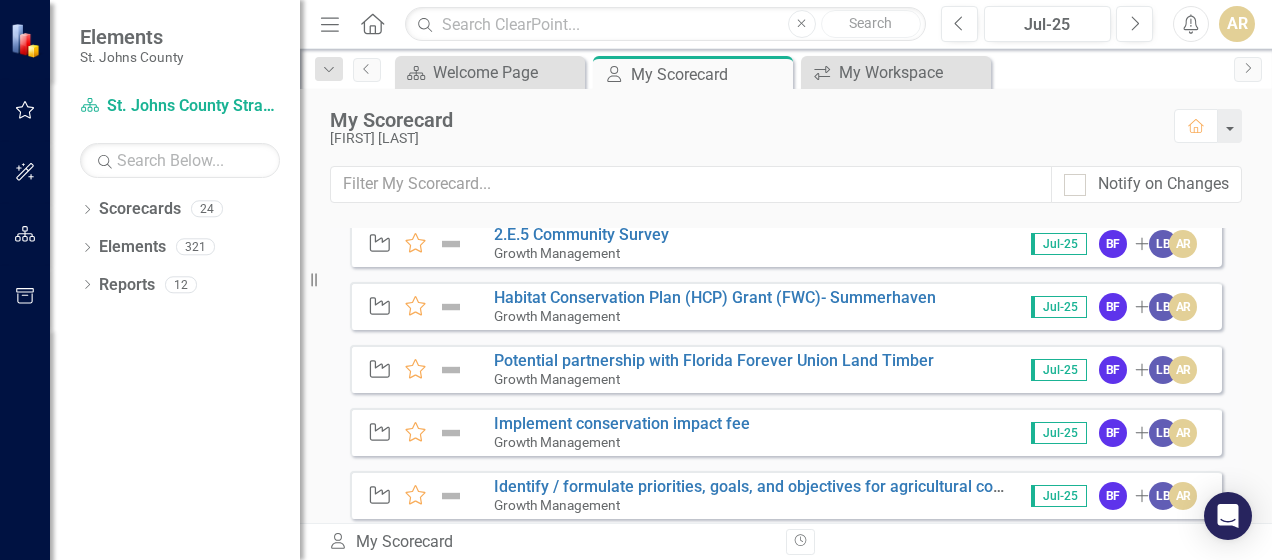 scroll, scrollTop: 1400, scrollLeft: 0, axis: vertical 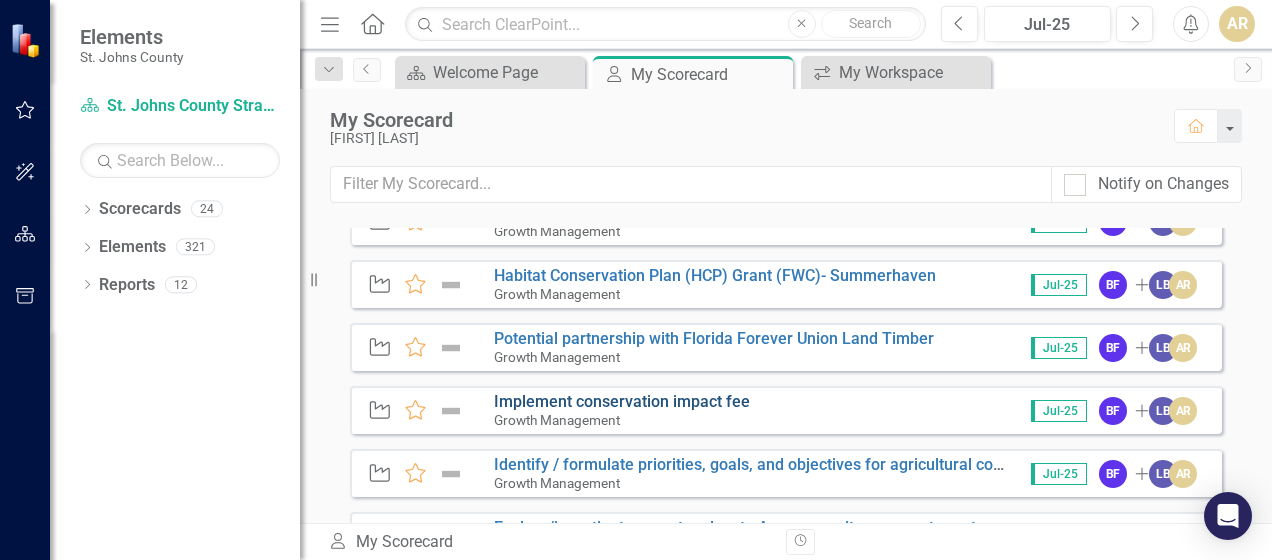 click on "Implement conservation impact fee" at bounding box center (622, 401) 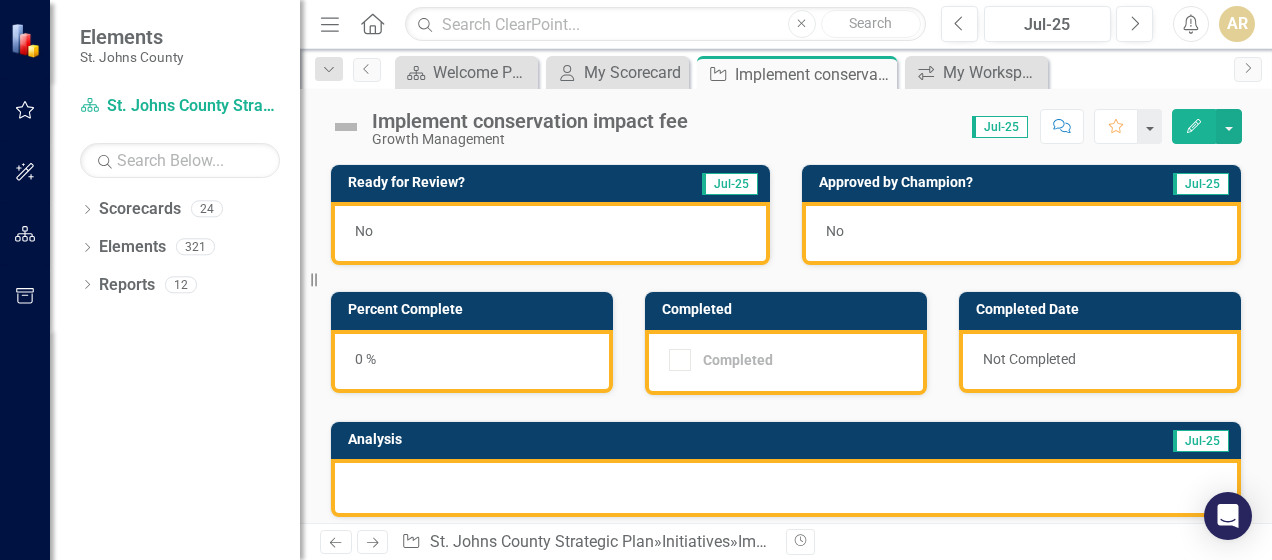 click at bounding box center (786, 488) 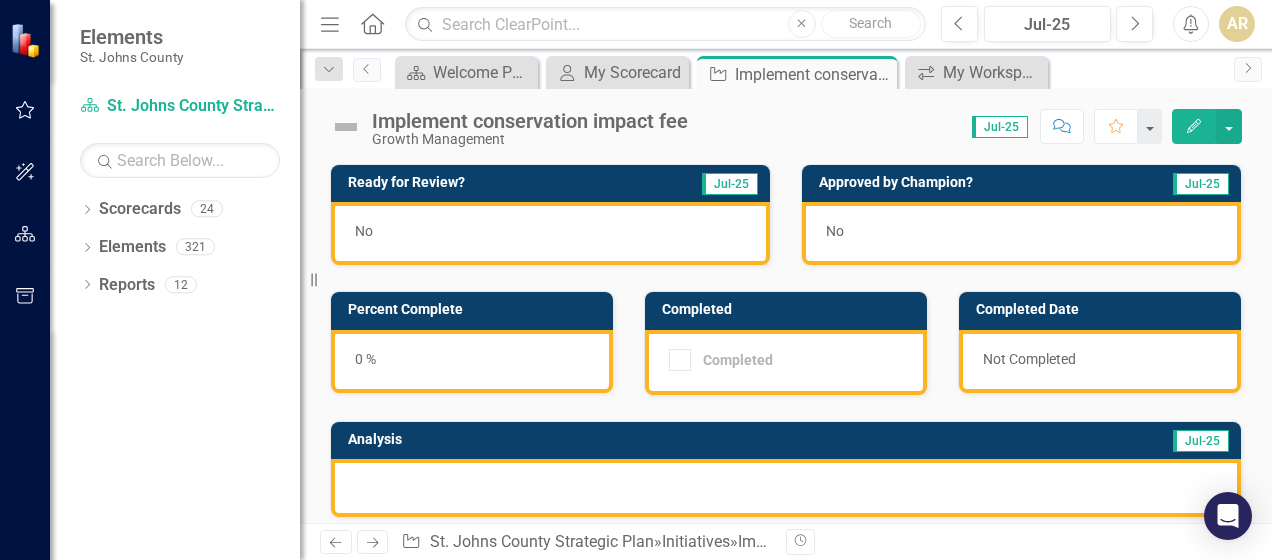 click at bounding box center (786, 488) 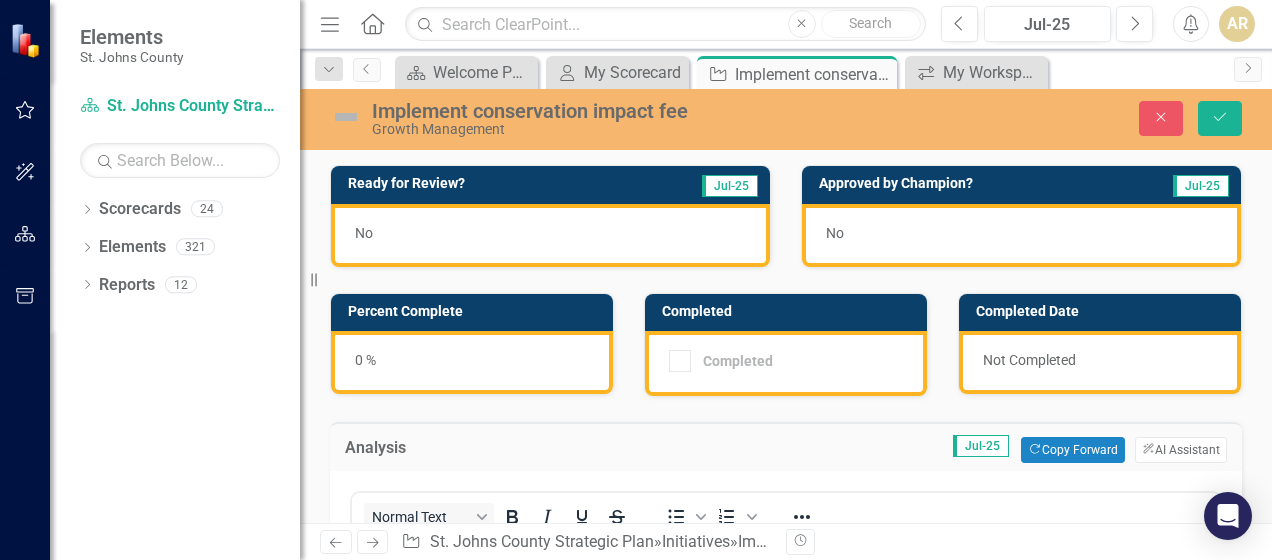 scroll, scrollTop: 0, scrollLeft: 0, axis: both 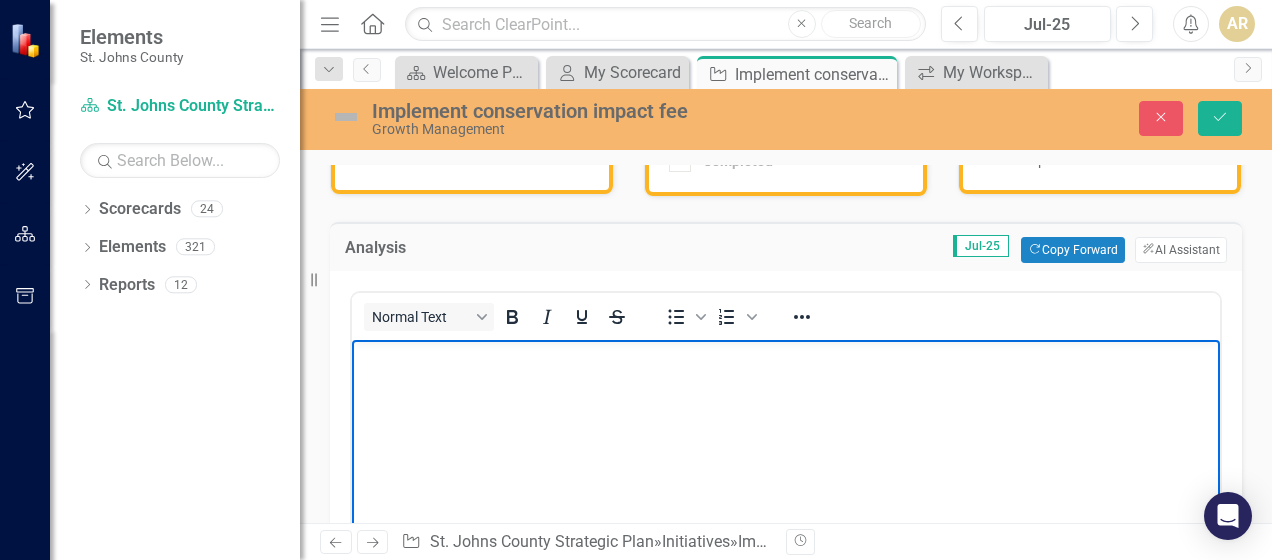 click at bounding box center (786, 357) 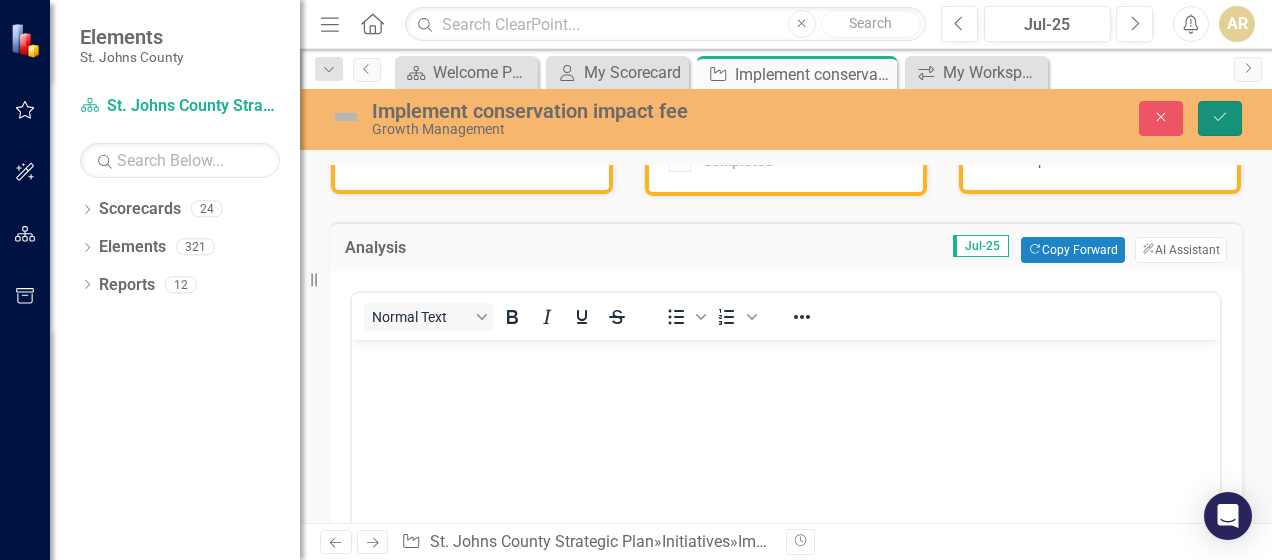click on "Save" 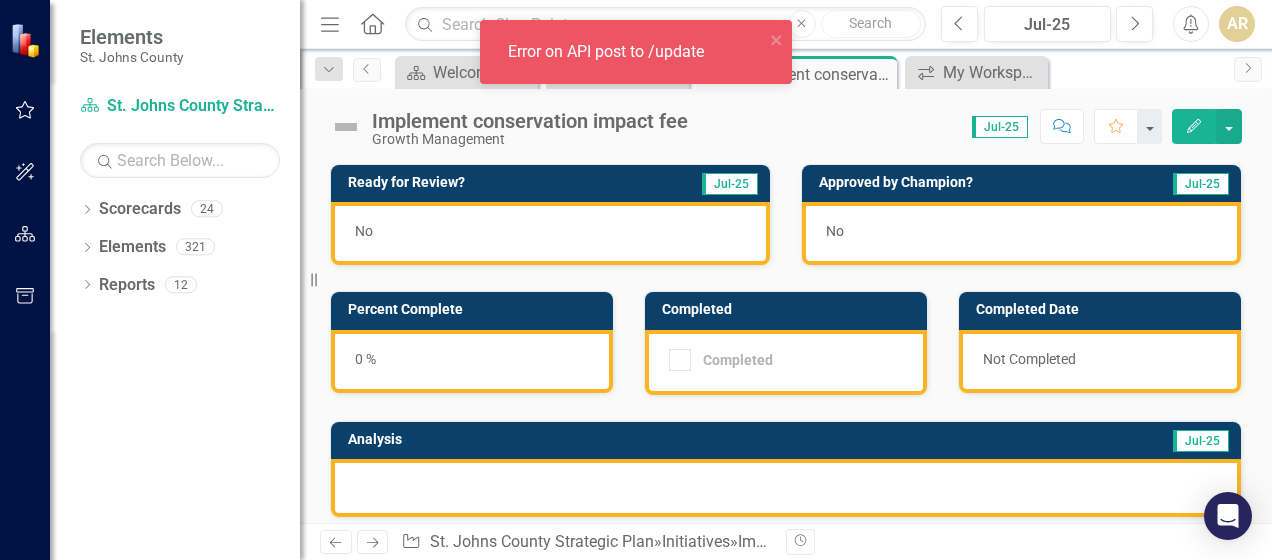 drag, startPoint x: 878, startPoint y: 72, endPoint x: 744, endPoint y: 66, distance: 134.13426 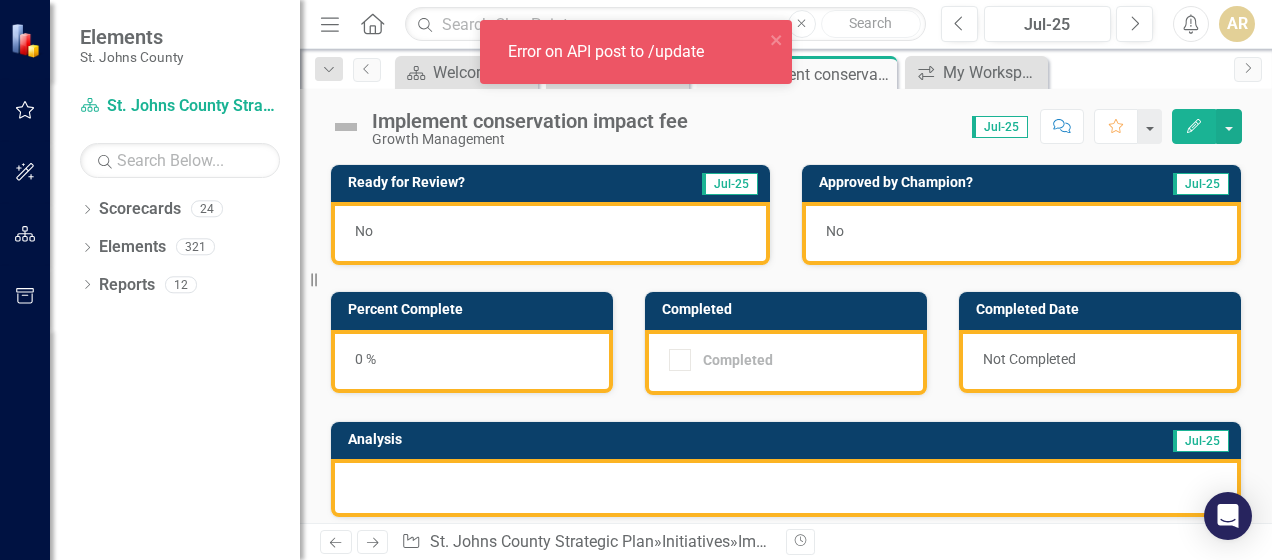 click on "Close" 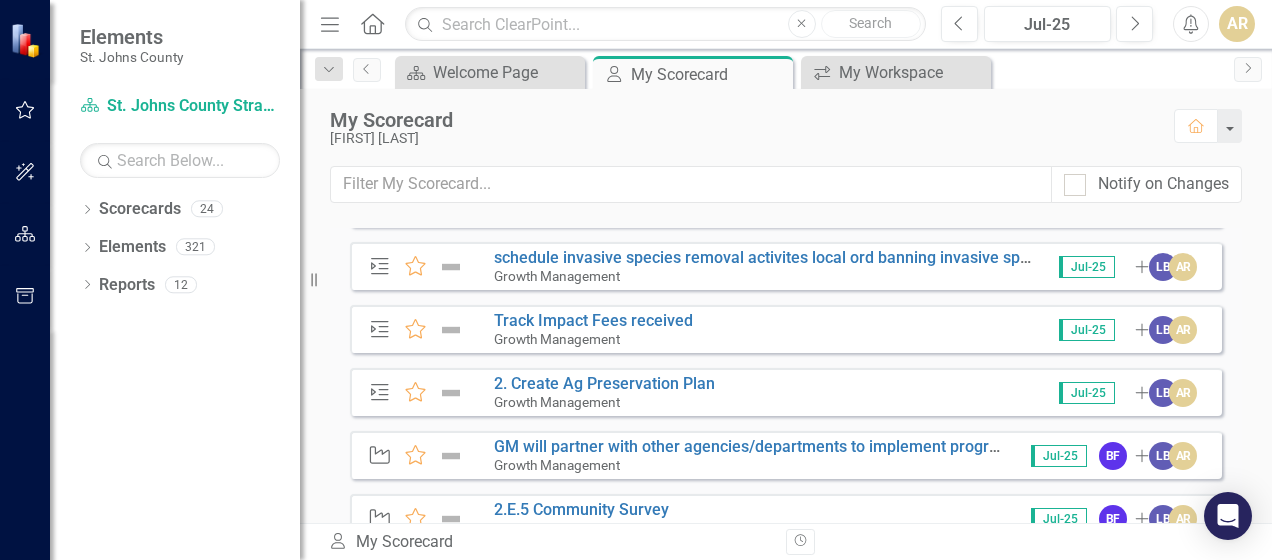 scroll, scrollTop: 1200, scrollLeft: 0, axis: vertical 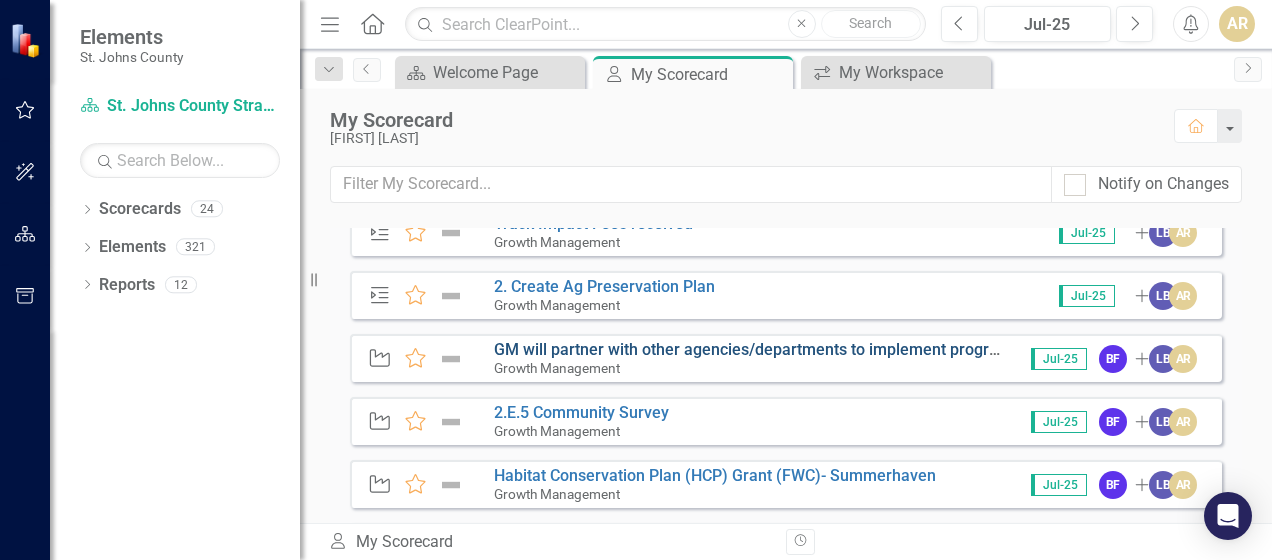 click on "GM will partner with other agencies/departments to implement programs that support transportation mobility connectivity." at bounding box center [932, 349] 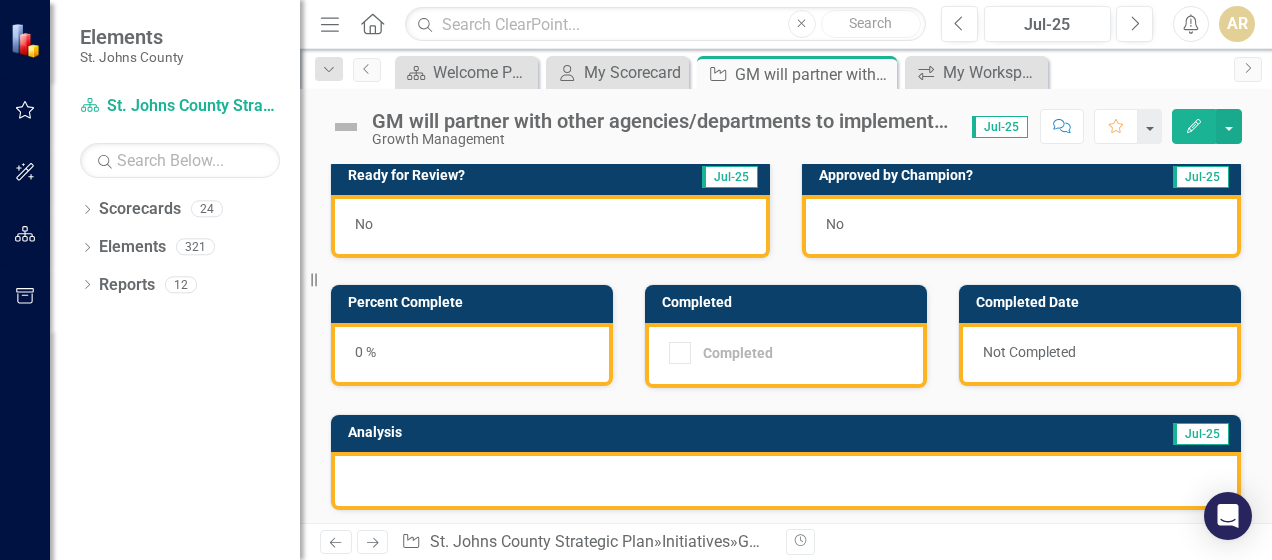 scroll, scrollTop: 0, scrollLeft: 0, axis: both 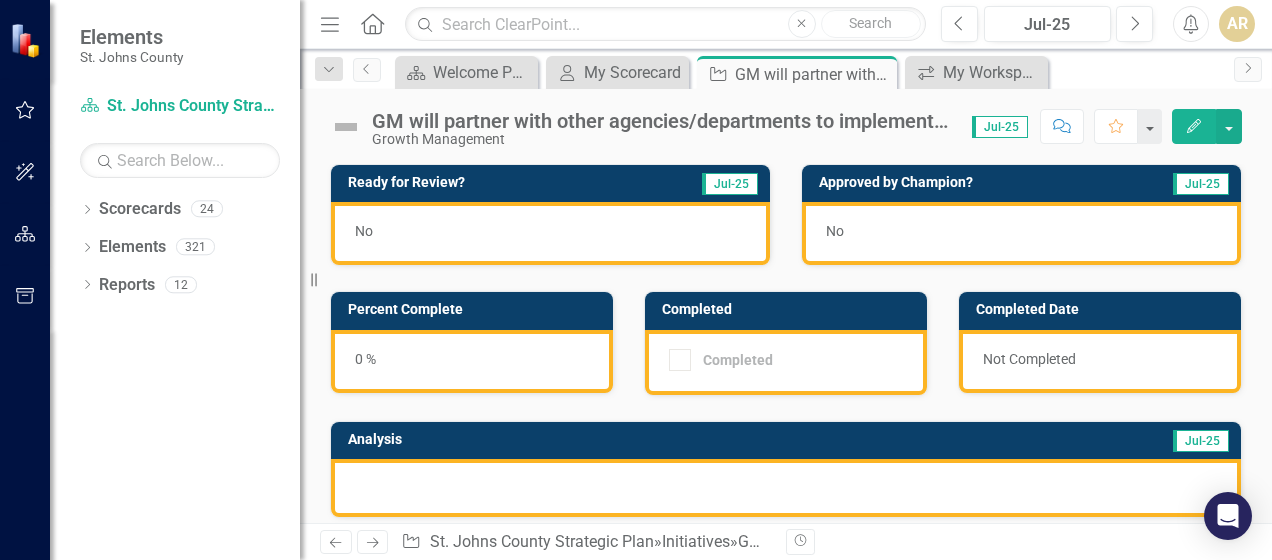 click on "GM will partner with other agencies/departments to implement programs that support transportation mobility connectivity." at bounding box center (662, 121) 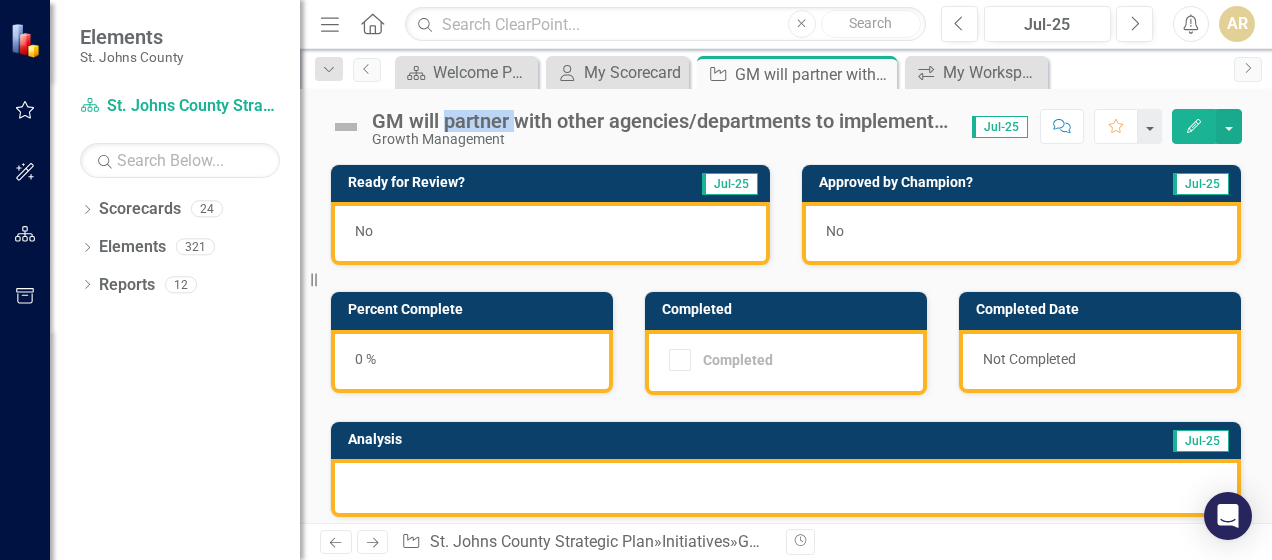 click on "GM will partner with other agencies/departments to implement programs that support transportation mobility connectivity." at bounding box center [662, 121] 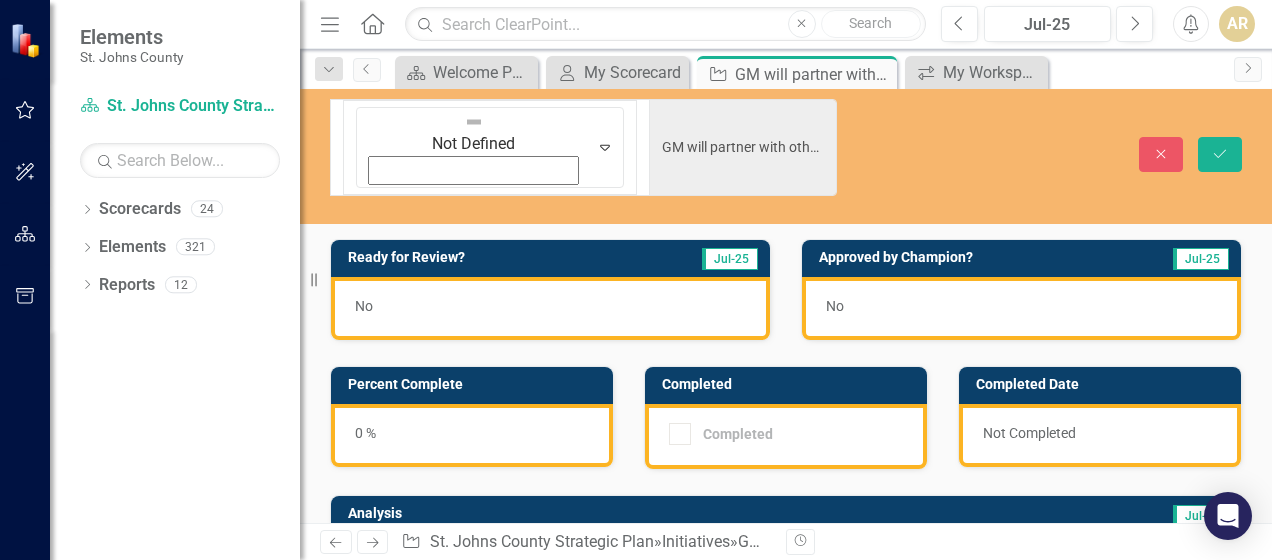 click on "Close Save" at bounding box center [1069, 154] 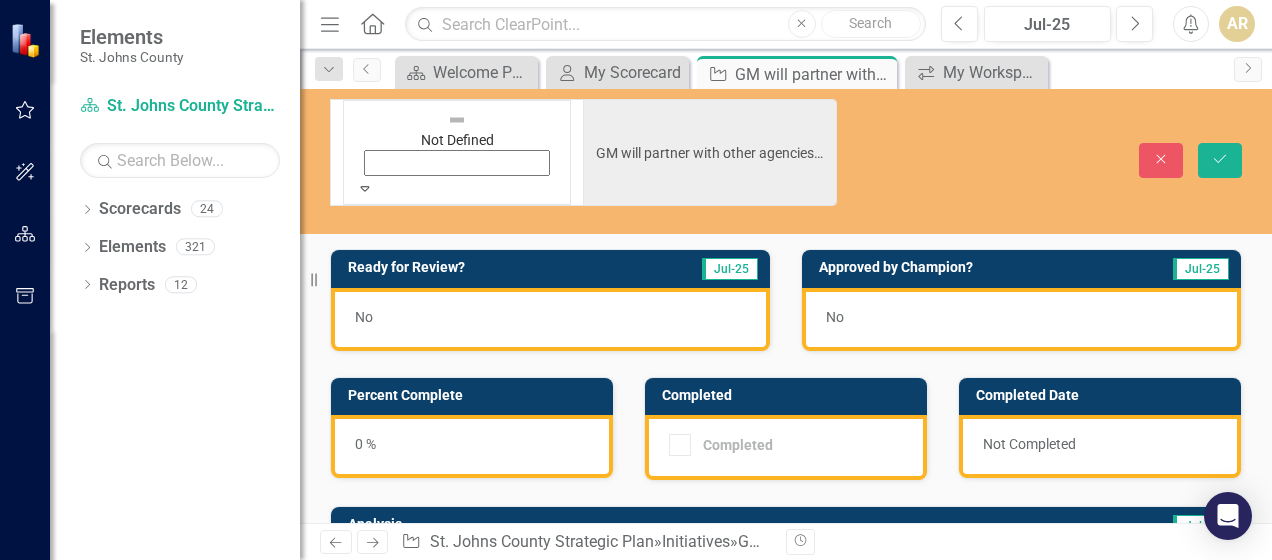 click on "Expand" 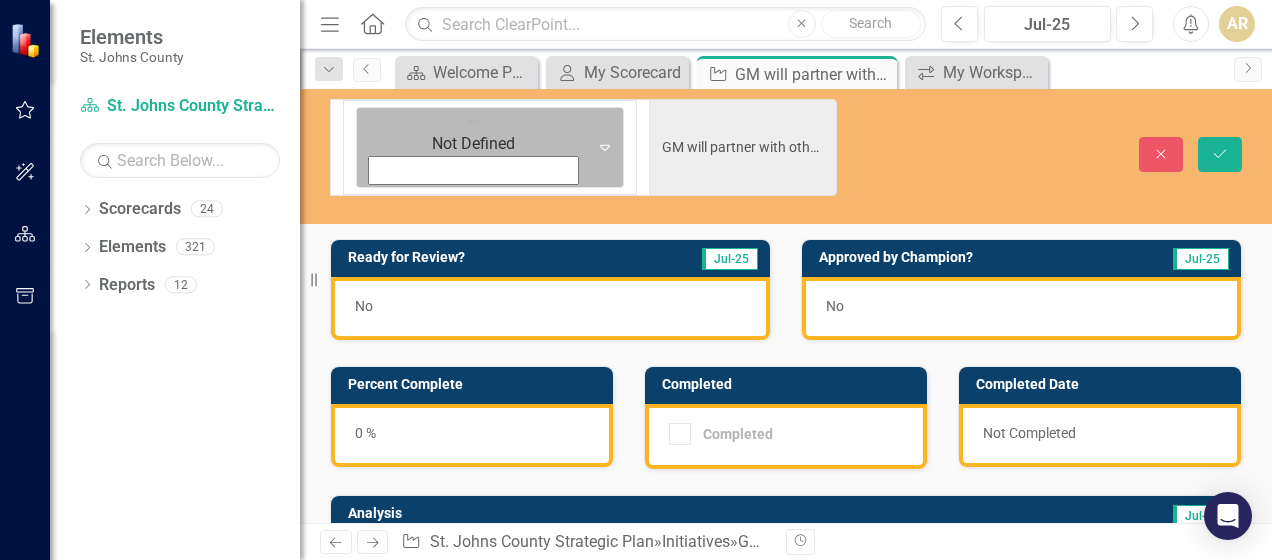 click at bounding box center (474, 122) 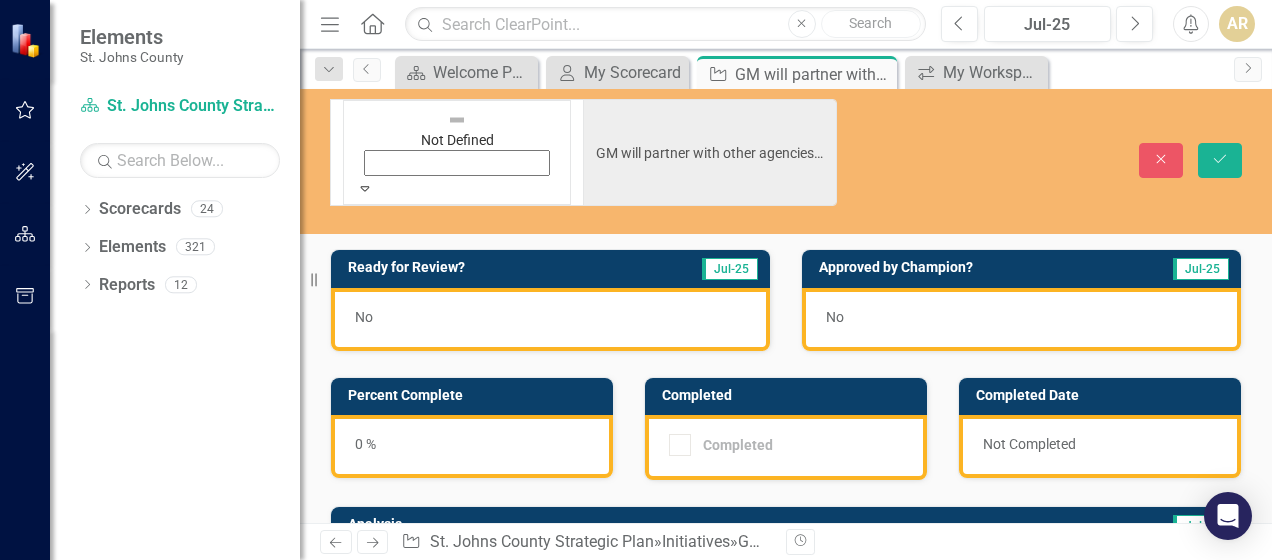 click on "Not Defined" at bounding box center [636, 603] 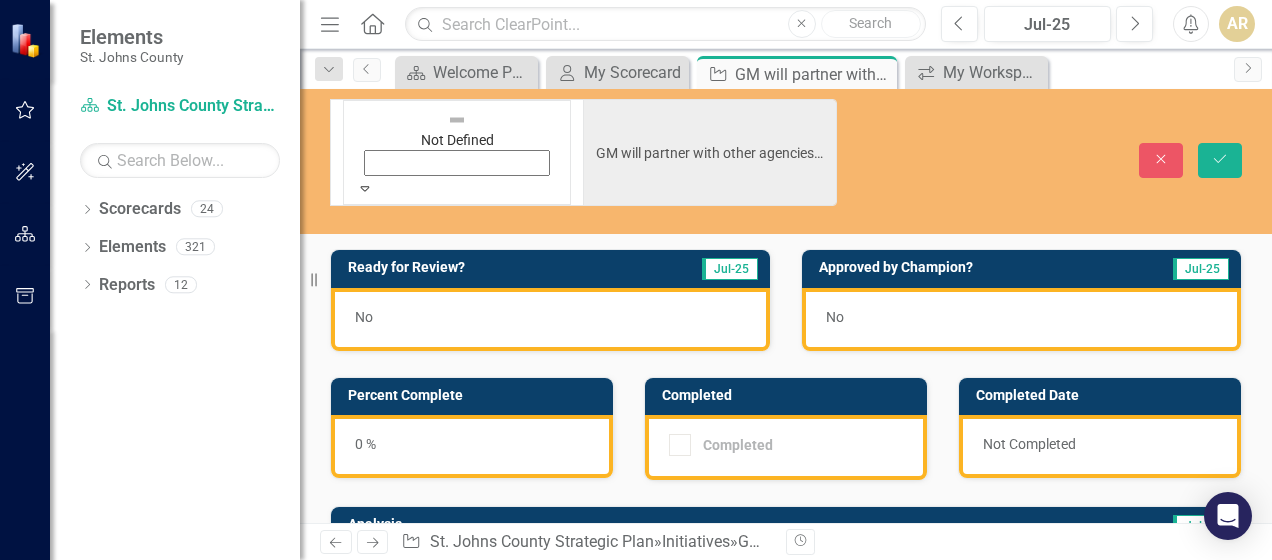 click on "Not Defined" at bounding box center (457, 129) 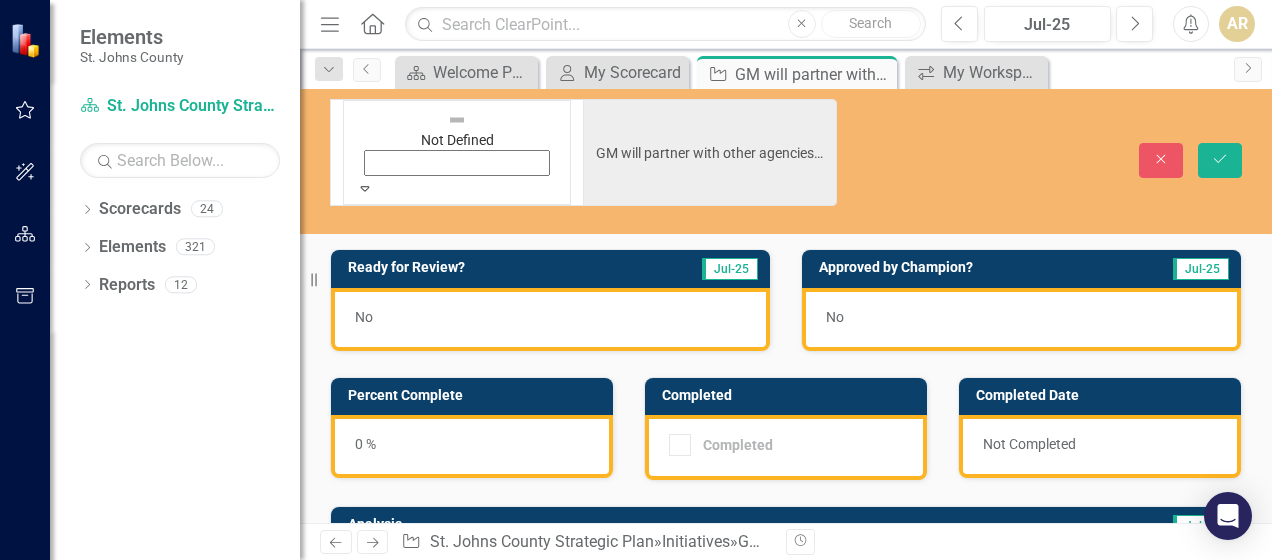 click on "Not Defined" at bounding box center (636, 603) 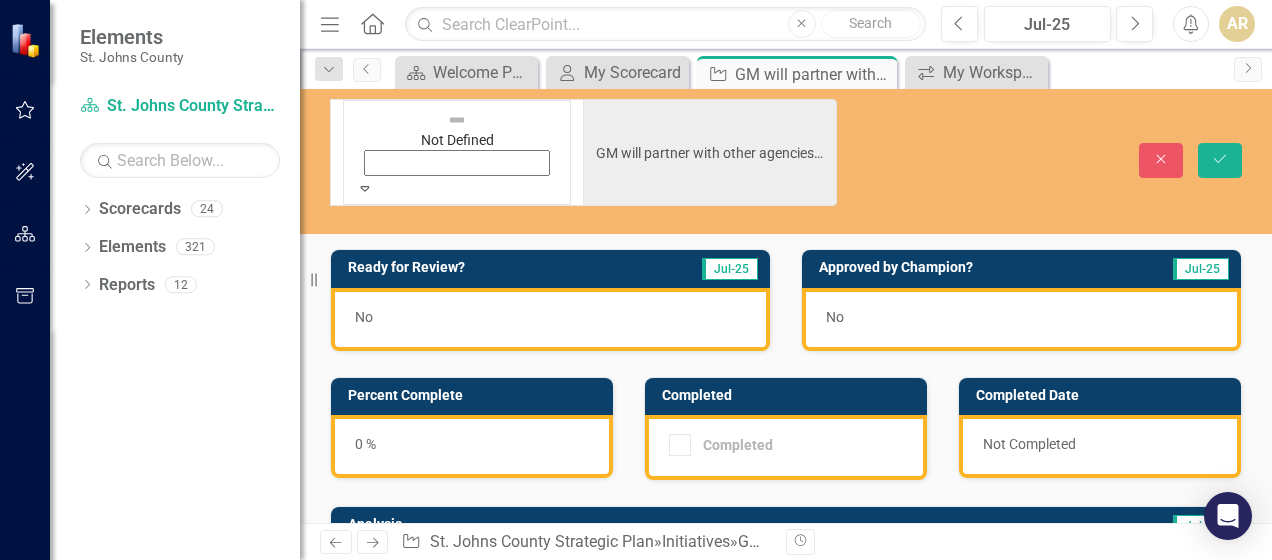 click at bounding box center (457, 120) 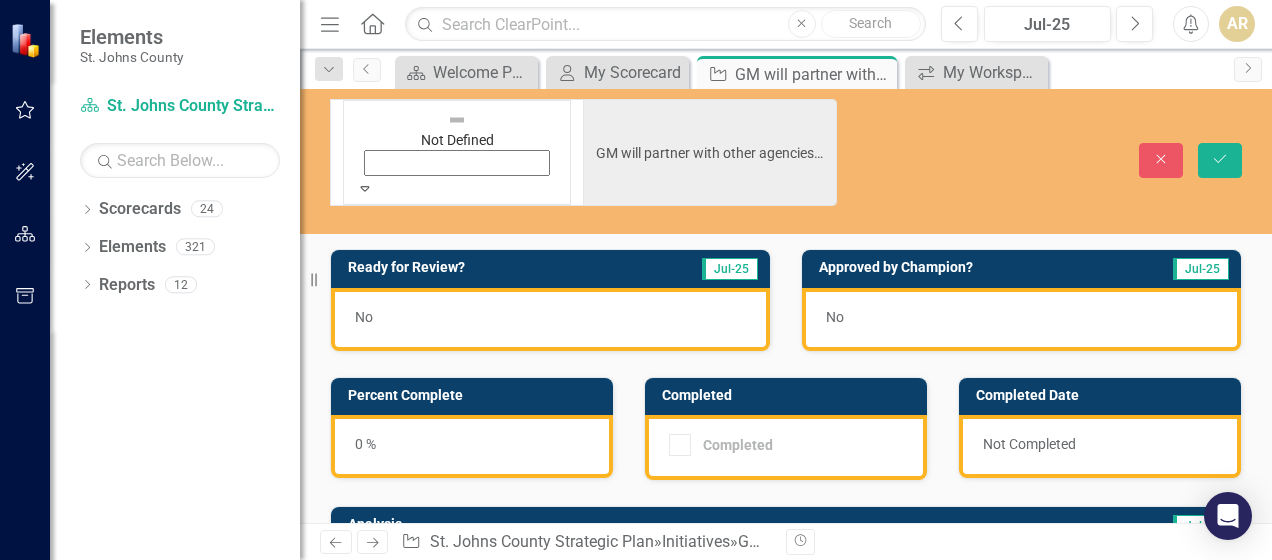 click at bounding box center (16, 576) 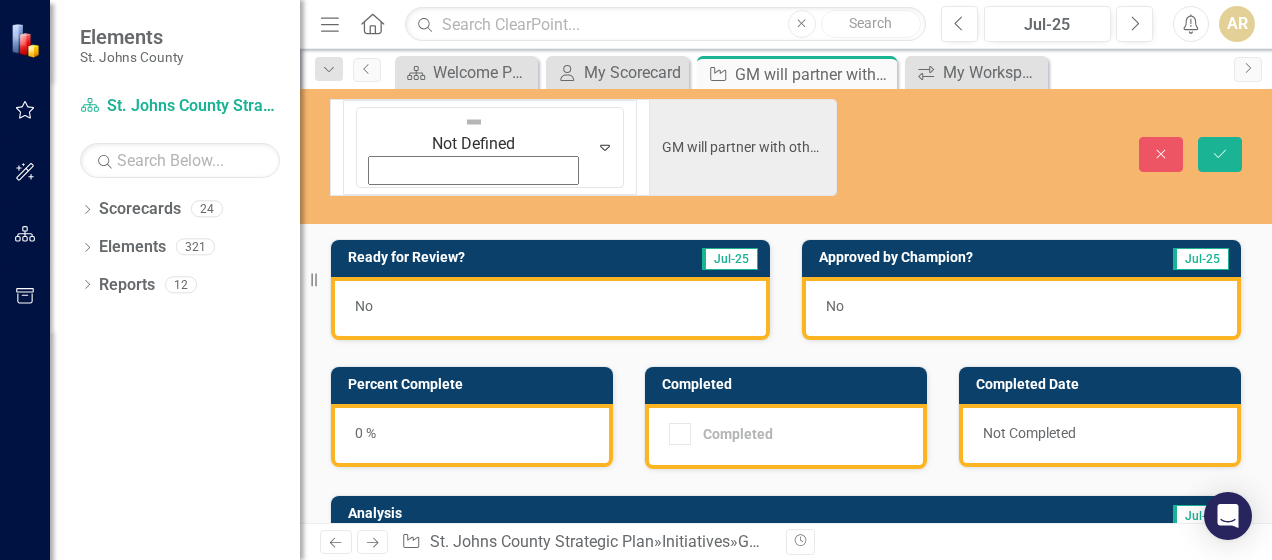 click at bounding box center (786, 563) 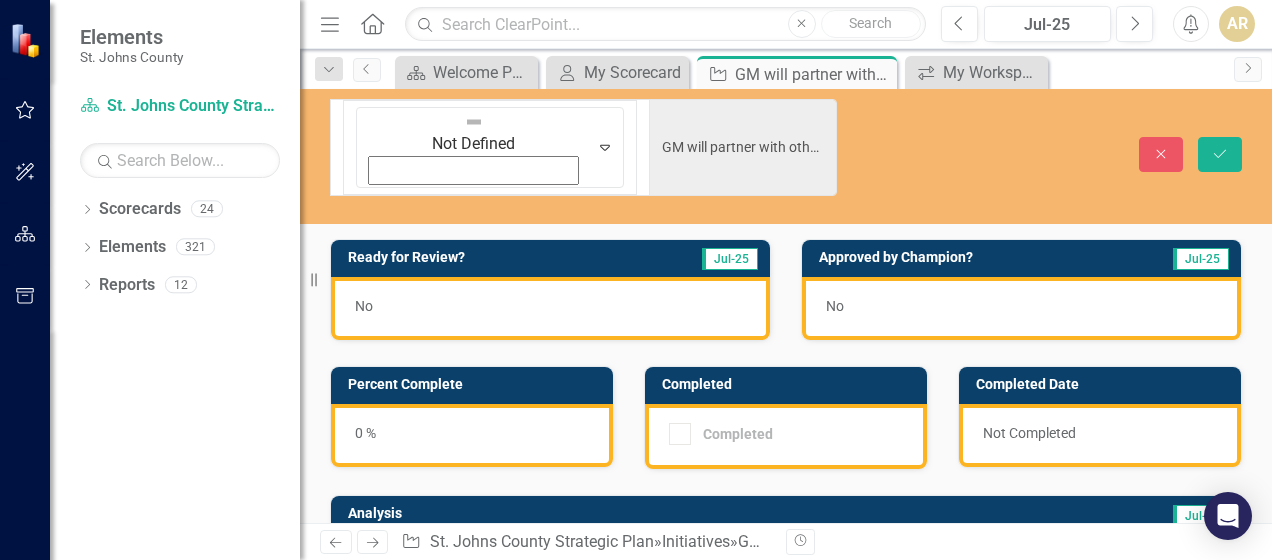 click at bounding box center (786, 563) 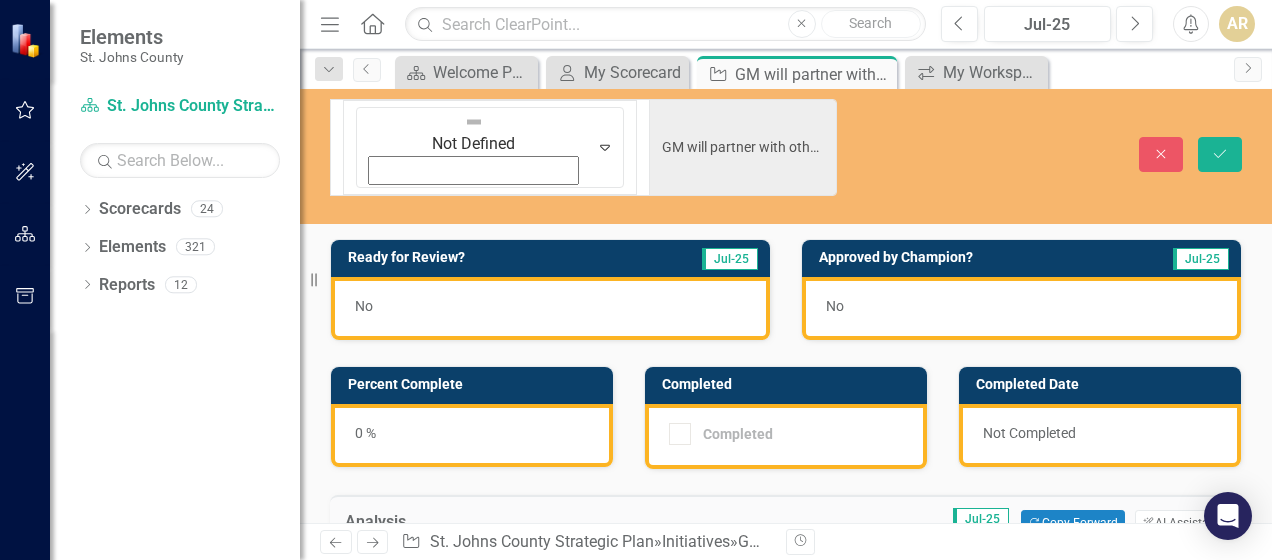 scroll, scrollTop: 0, scrollLeft: 0, axis: both 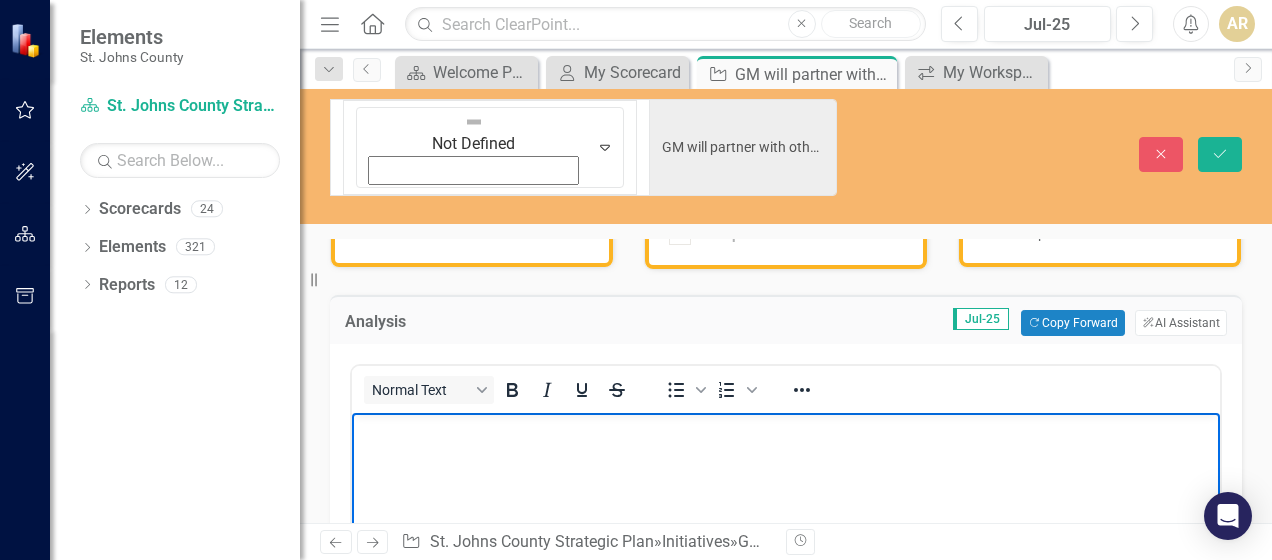 click at bounding box center (786, 430) 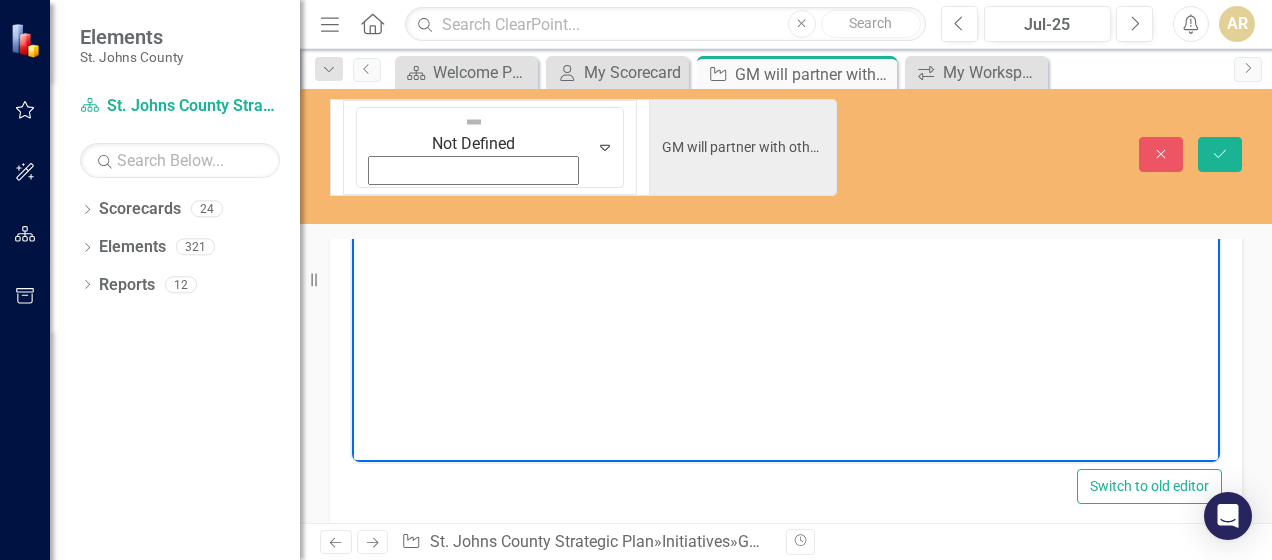 scroll, scrollTop: 300, scrollLeft: 0, axis: vertical 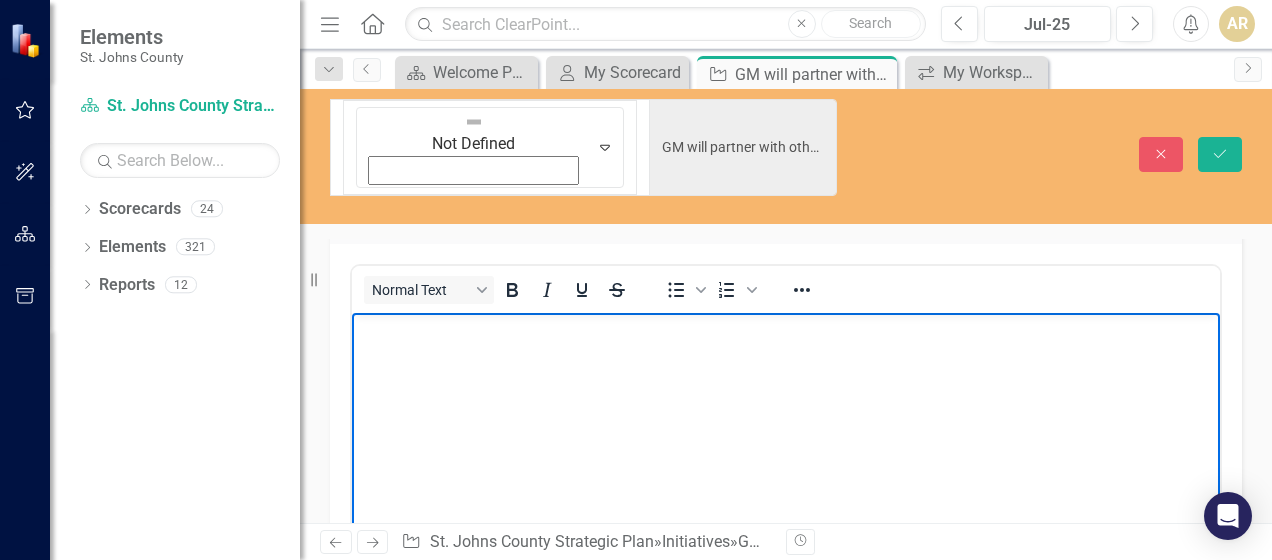 click at bounding box center [786, 463] 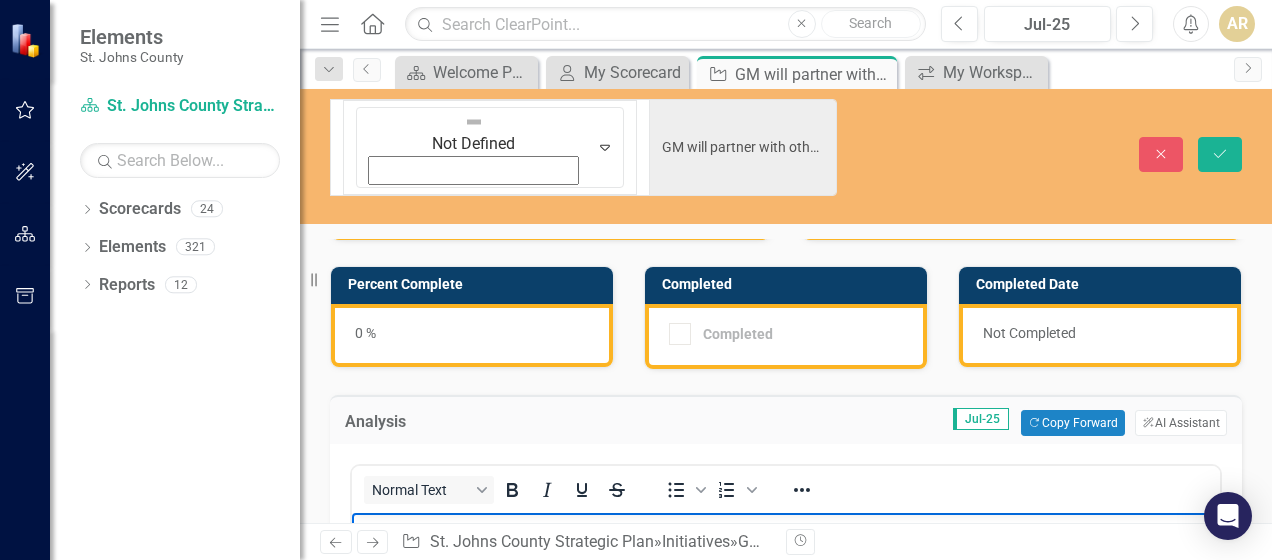 scroll, scrollTop: 300, scrollLeft: 0, axis: vertical 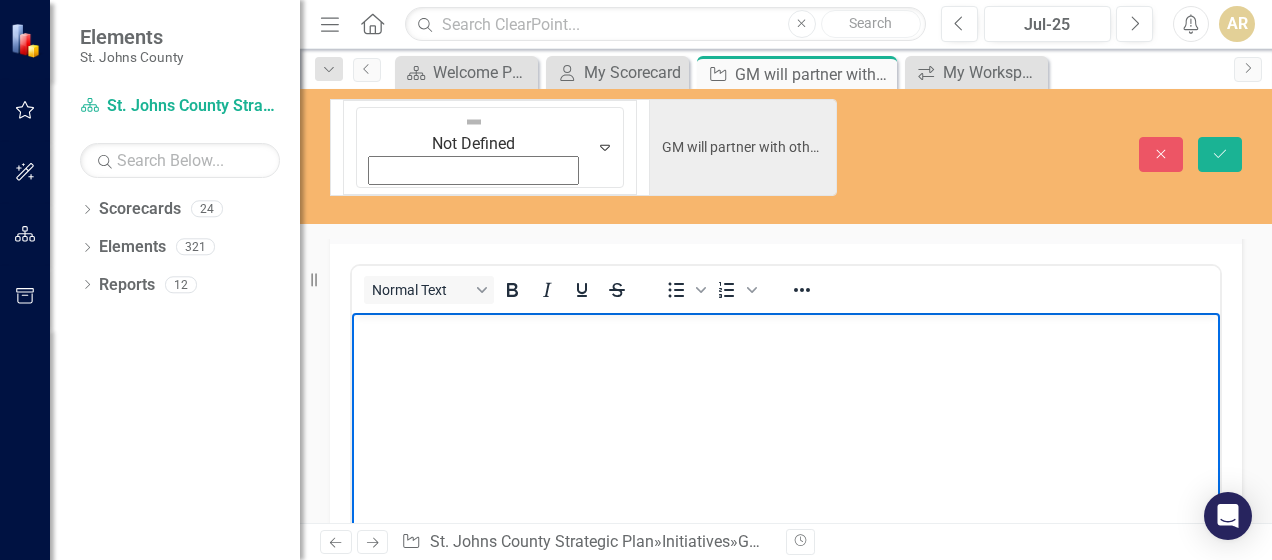 click at bounding box center [786, 330] 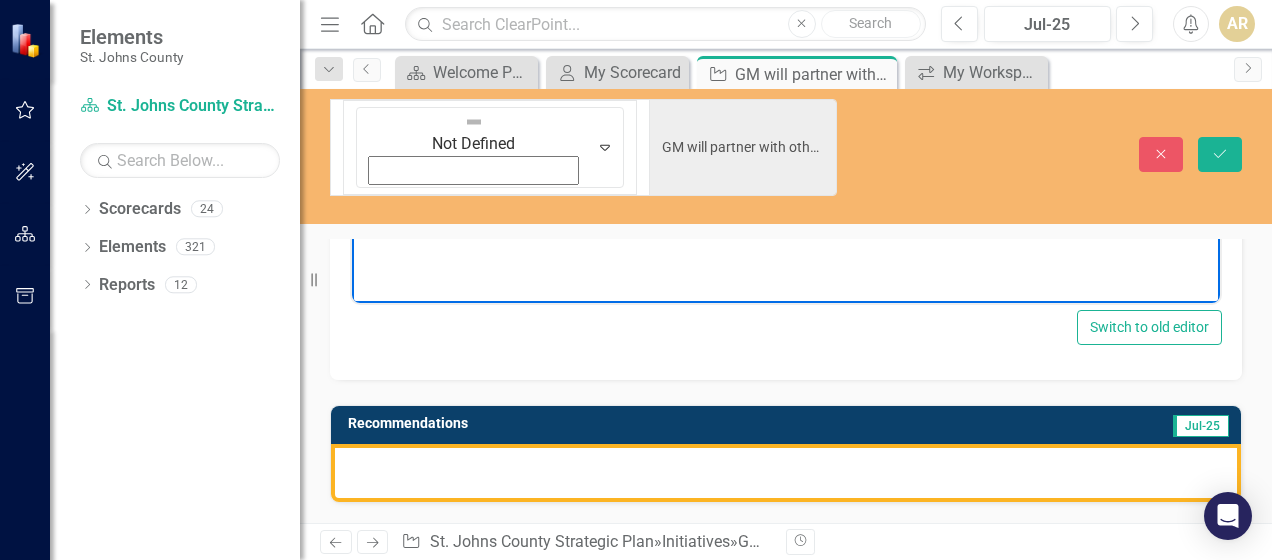 scroll, scrollTop: 700, scrollLeft: 0, axis: vertical 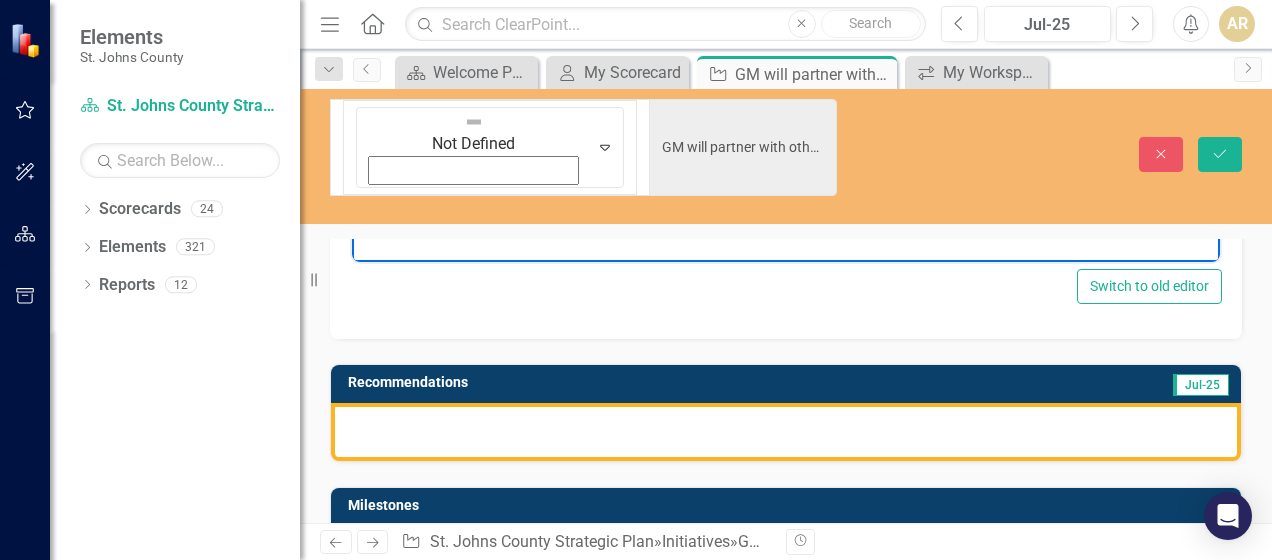 click at bounding box center [786, 432] 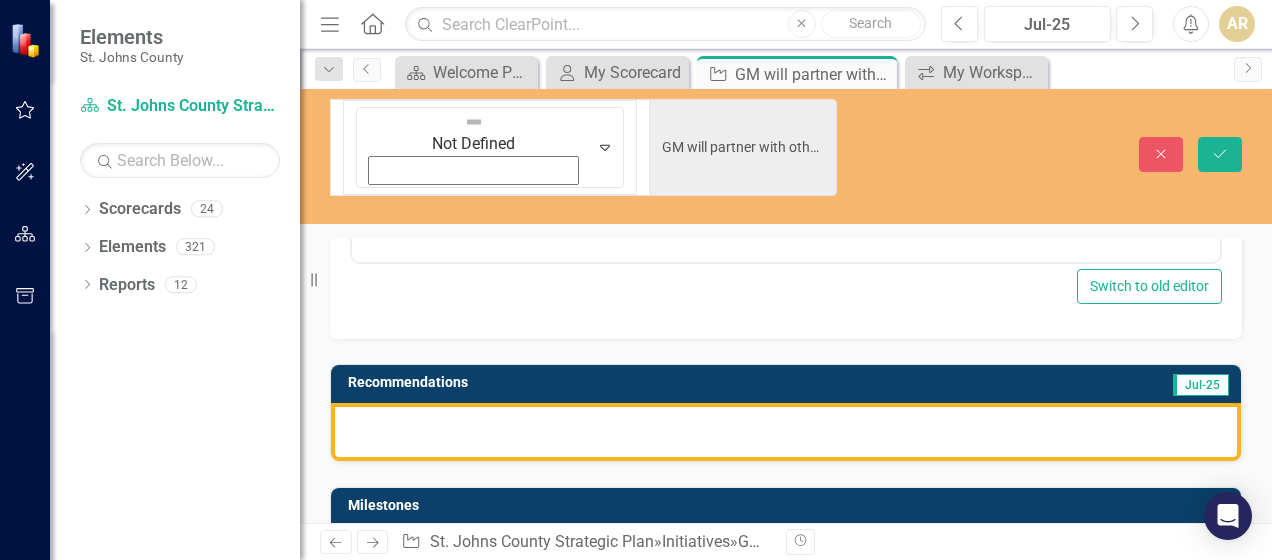 click at bounding box center [786, 432] 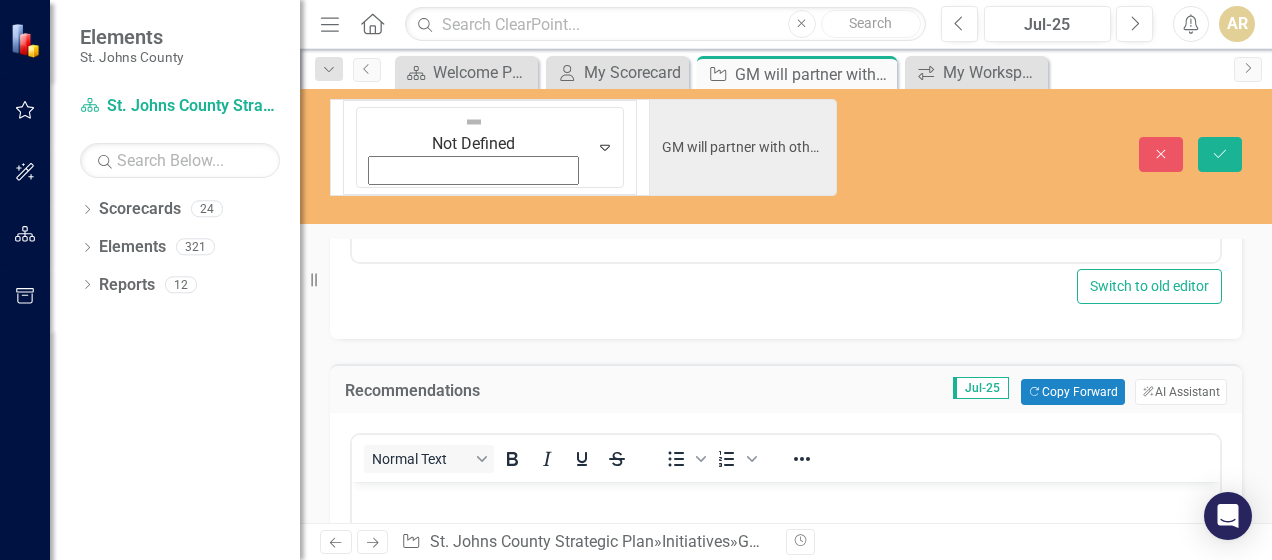 scroll, scrollTop: 0, scrollLeft: 0, axis: both 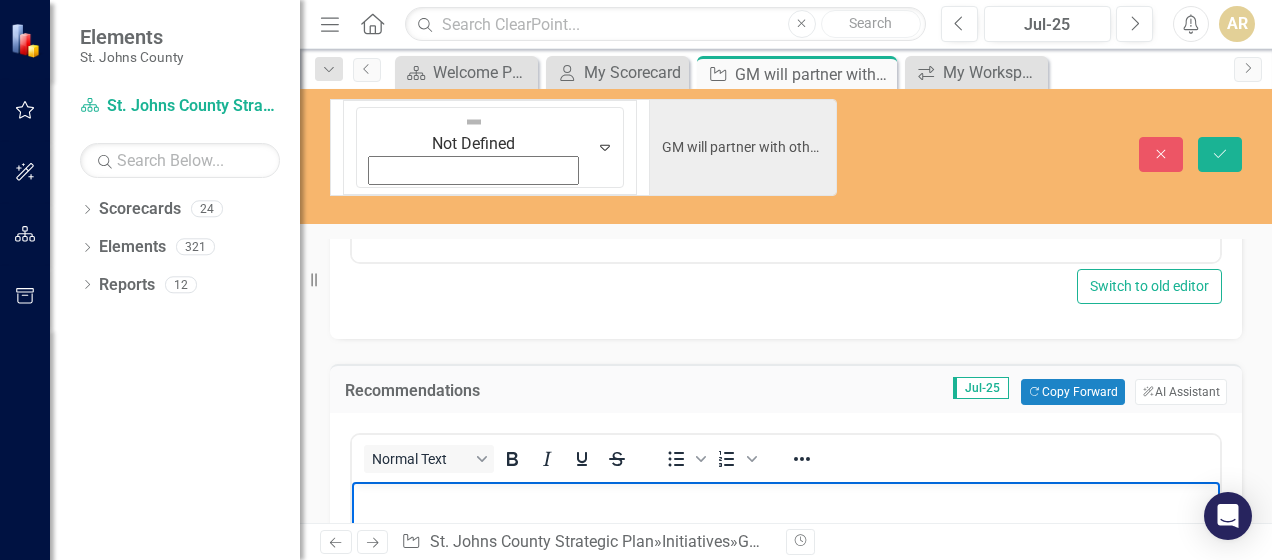 click at bounding box center (786, 632) 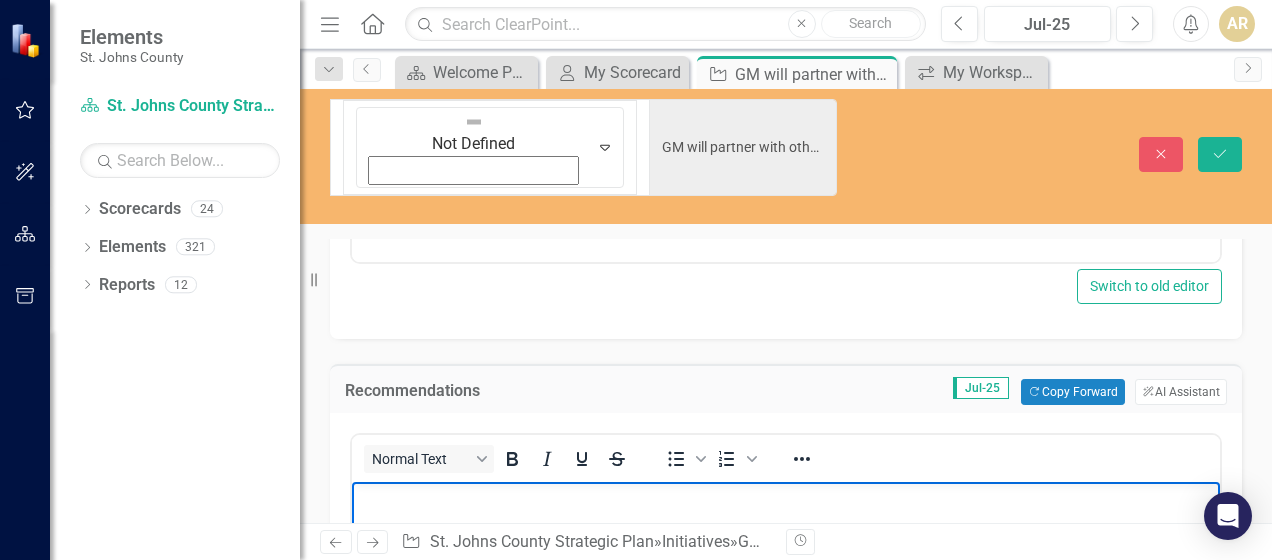 type 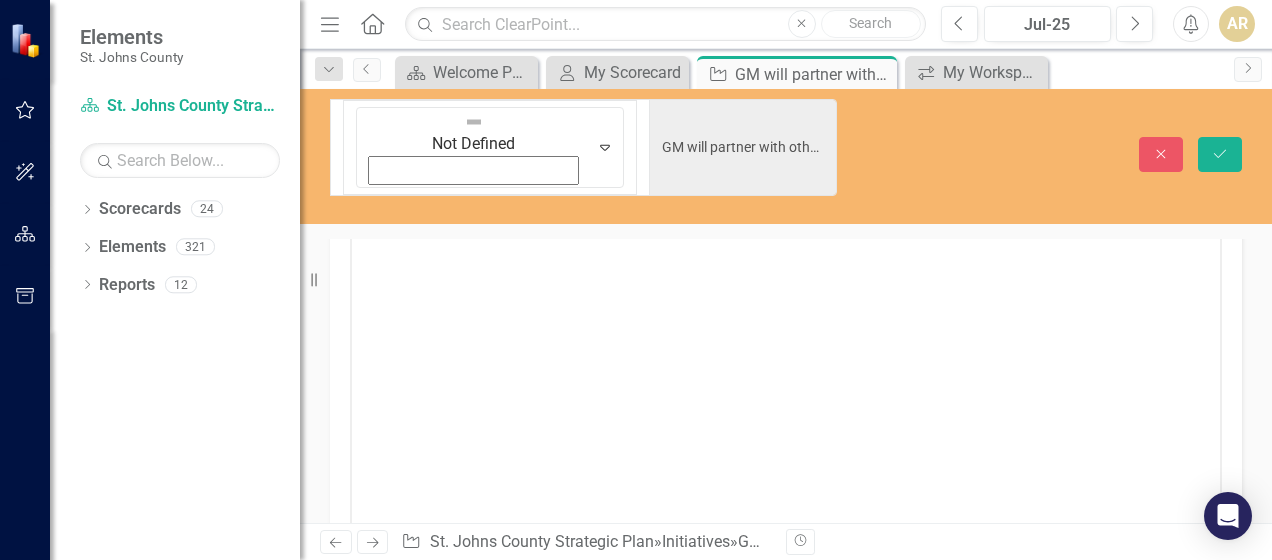 scroll, scrollTop: 100, scrollLeft: 0, axis: vertical 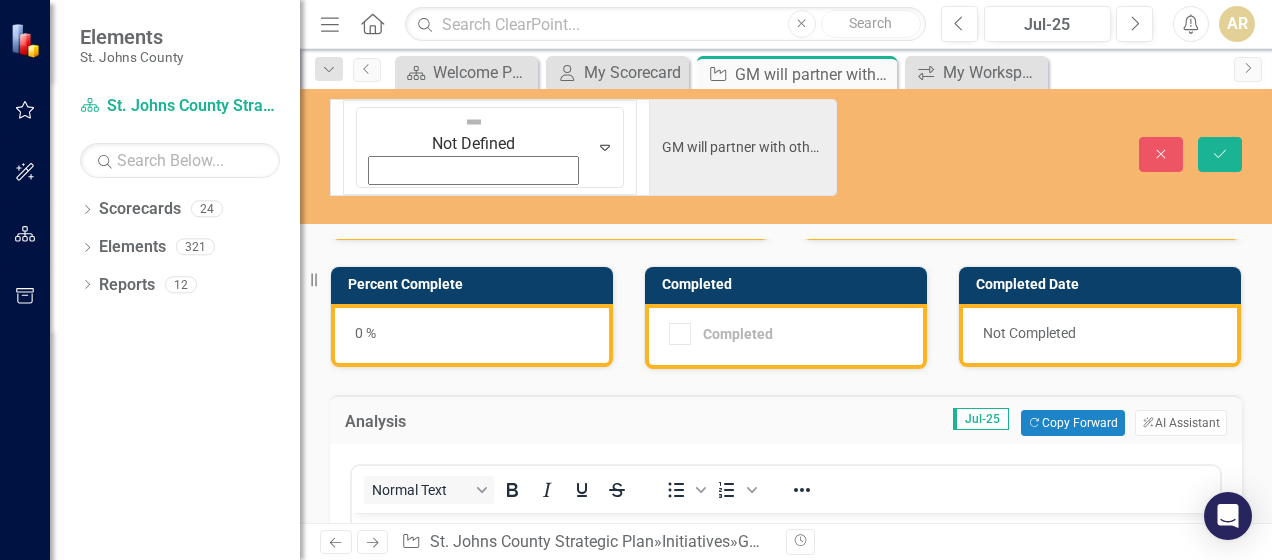 click on "0 %" at bounding box center (472, 335) 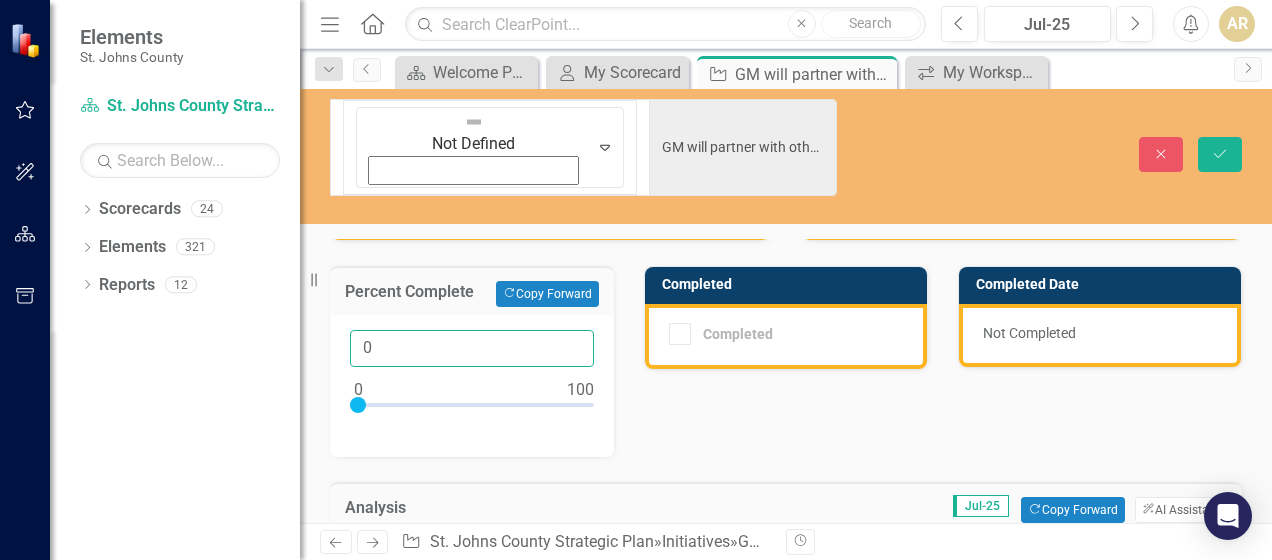 click on "0" at bounding box center (472, 348) 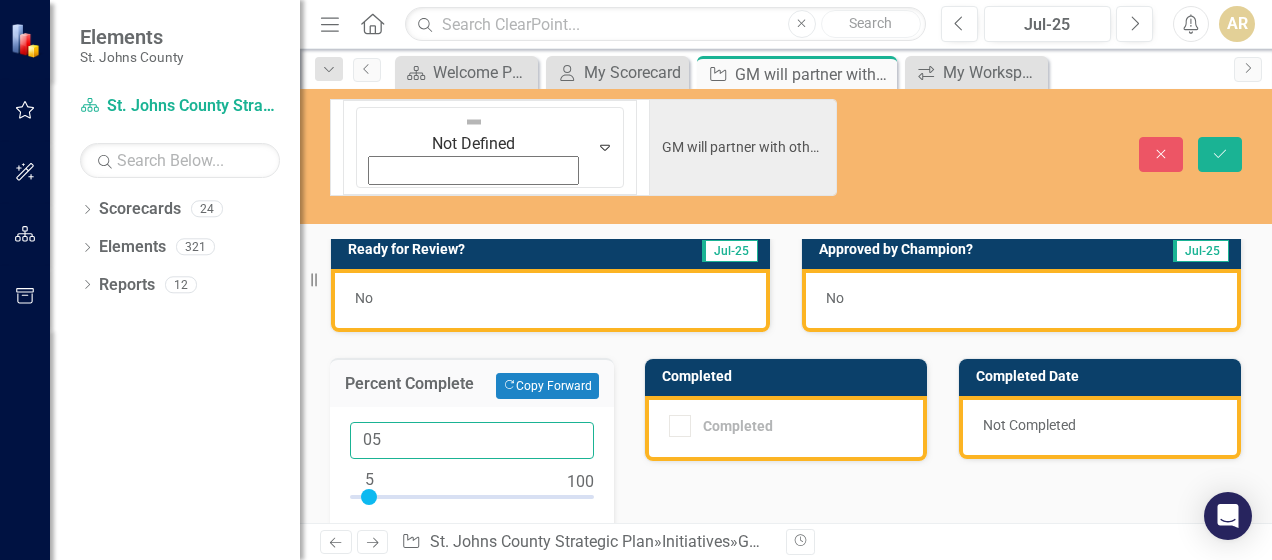 scroll, scrollTop: 0, scrollLeft: 0, axis: both 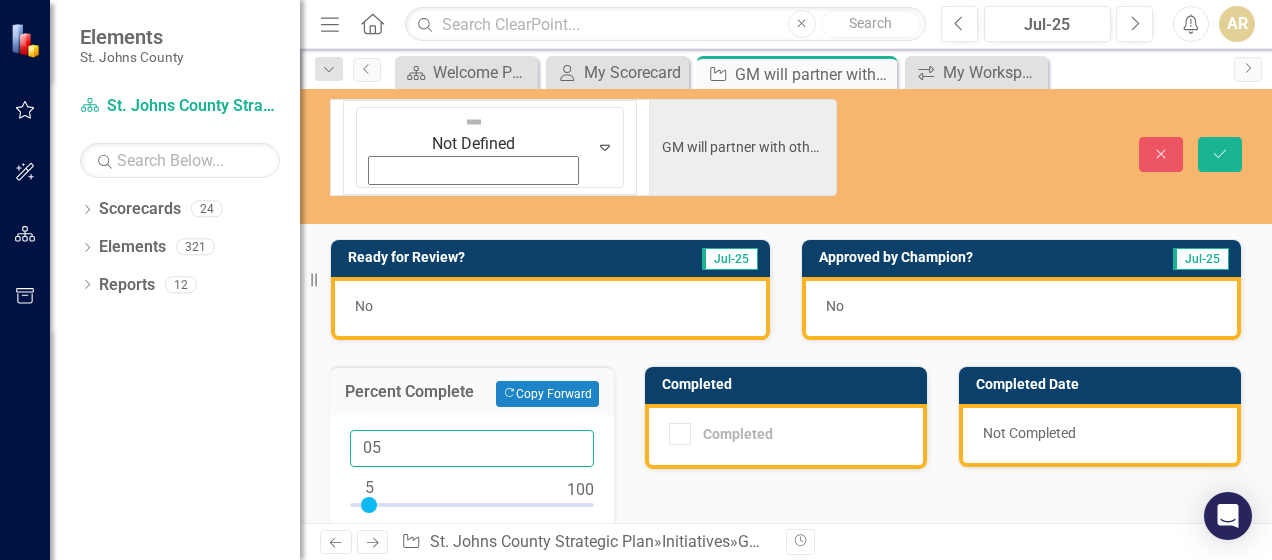 type on "05" 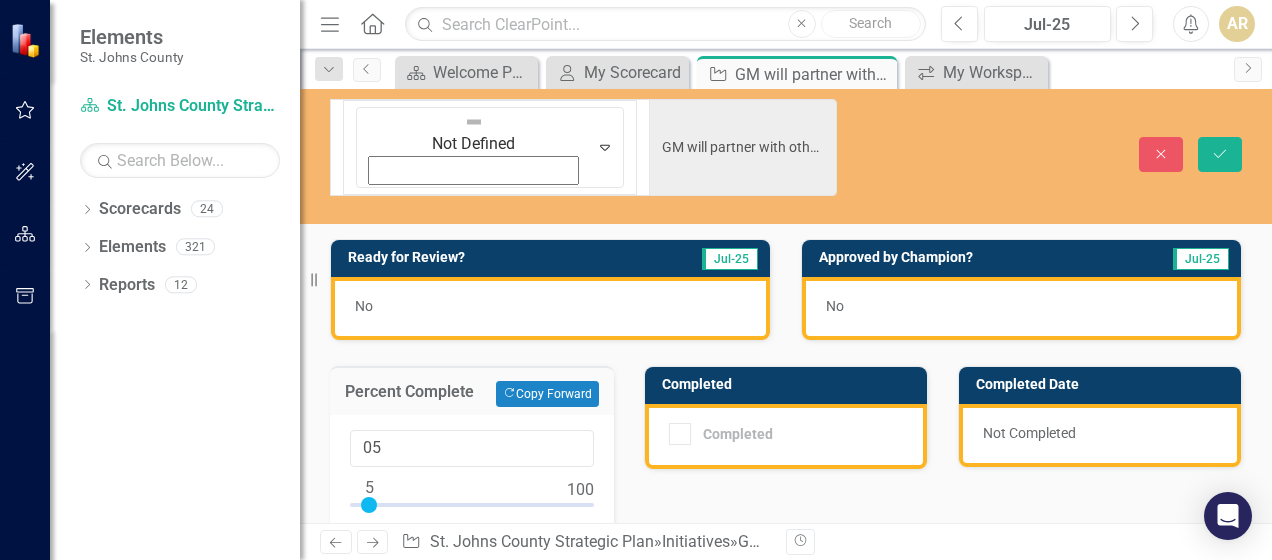click on "No" at bounding box center [550, 308] 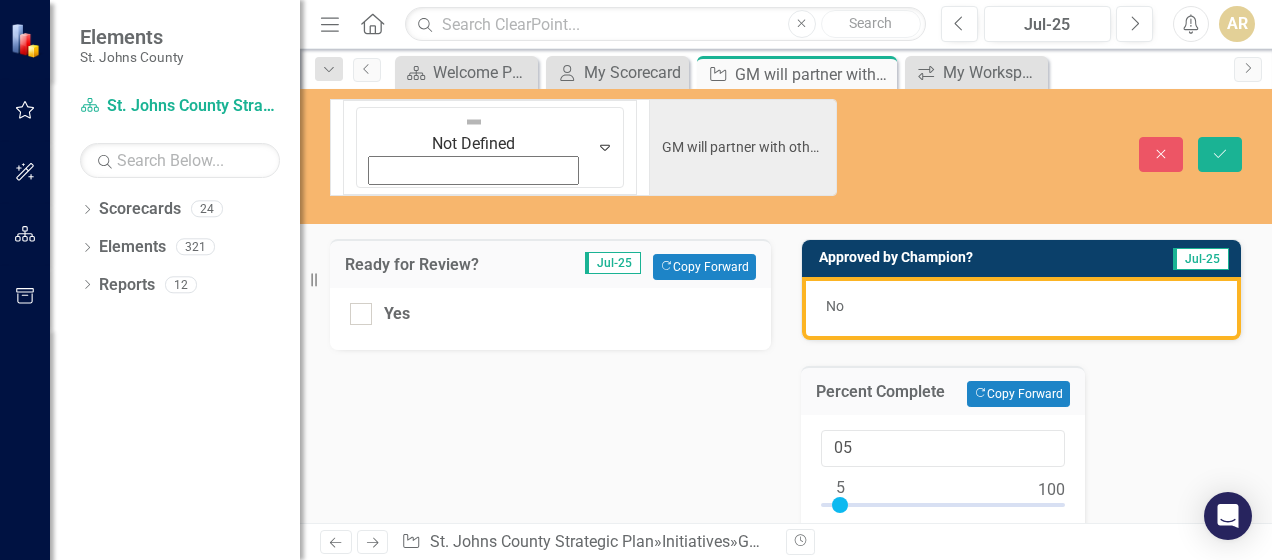 click on "Yes" at bounding box center (550, 319) 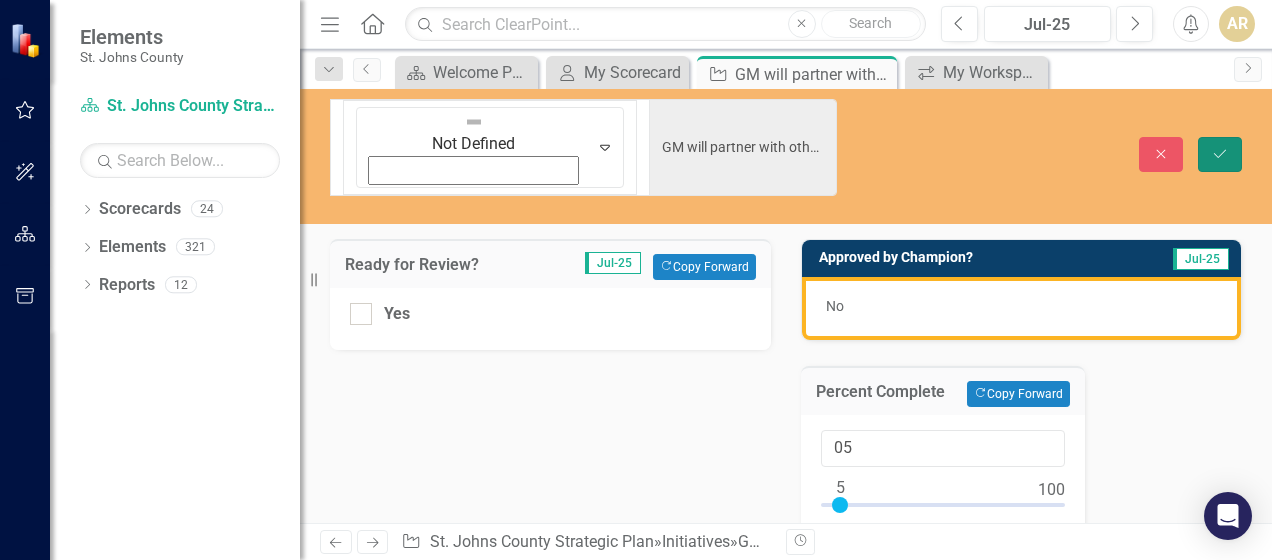 click on "Save" at bounding box center (1220, 154) 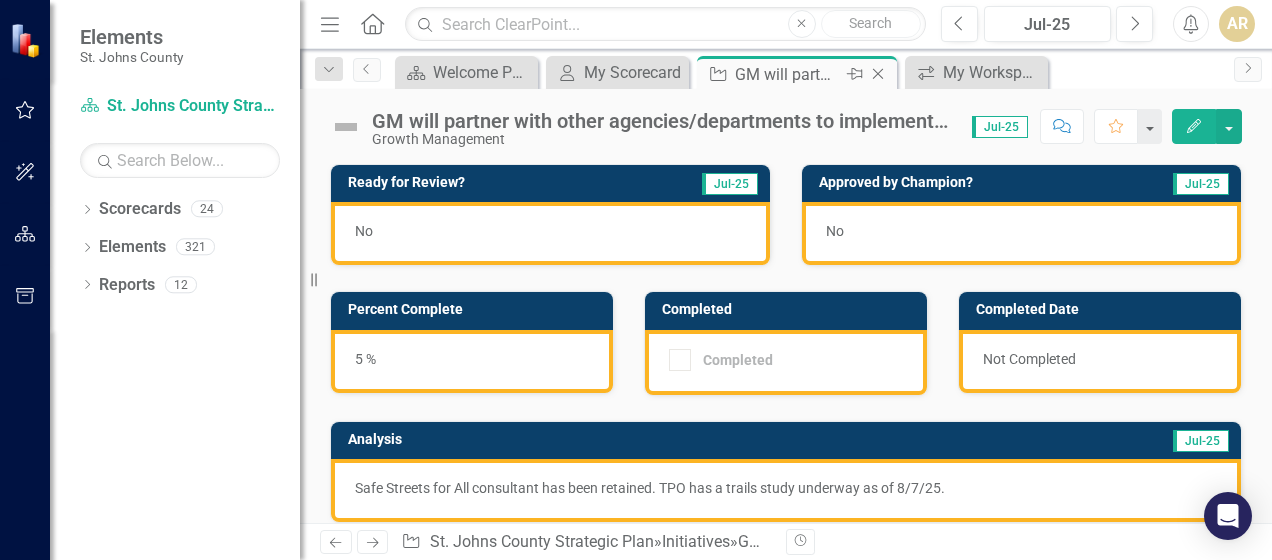 click on "Close" 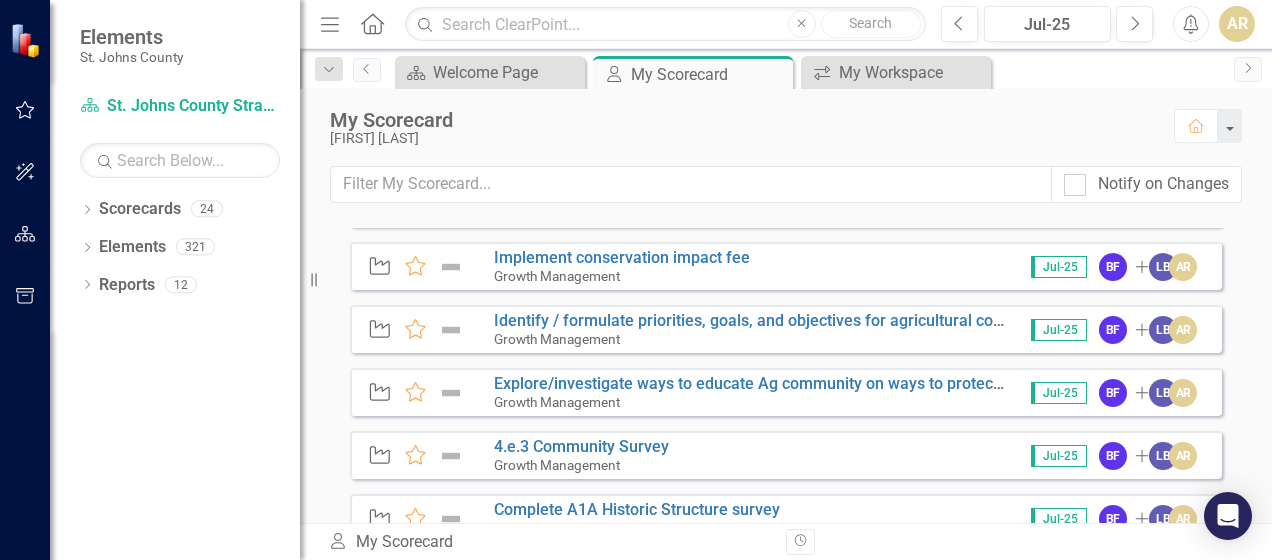 scroll, scrollTop: 1528, scrollLeft: 0, axis: vertical 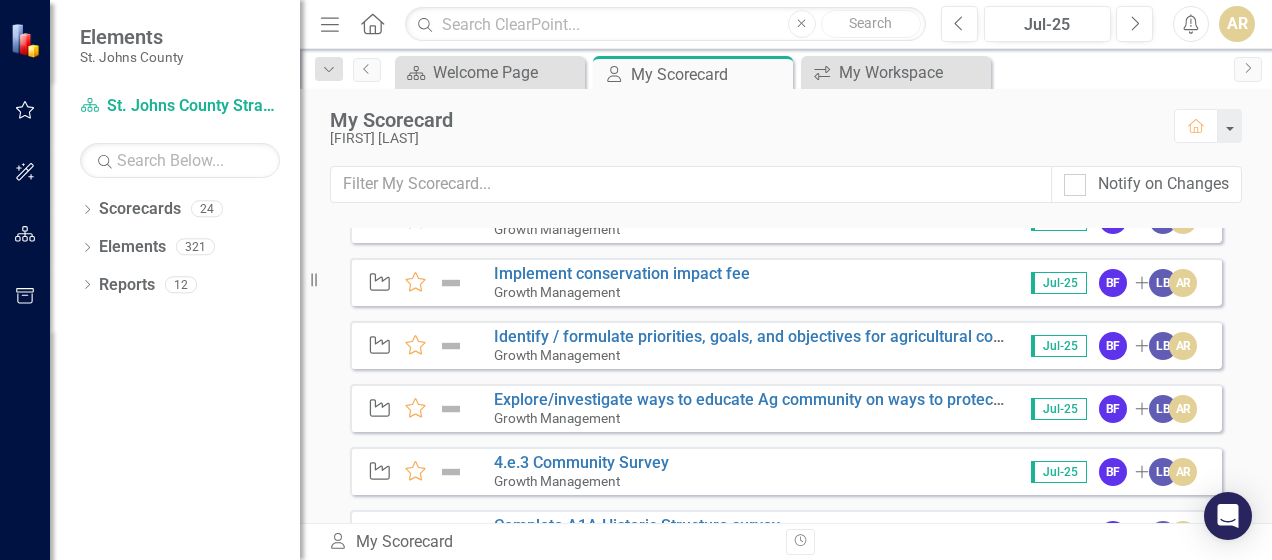click on "Initiative Favorite Implement conservation impact fee Growth Management Jul-25 BF Add LB AR" at bounding box center [786, 282] 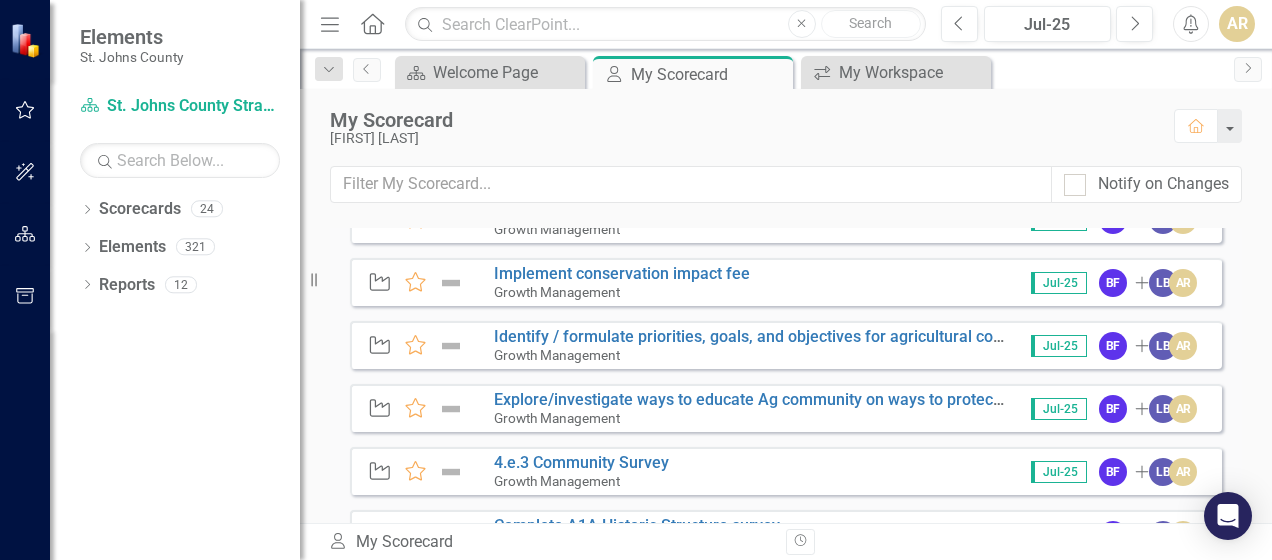 click on "Initiative Favorite Implement conservation impact fee Growth Management Jul-25 BF Add LB AR" at bounding box center (786, 282) 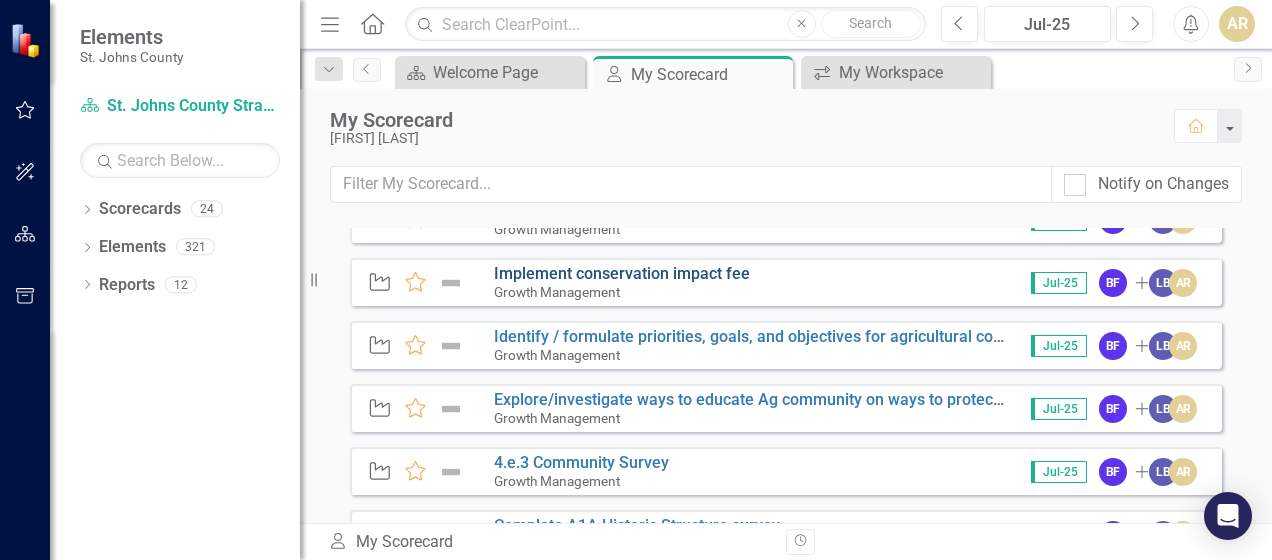 click on "Implement conservation impact fee" at bounding box center (622, 273) 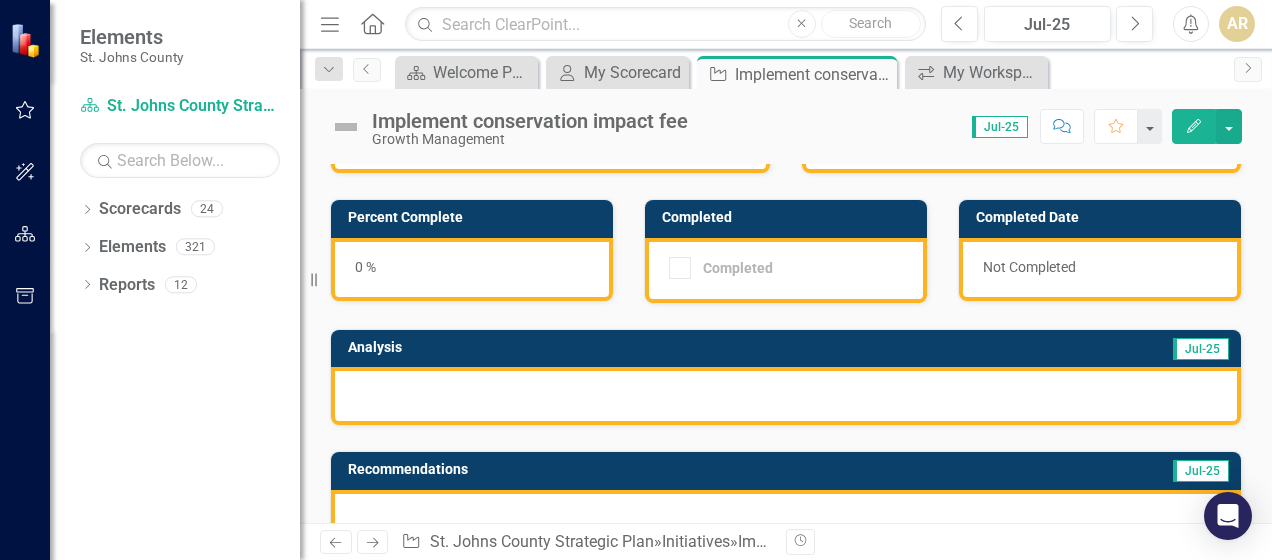 scroll, scrollTop: 100, scrollLeft: 0, axis: vertical 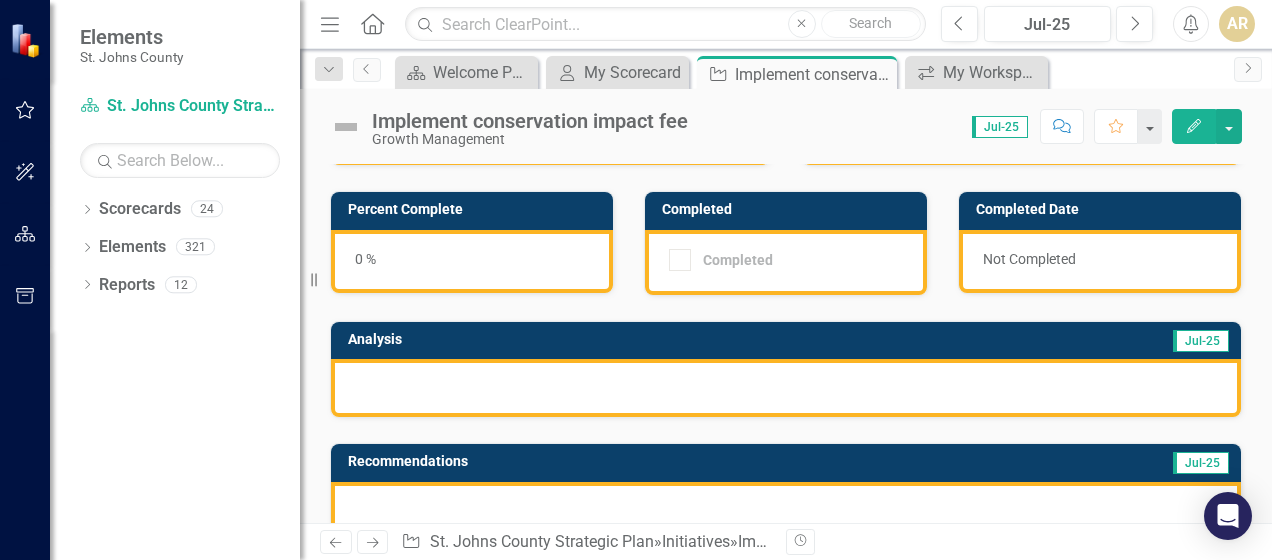 click at bounding box center [786, 388] 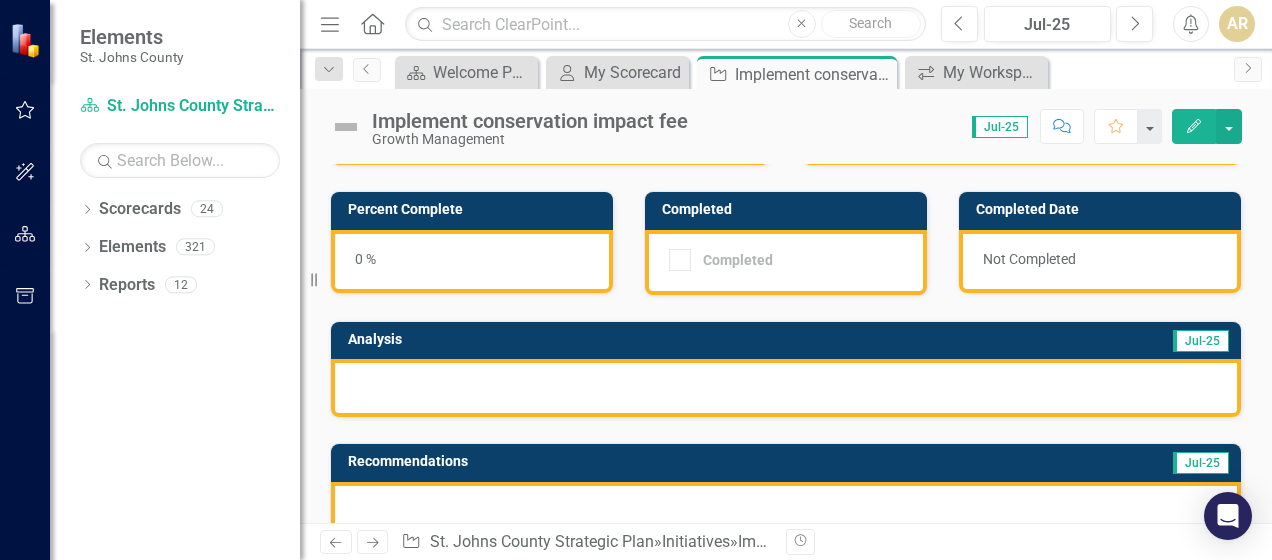 click at bounding box center (786, 388) 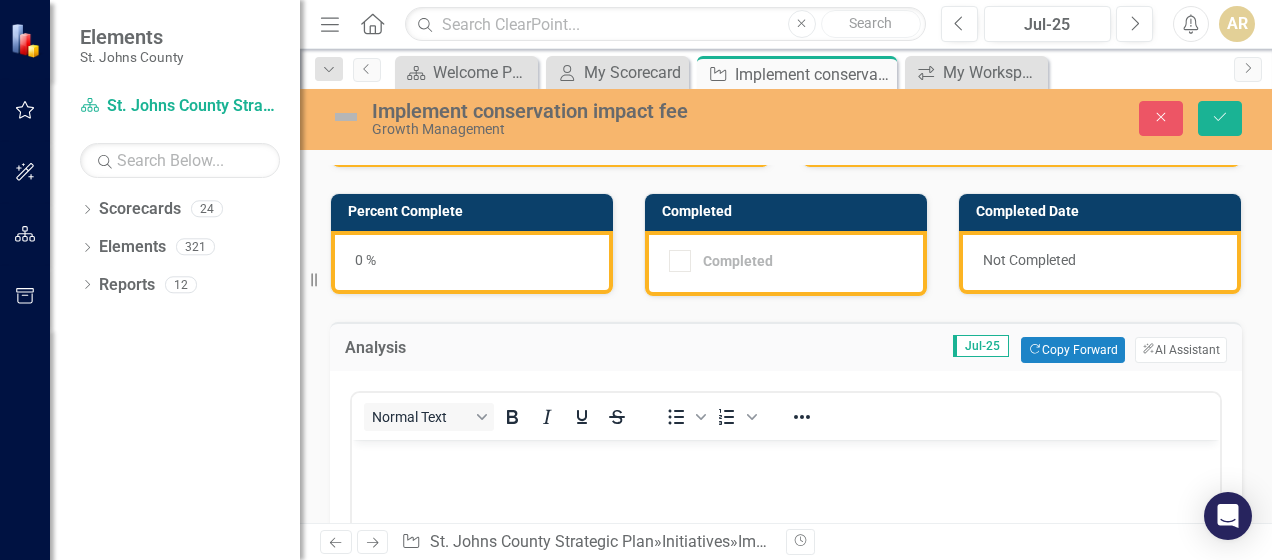scroll, scrollTop: 0, scrollLeft: 0, axis: both 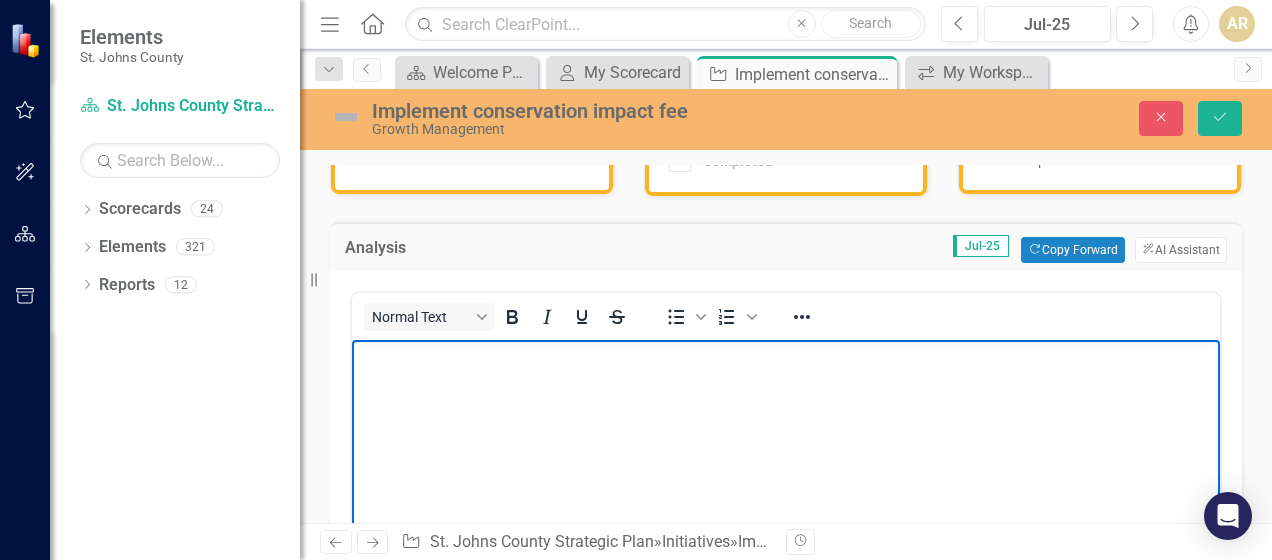 click at bounding box center (786, 357) 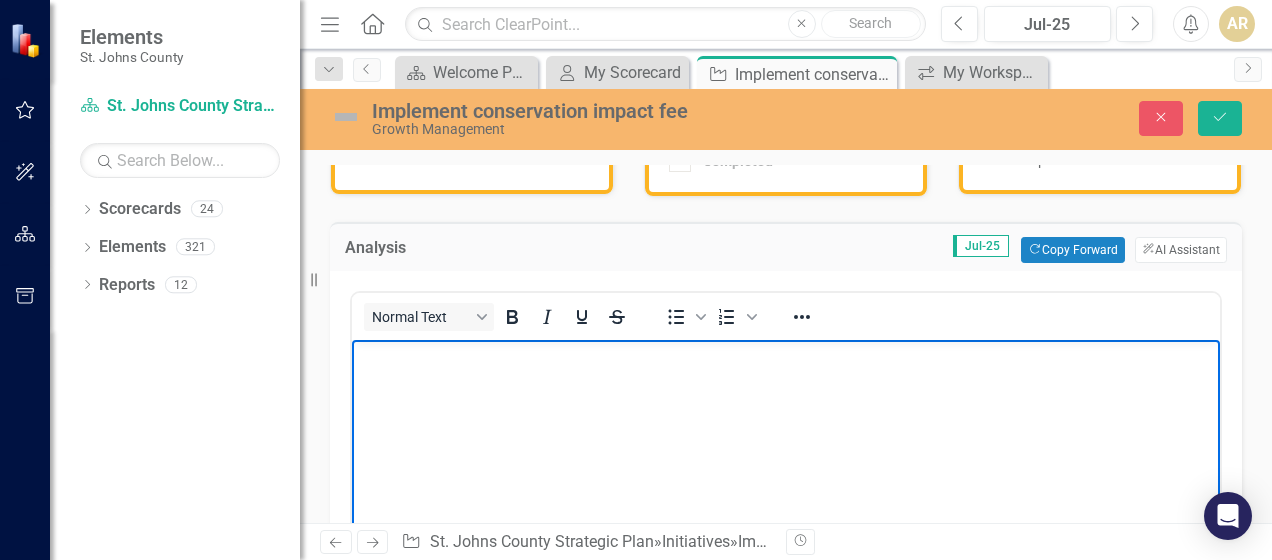 type 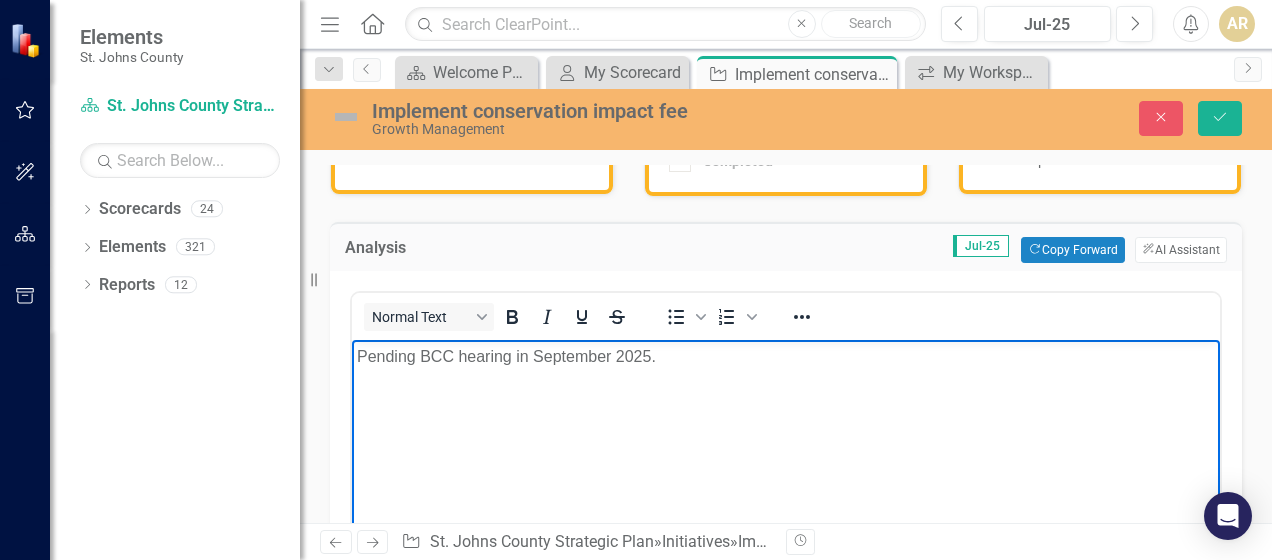 click on "Pending BCC hearing in September 2025." at bounding box center (786, 357) 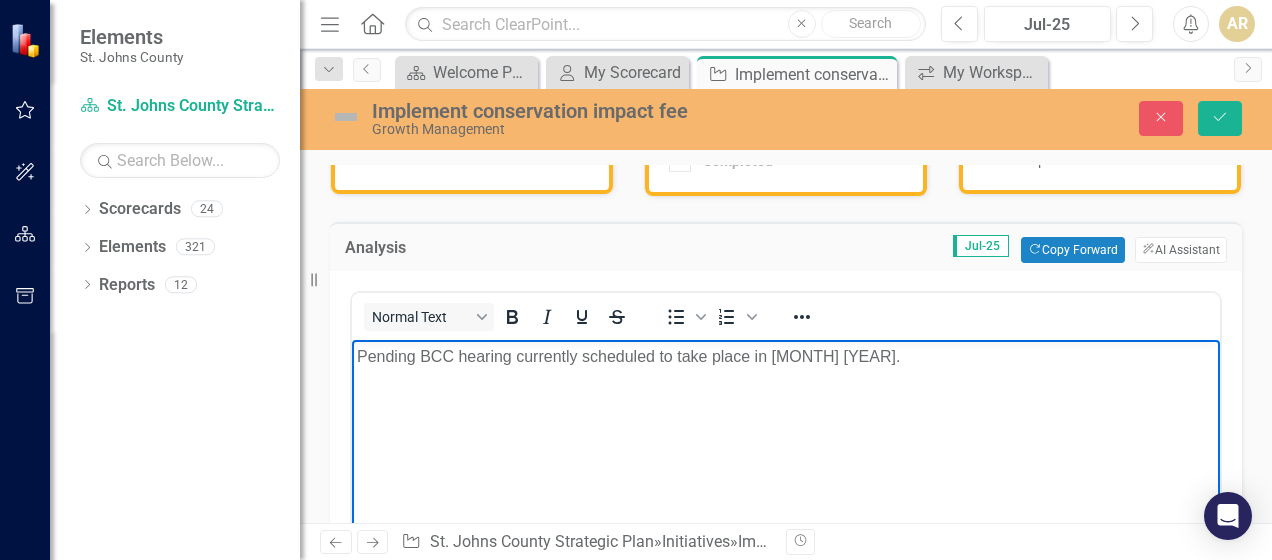 click on "Pending BCC hearing currently scheduled to take place in [MONTH] [YEAR]." at bounding box center [786, 357] 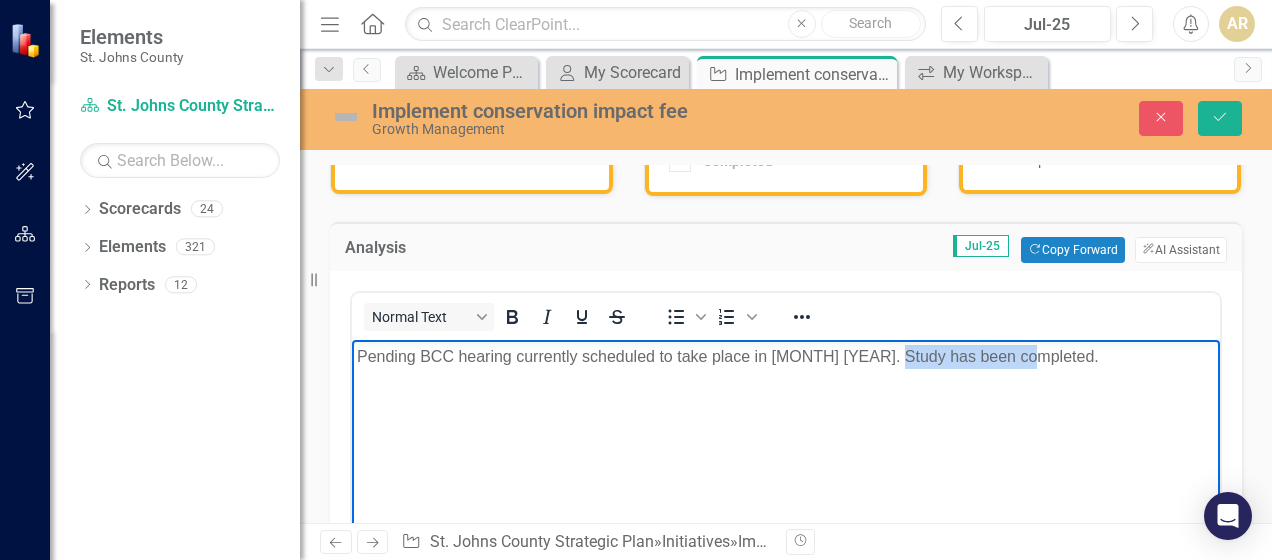 drag, startPoint x: 902, startPoint y: 357, endPoint x: 1142, endPoint y: 343, distance: 240.40799 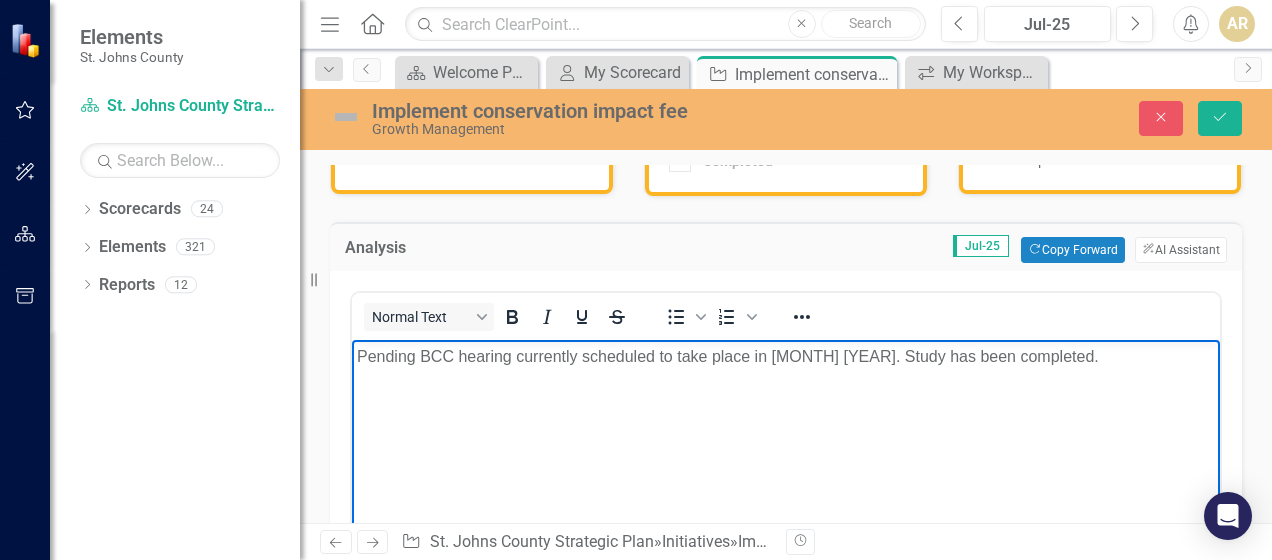 click on "Pending BCC hearing currently scheduled to take place in [MONTH] [YEAR]. Study has been completed." at bounding box center (786, 357) 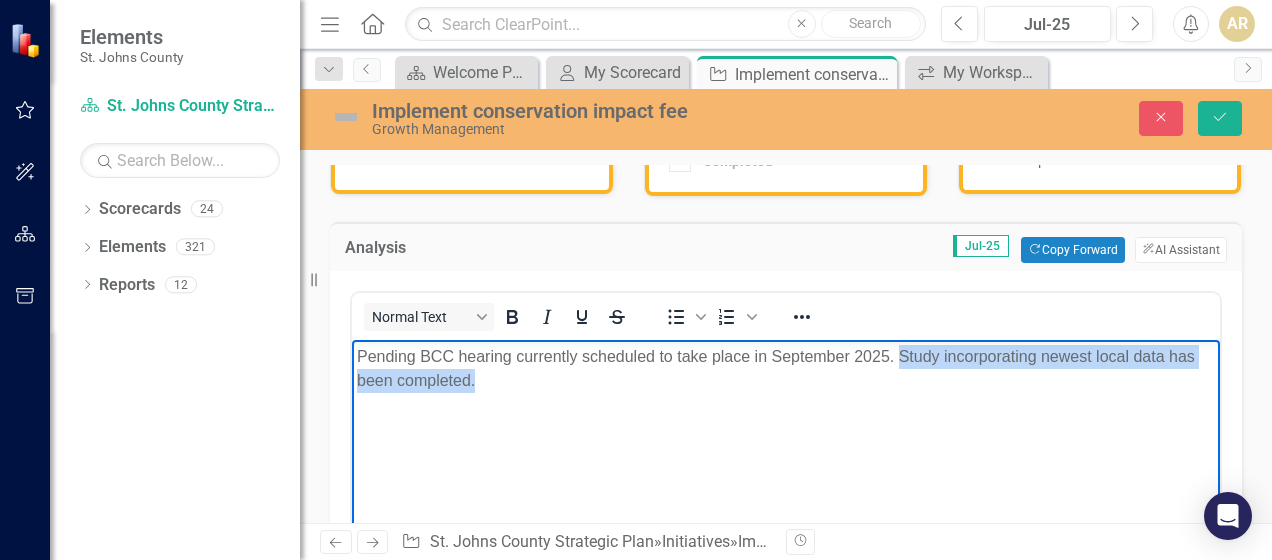 drag, startPoint x: 902, startPoint y: 359, endPoint x: 910, endPoint y: 375, distance: 17.888544 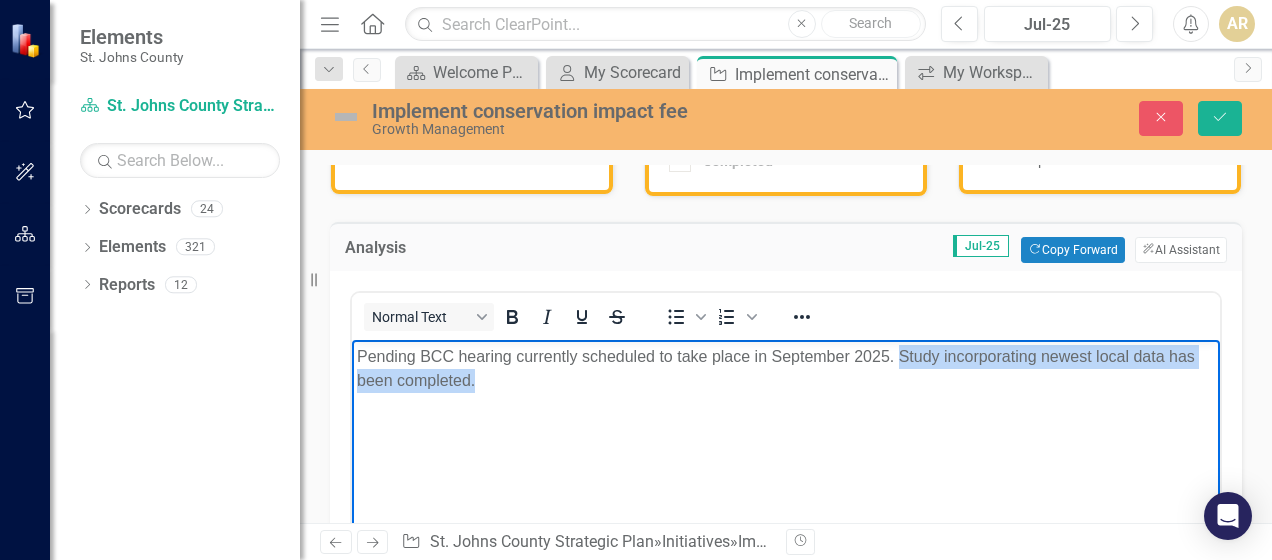 click on "Pending BCC hearing currently scheduled to take place in September 2025. Study incorporating newest local data has been completed." at bounding box center [786, 369] 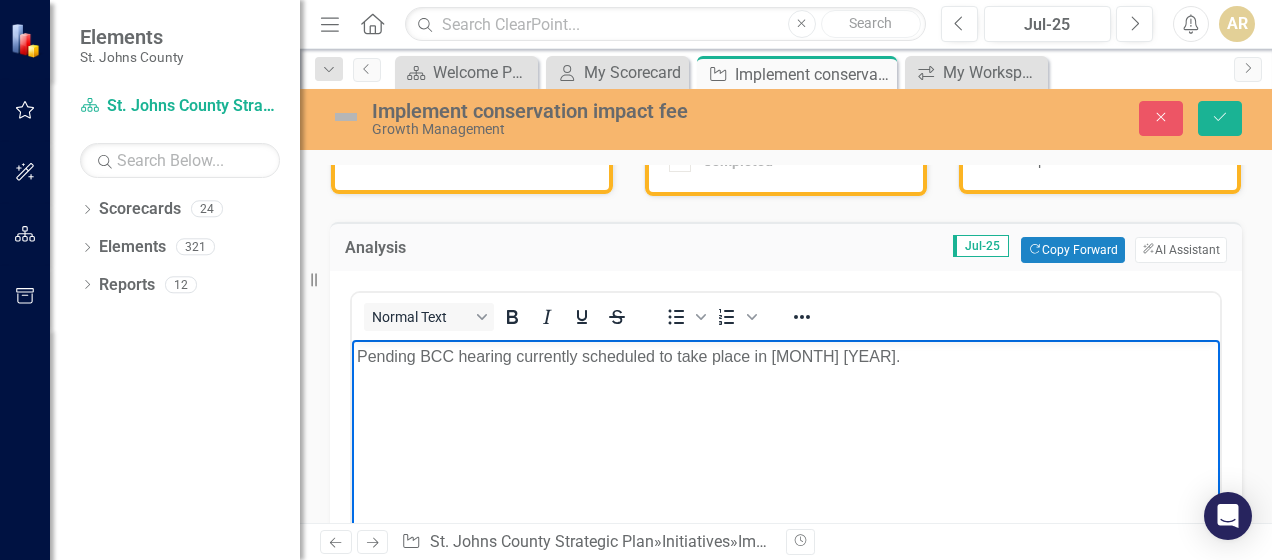 click on "Pending BCC hearing currently scheduled to take place in [MONTH] [YEAR]." at bounding box center (786, 357) 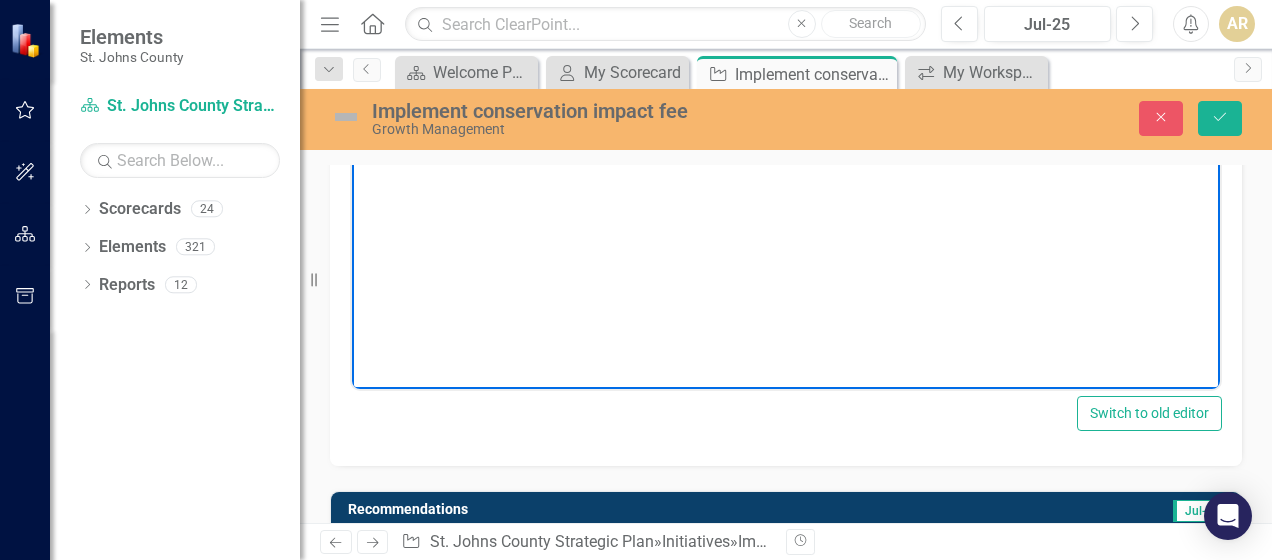 scroll, scrollTop: 700, scrollLeft: 0, axis: vertical 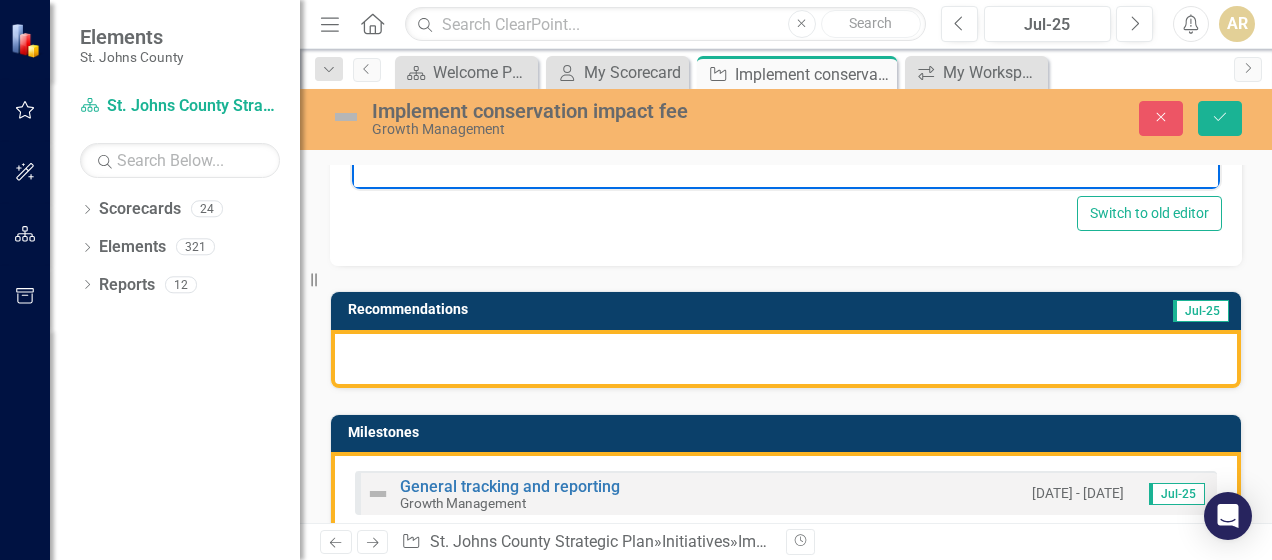 click at bounding box center [786, 359] 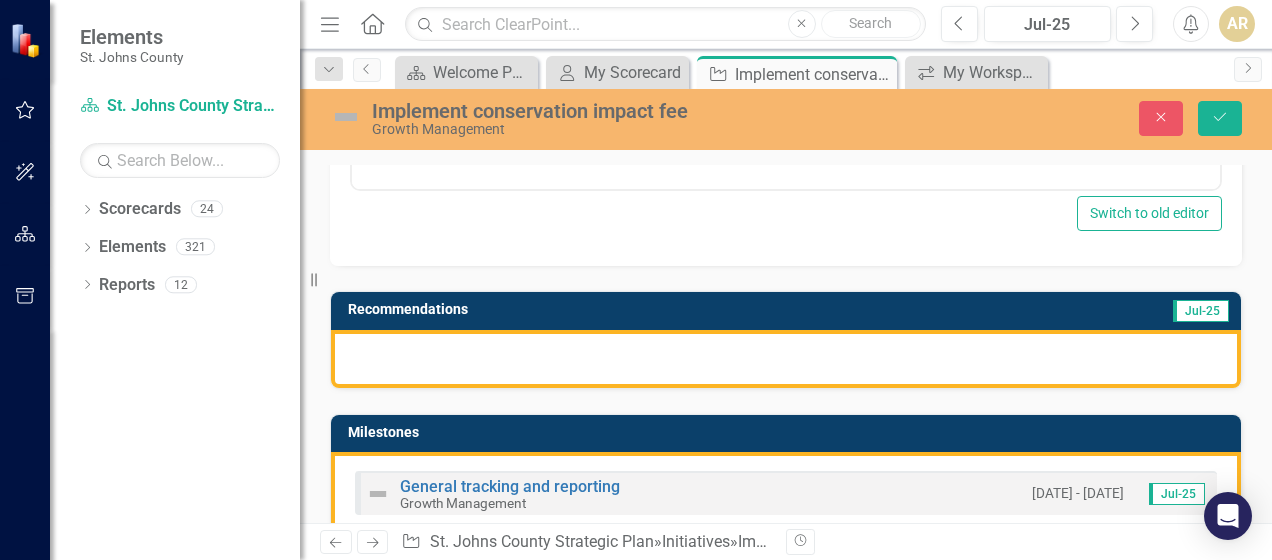 click at bounding box center [786, 359] 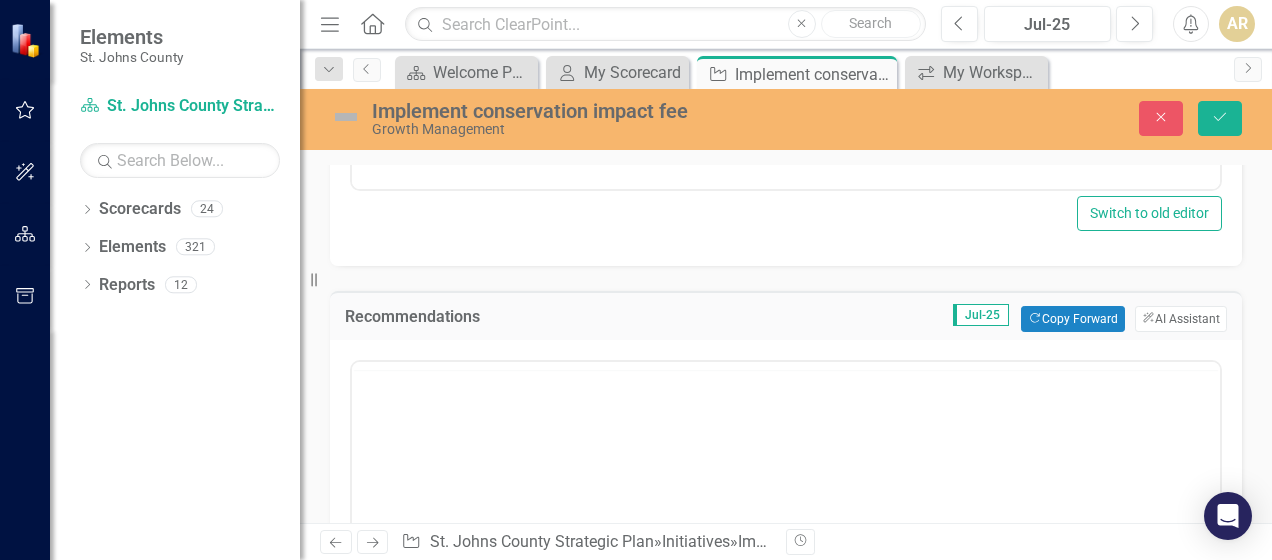 scroll, scrollTop: 0, scrollLeft: 0, axis: both 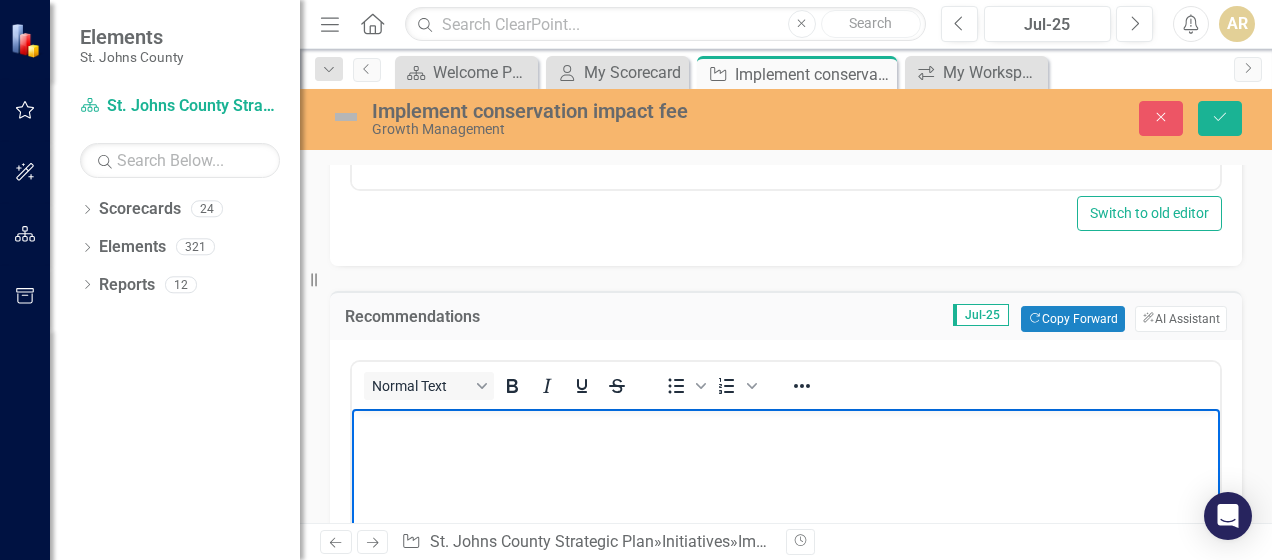 click at bounding box center (786, 559) 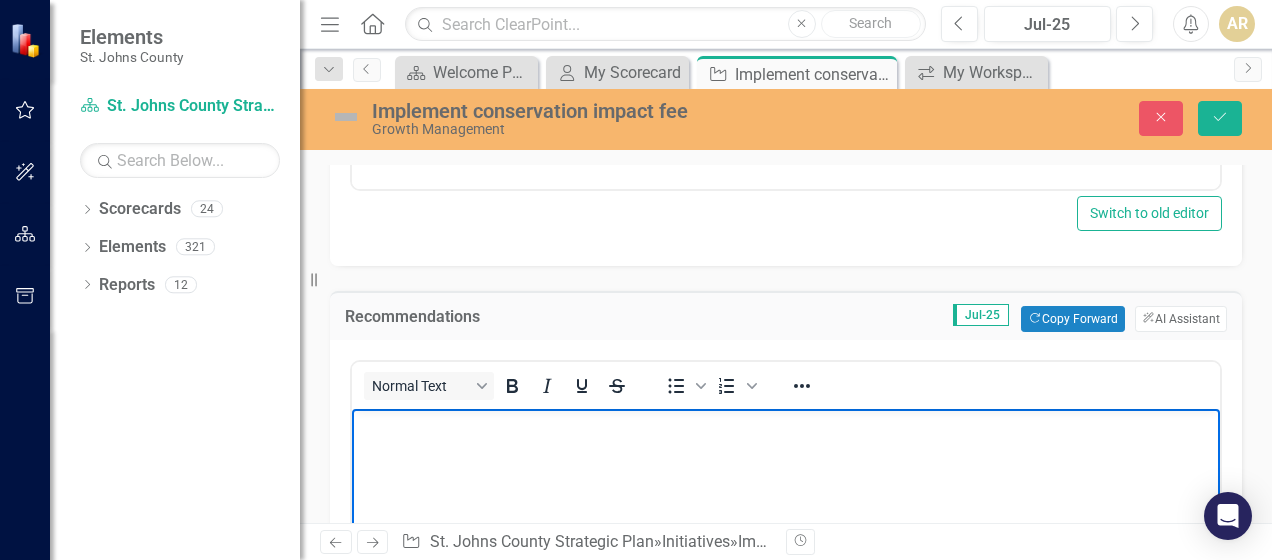 type 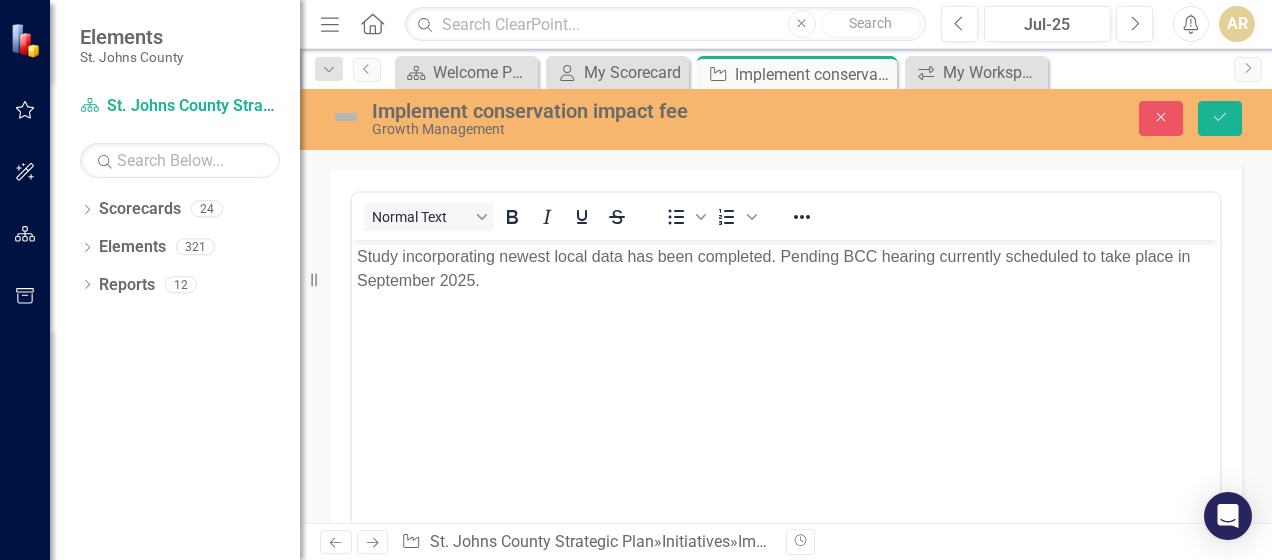 scroll, scrollTop: 0, scrollLeft: 0, axis: both 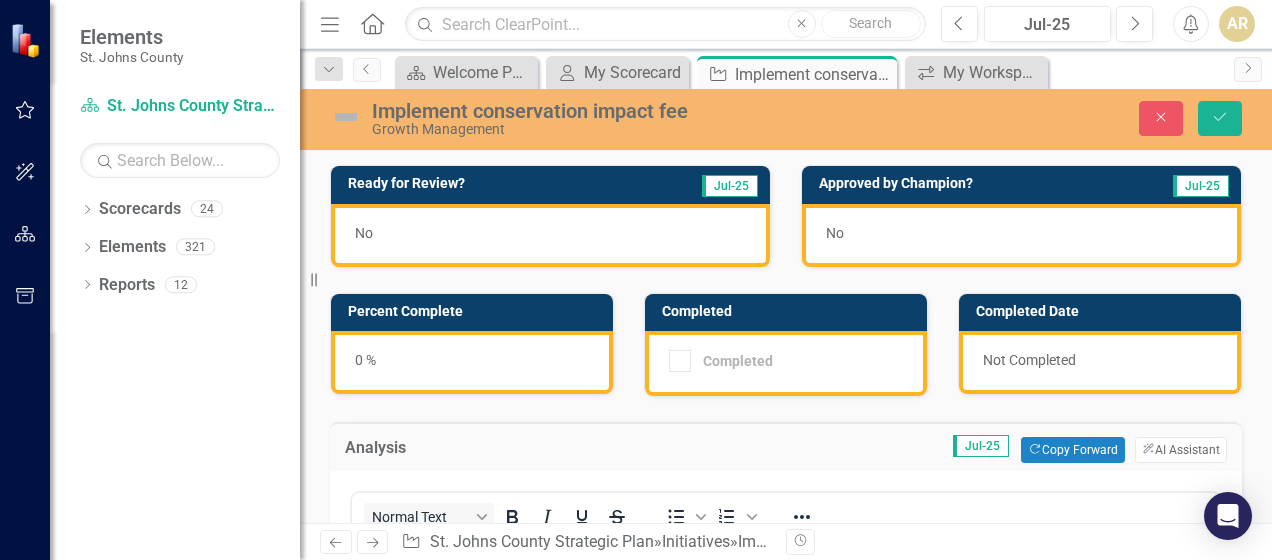 click on "0 %" at bounding box center [472, 362] 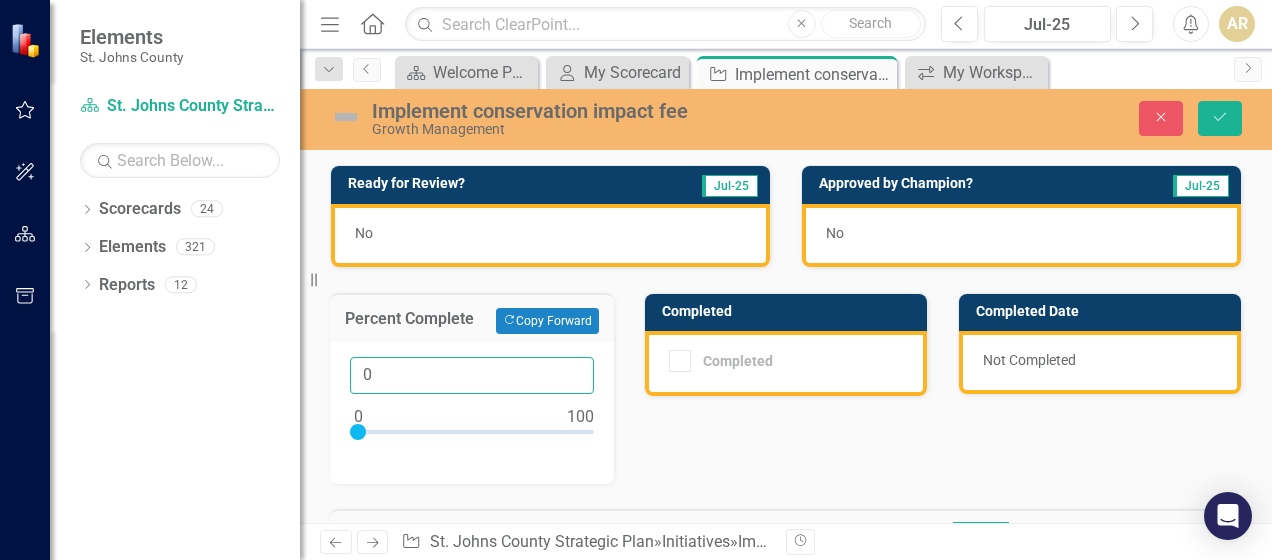click on "0" at bounding box center [472, 375] 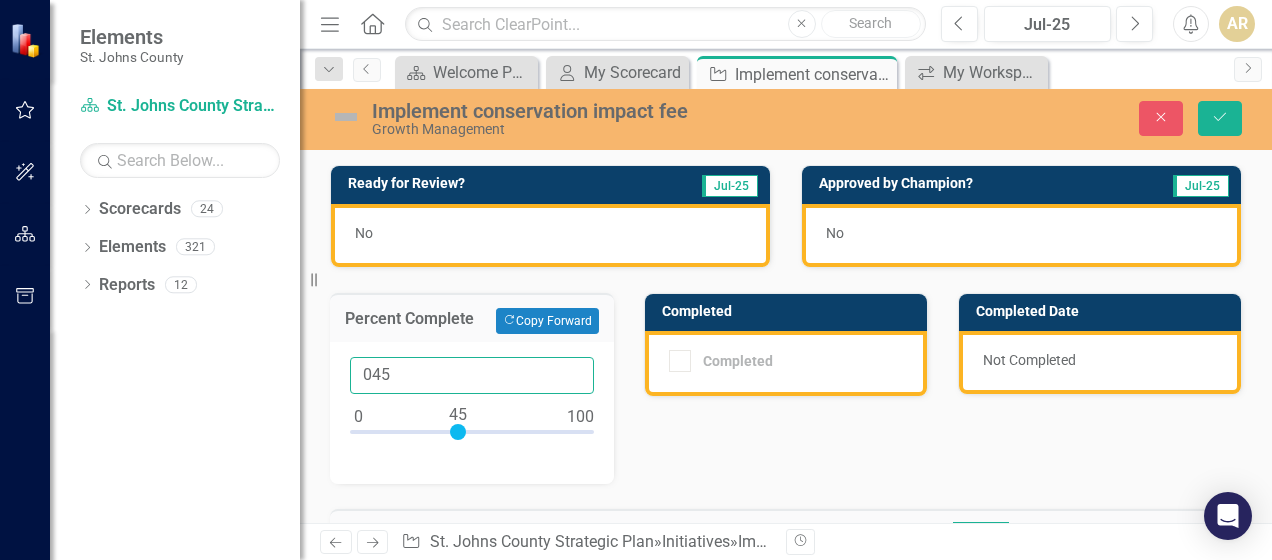 type on "045" 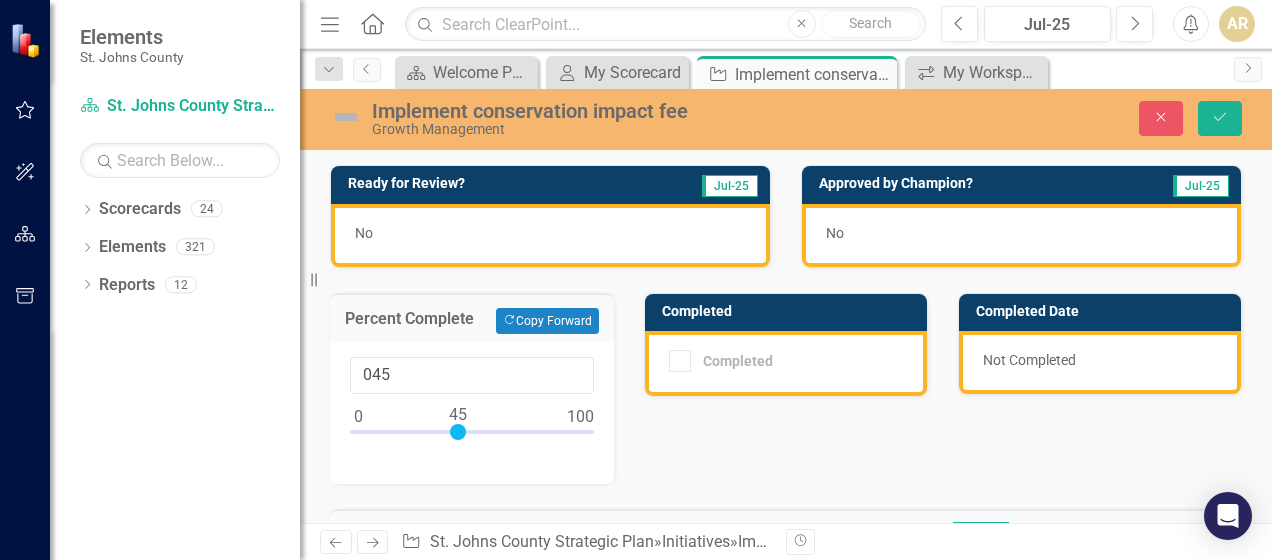 click on "No" at bounding box center (550, 235) 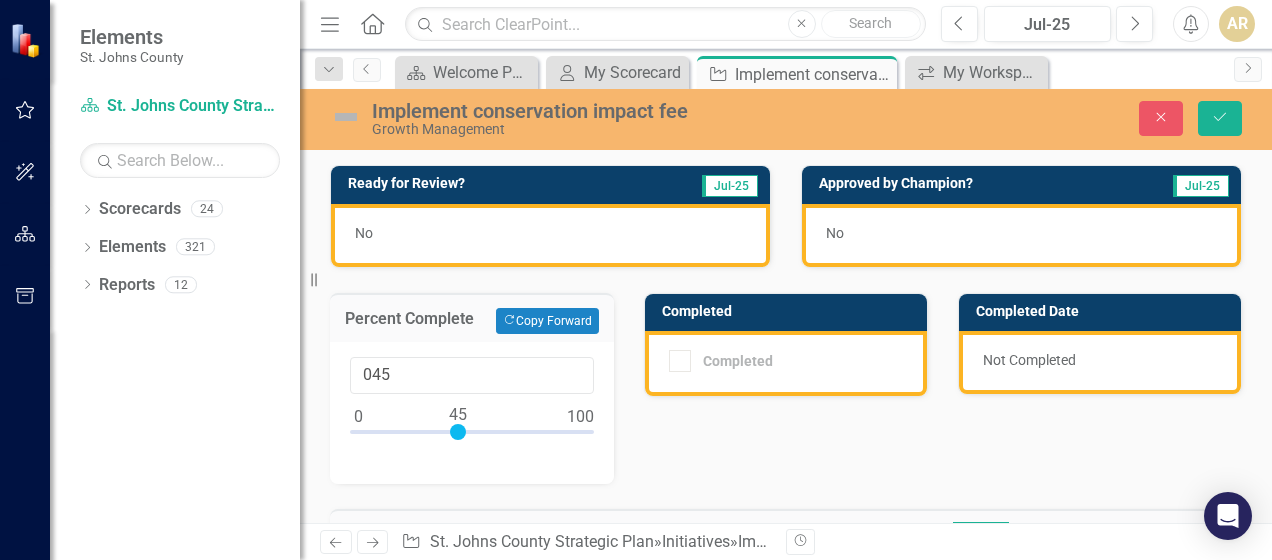 click on "No" at bounding box center (550, 235) 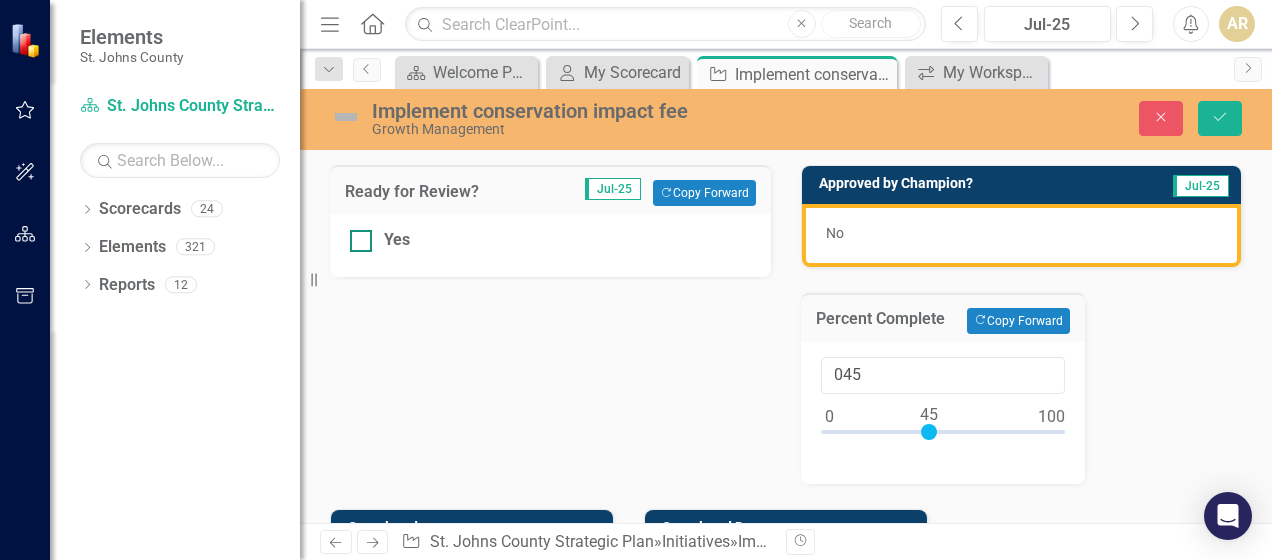 click on "Yes" at bounding box center [356, 236] 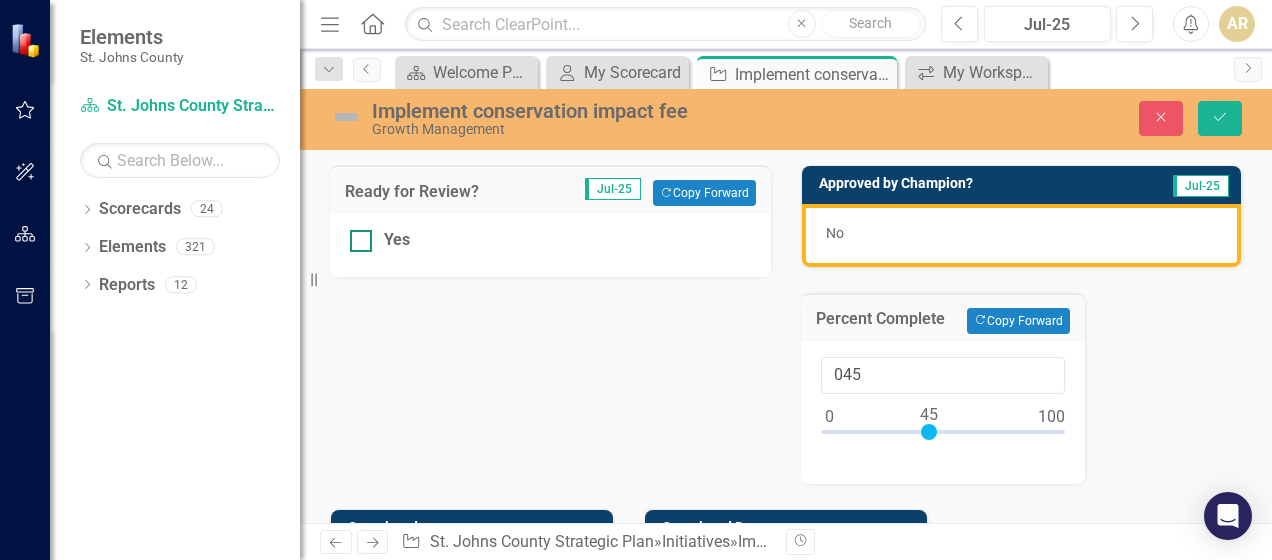 checkbox on "true" 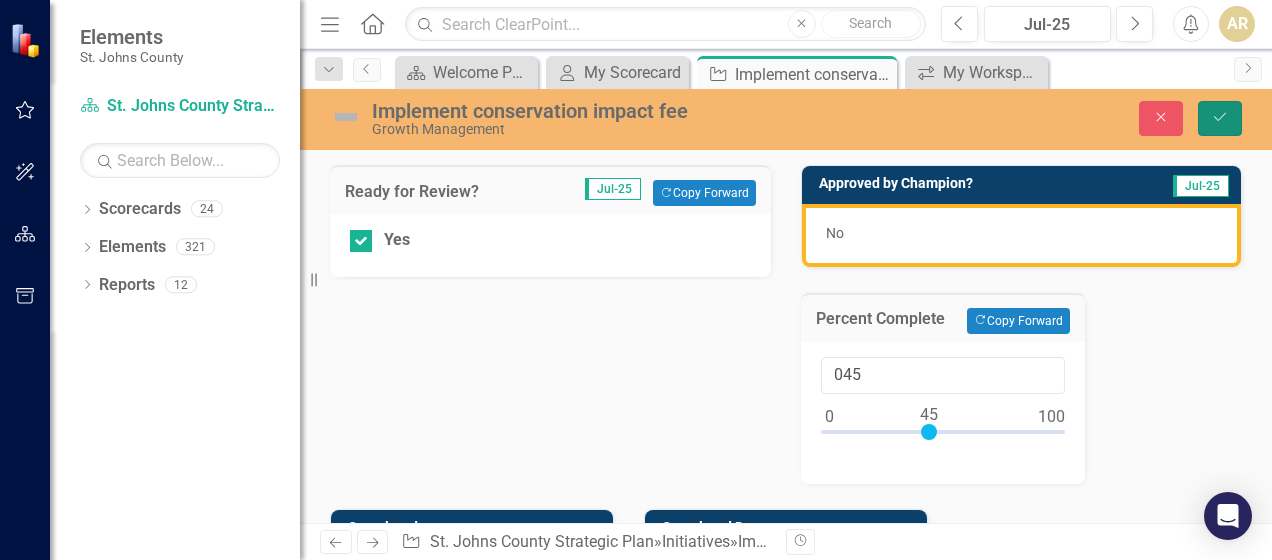 click on "Save" at bounding box center (1220, 118) 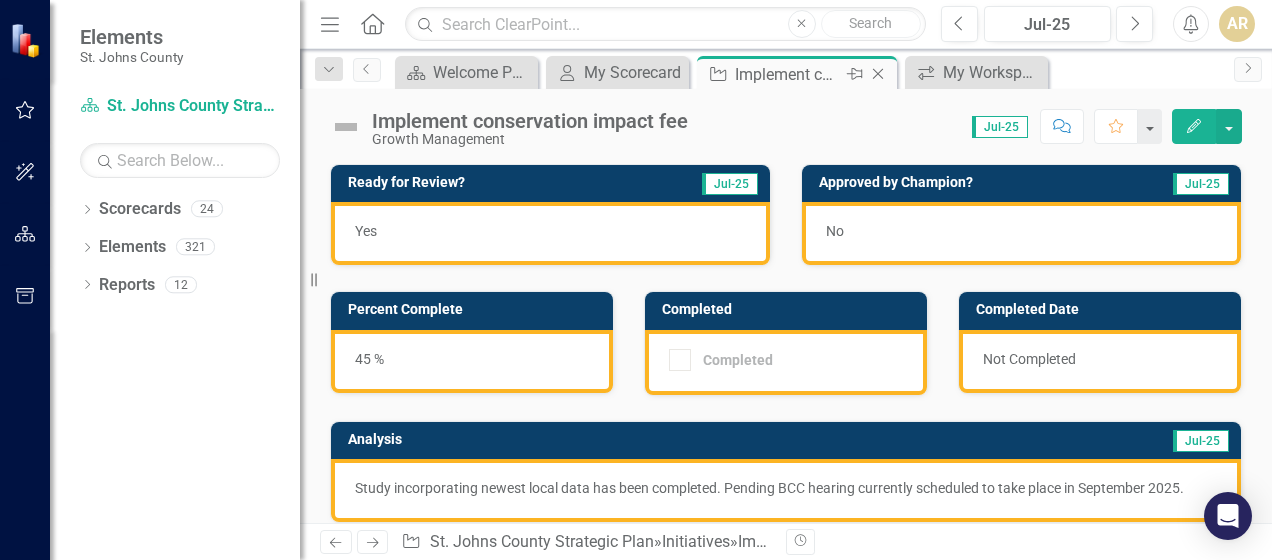 click on "Close" 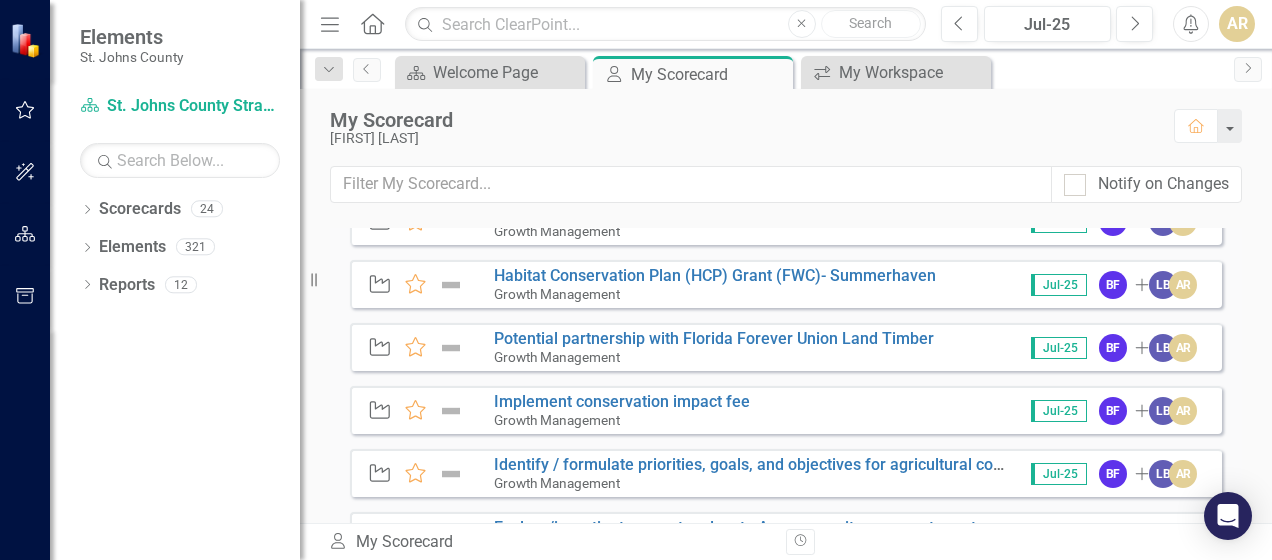 scroll, scrollTop: 1500, scrollLeft: 0, axis: vertical 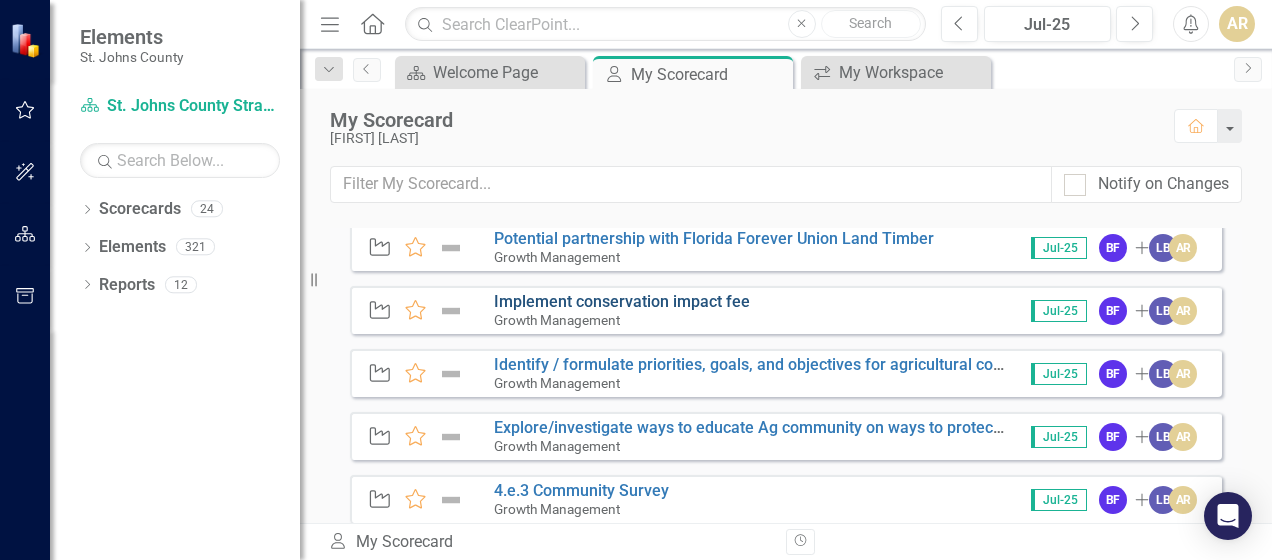 click on "Implement conservation impact fee" at bounding box center [622, 301] 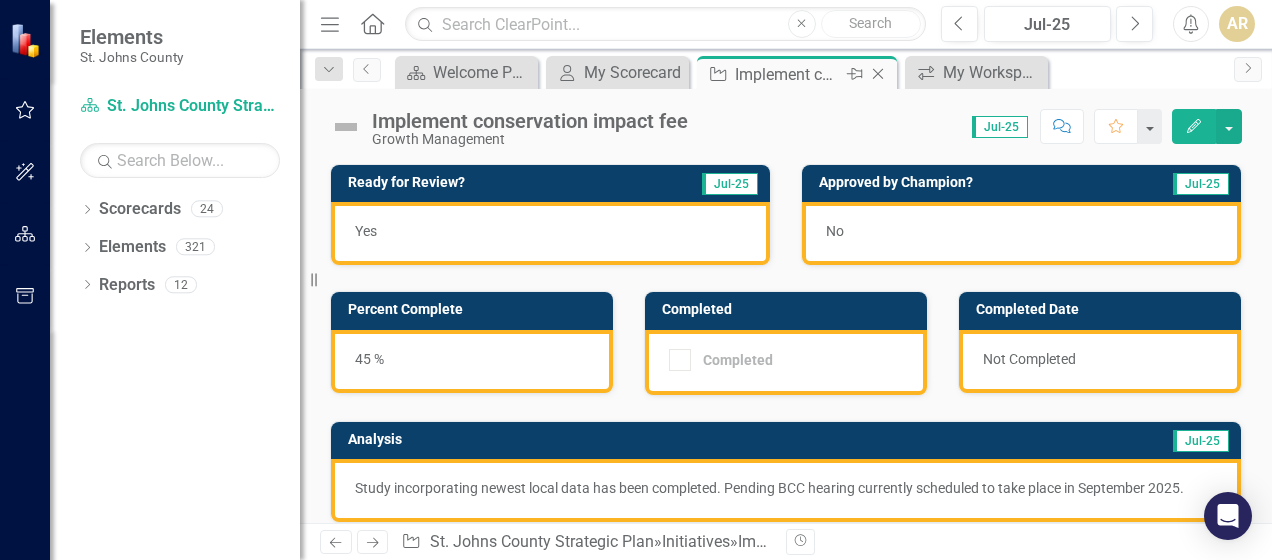 click on "Close" 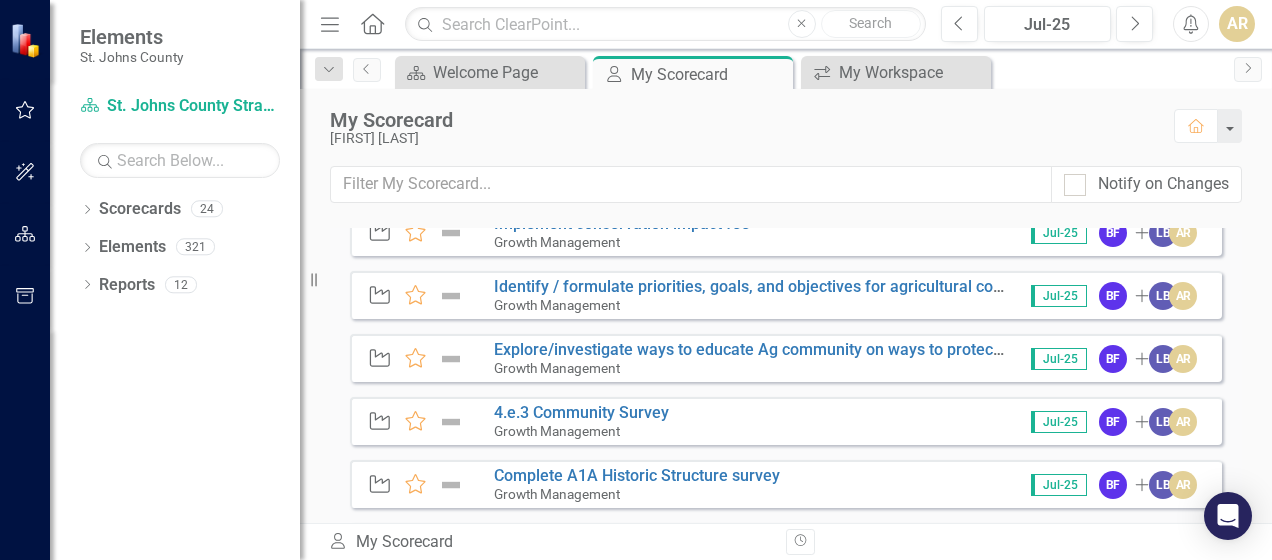 scroll, scrollTop: 1600, scrollLeft: 0, axis: vertical 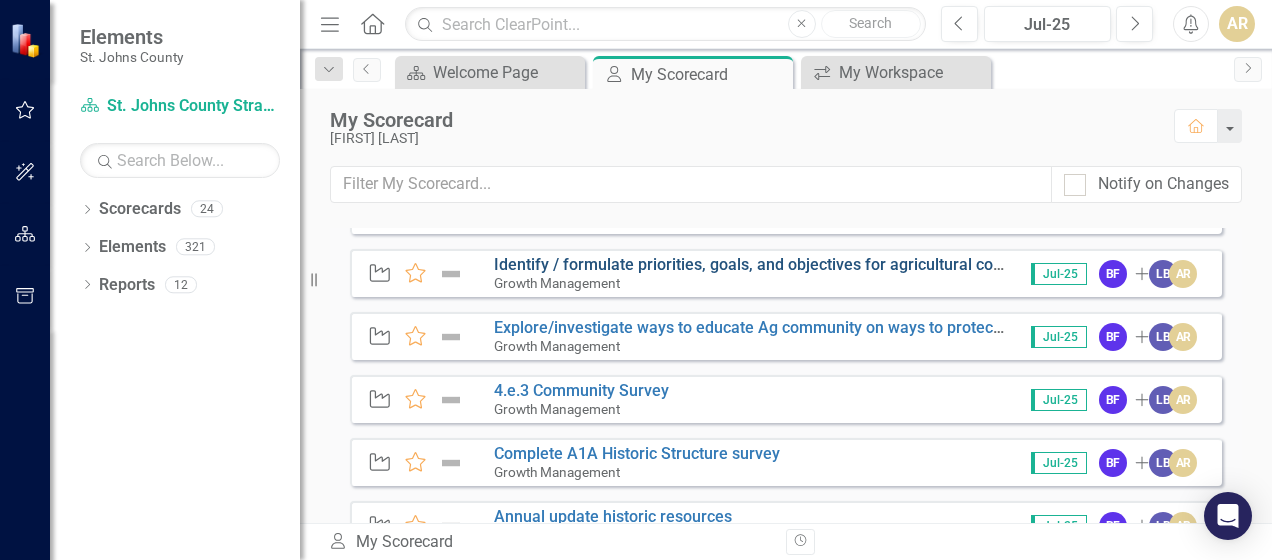 click on "Identify / formulate priorities, goals, and objectives for agricultural community" at bounding box center [775, 264] 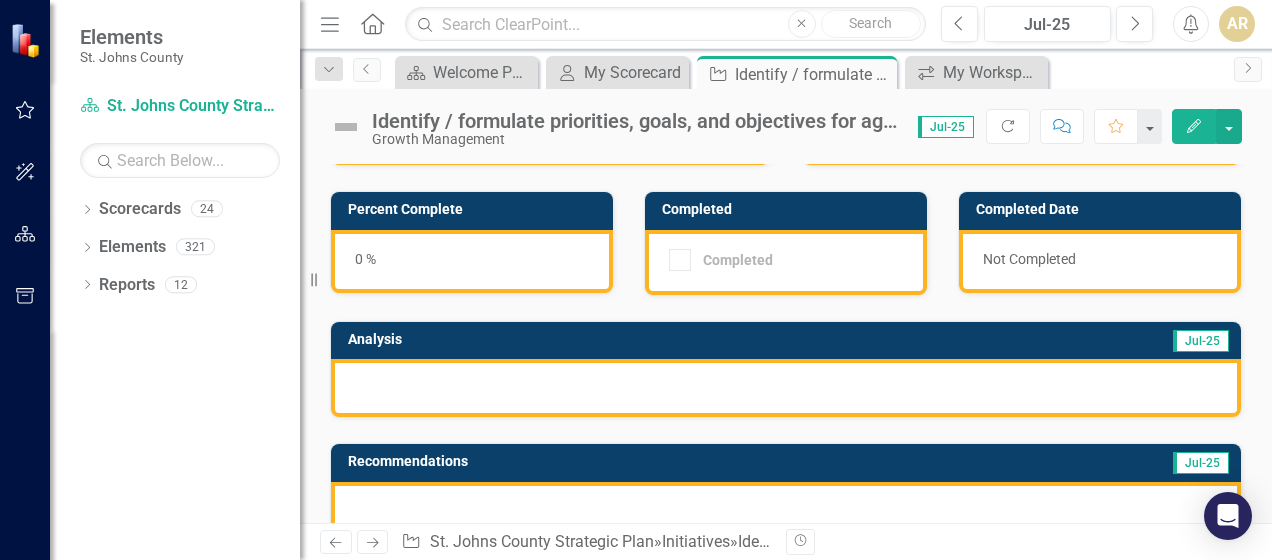 scroll, scrollTop: 0, scrollLeft: 0, axis: both 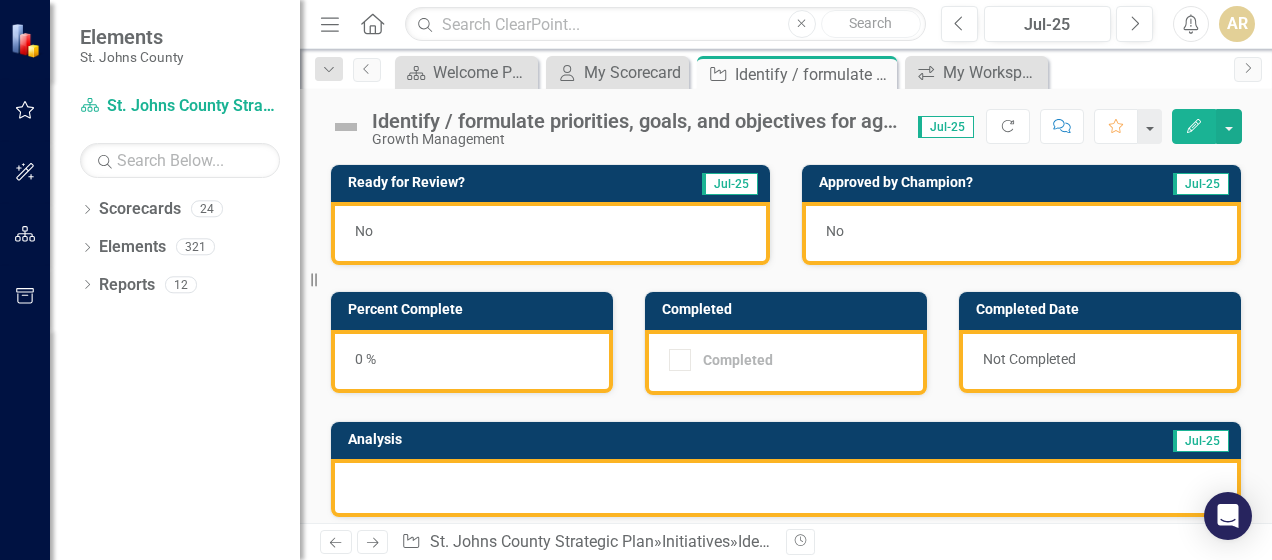 click at bounding box center (786, 488) 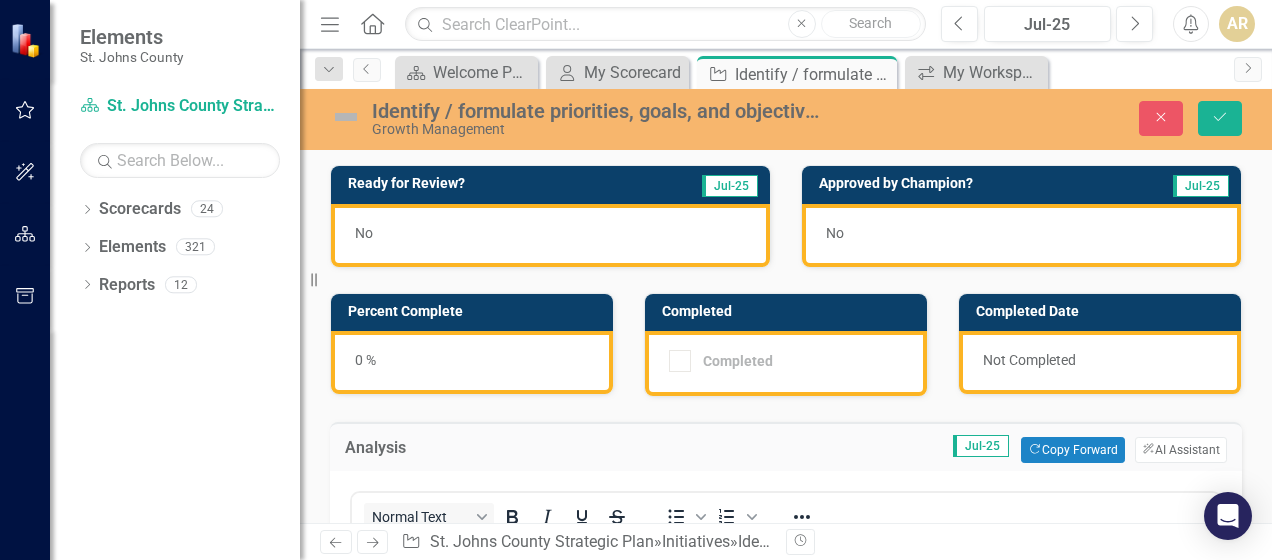 scroll, scrollTop: 0, scrollLeft: 0, axis: both 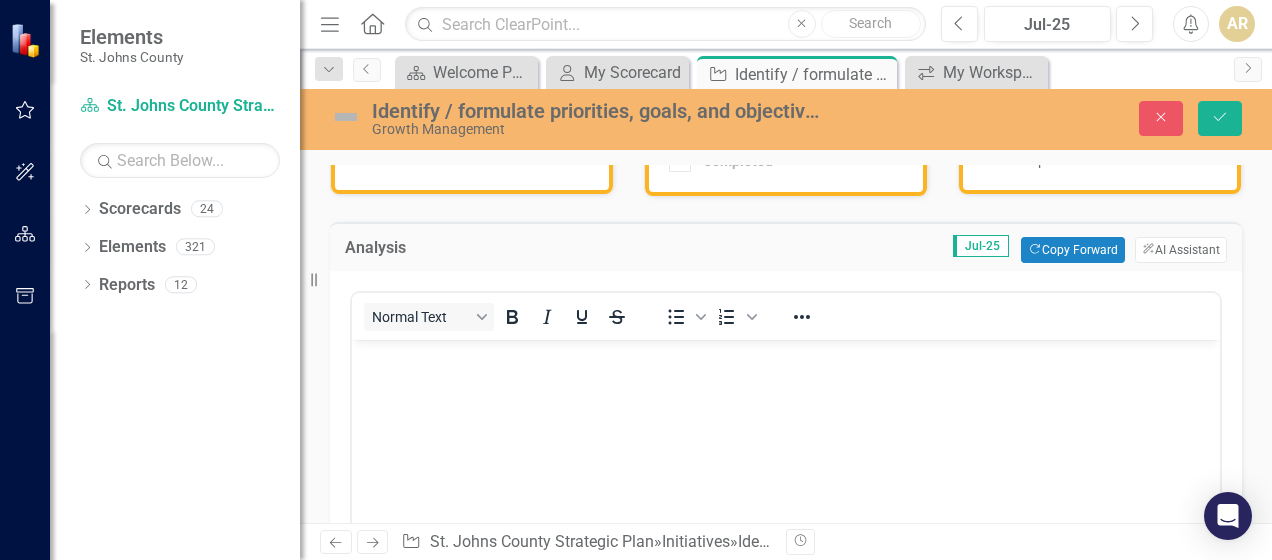 click at bounding box center [786, 357] 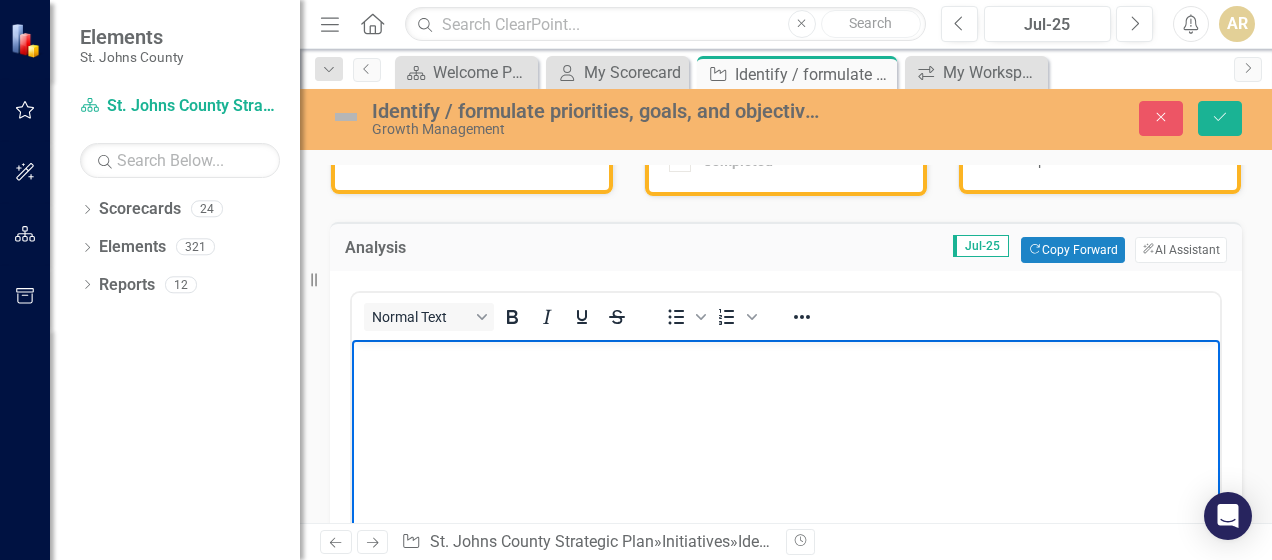 type 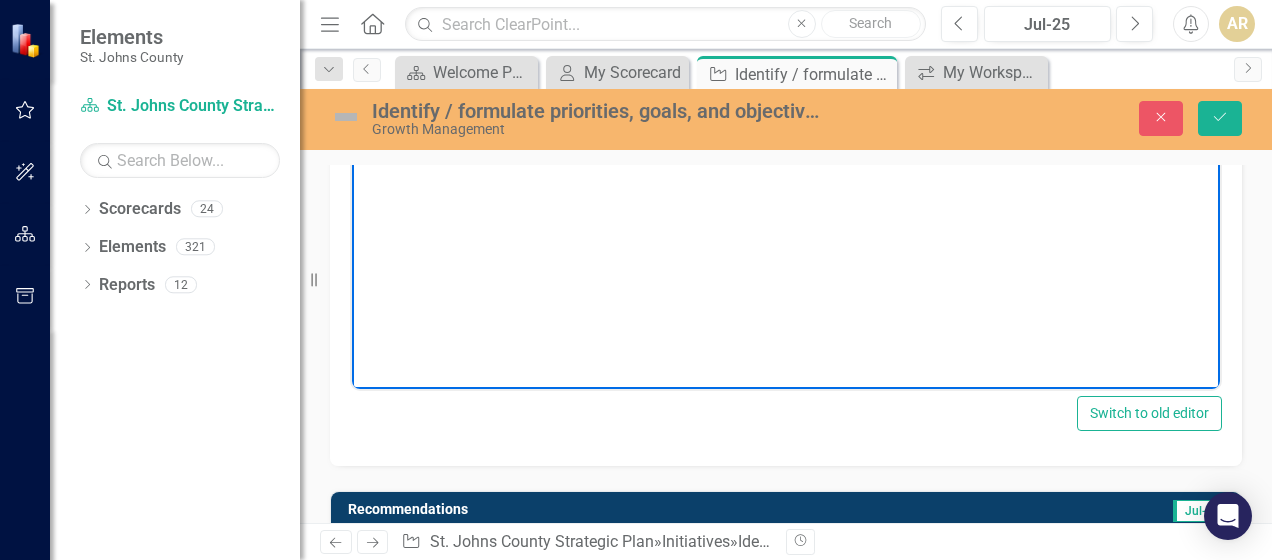 scroll, scrollTop: 600, scrollLeft: 0, axis: vertical 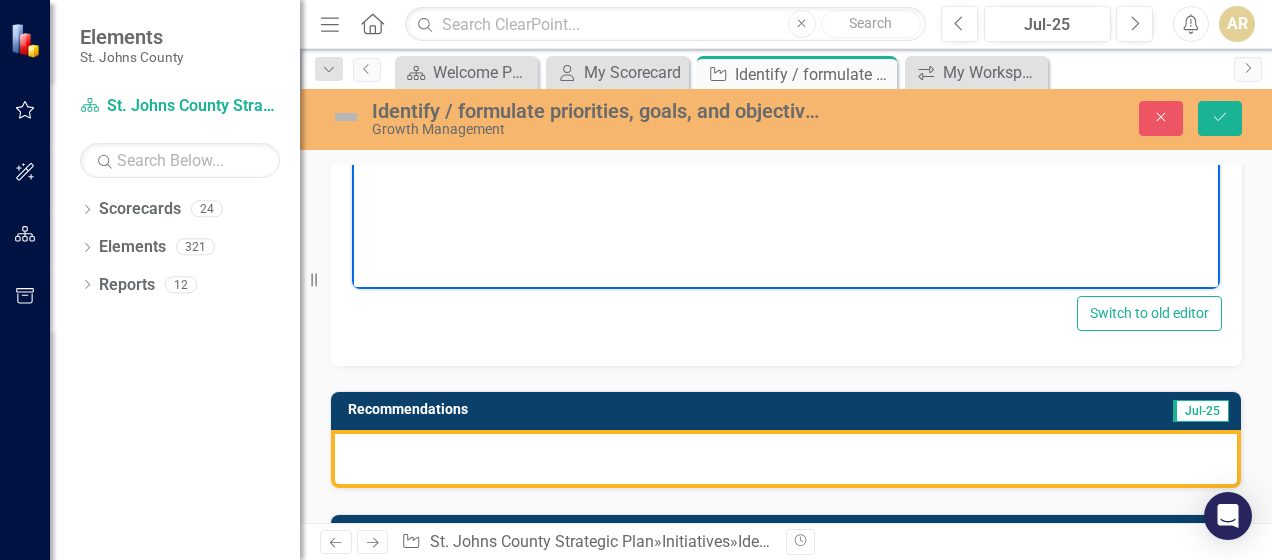 click at bounding box center [786, 459] 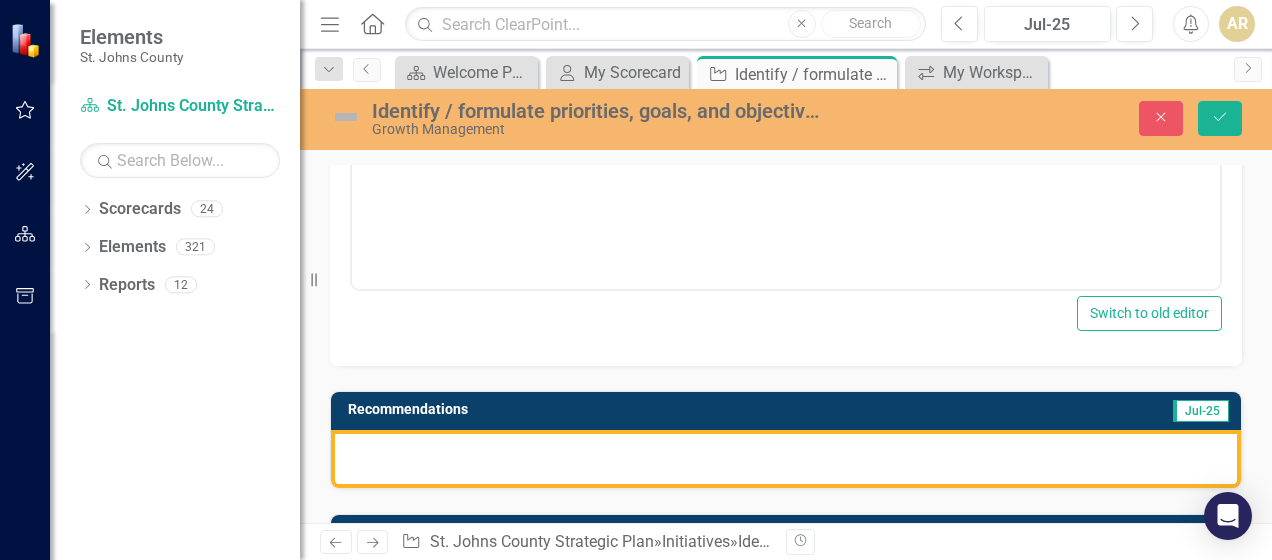 click at bounding box center [786, 459] 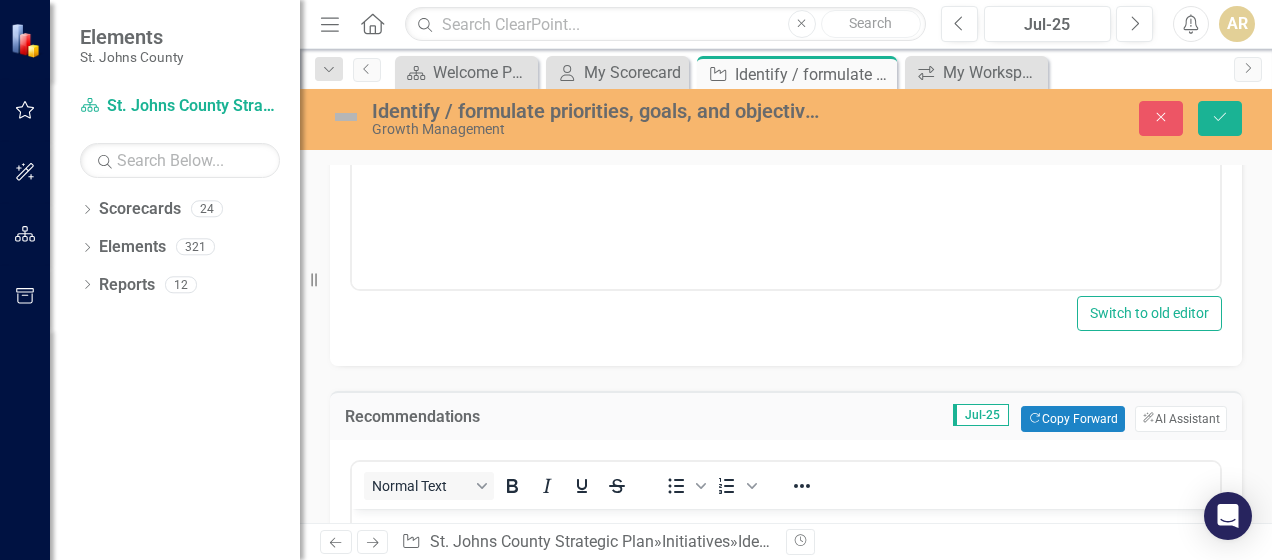 scroll, scrollTop: 0, scrollLeft: 0, axis: both 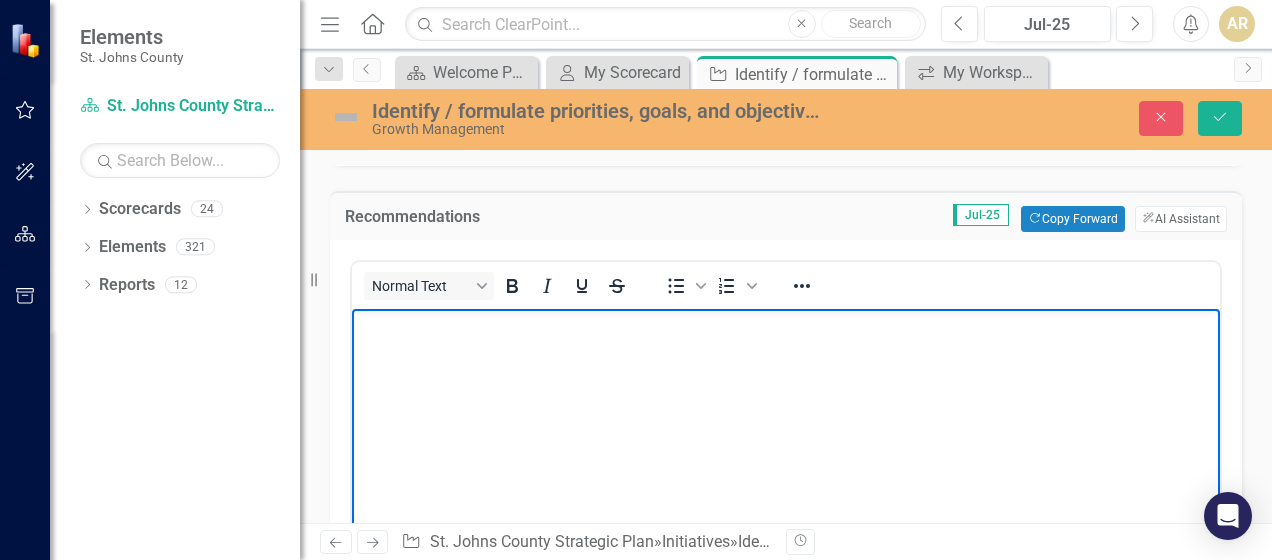 click at bounding box center (786, 326) 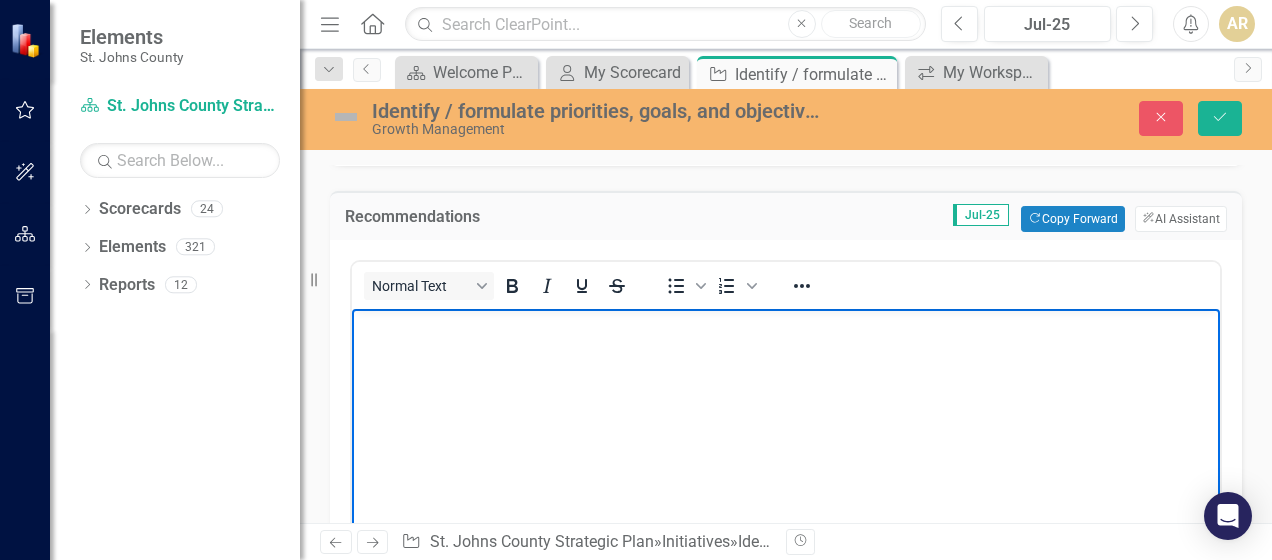 type 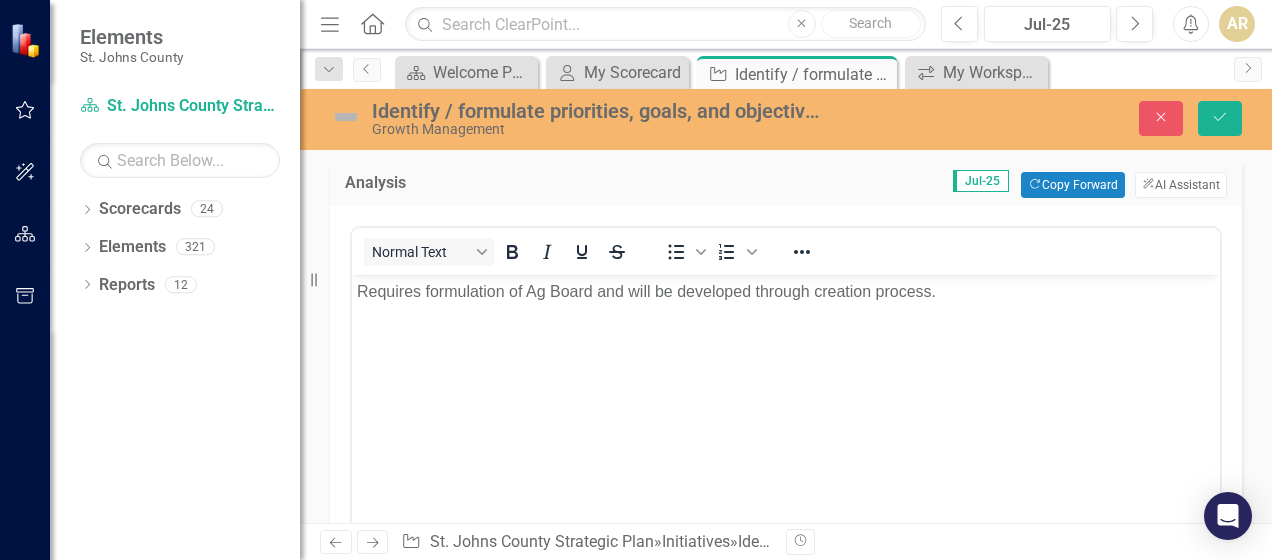 scroll, scrollTop: 100, scrollLeft: 0, axis: vertical 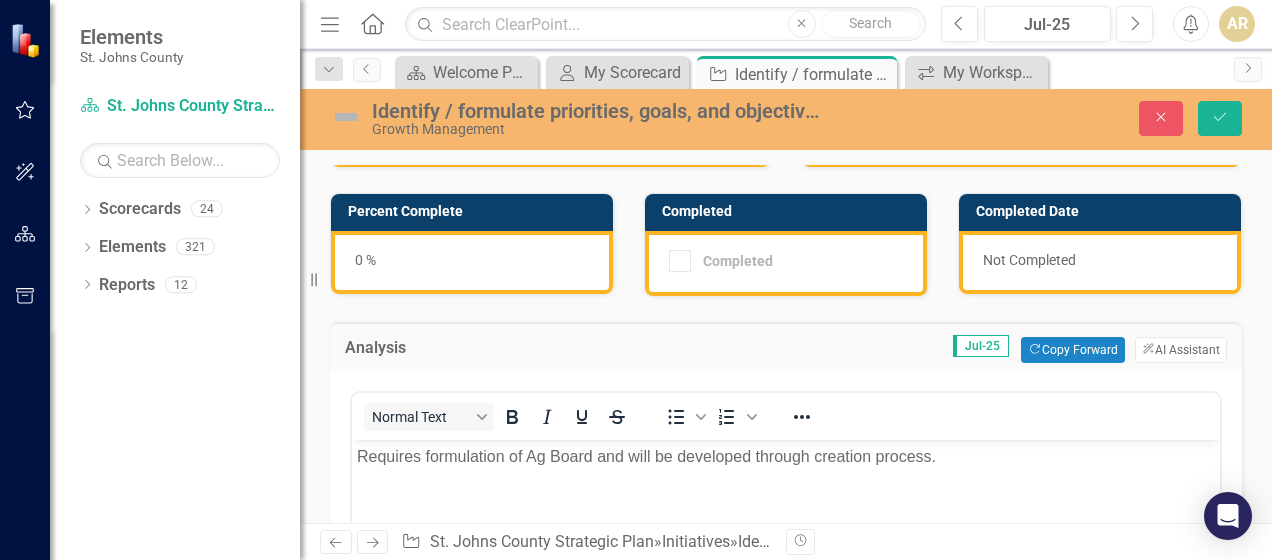 click on "0 %" at bounding box center [472, 262] 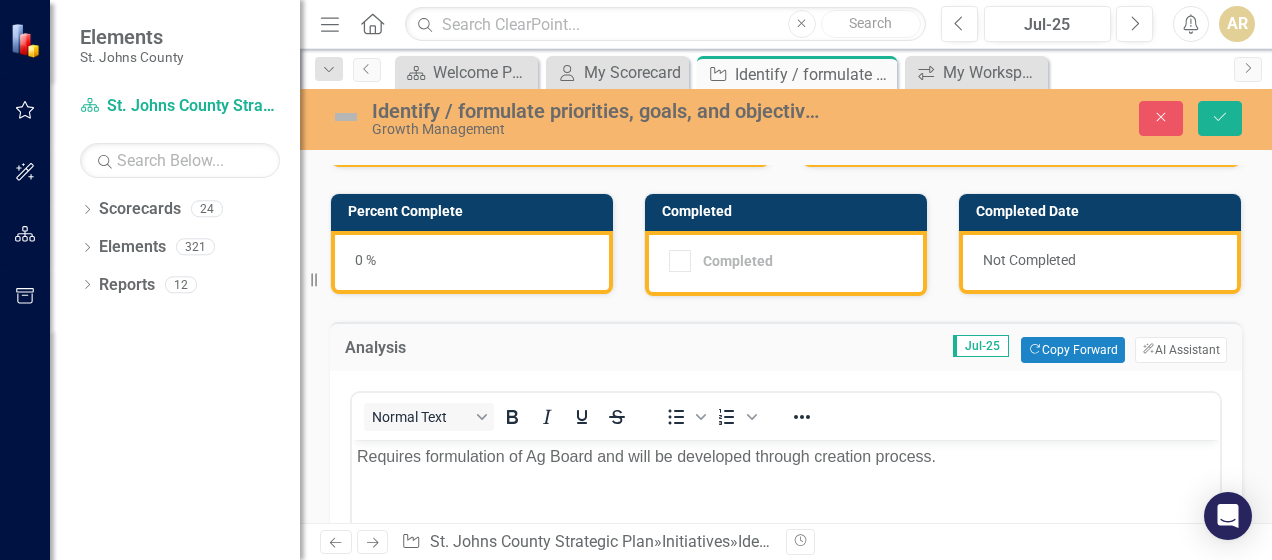 click on "0 %" at bounding box center (472, 262) 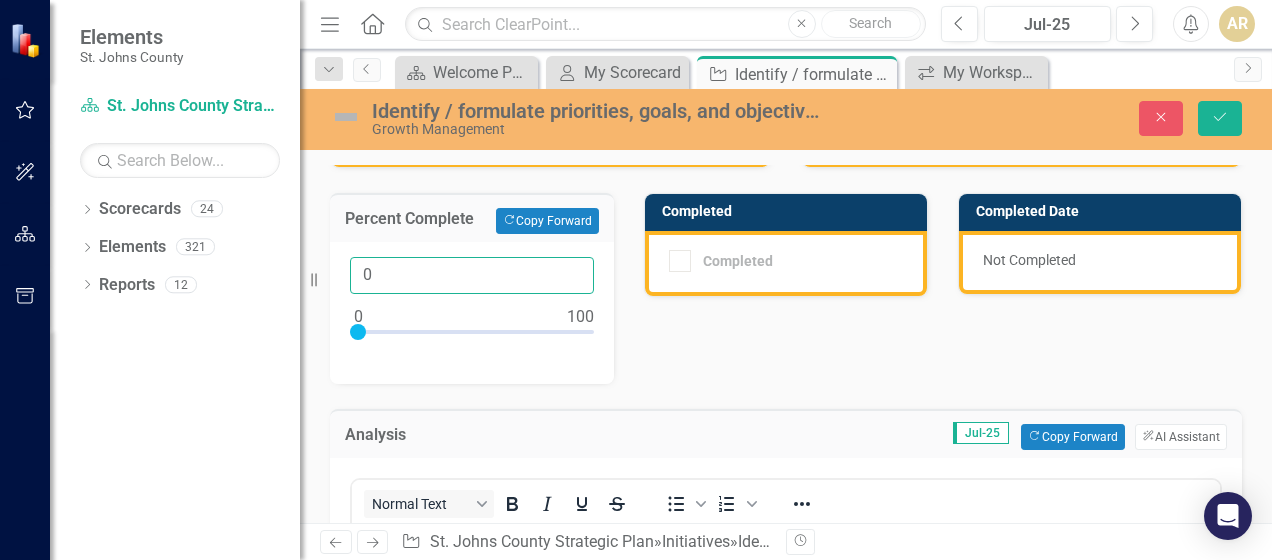 click on "0" at bounding box center [472, 275] 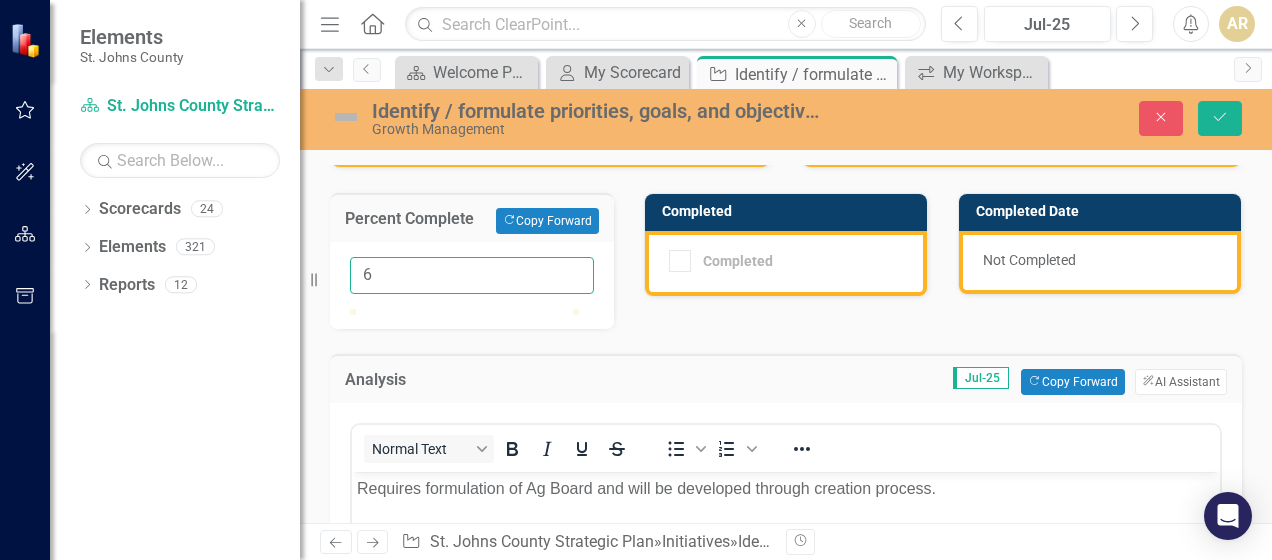 scroll, scrollTop: 0, scrollLeft: 0, axis: both 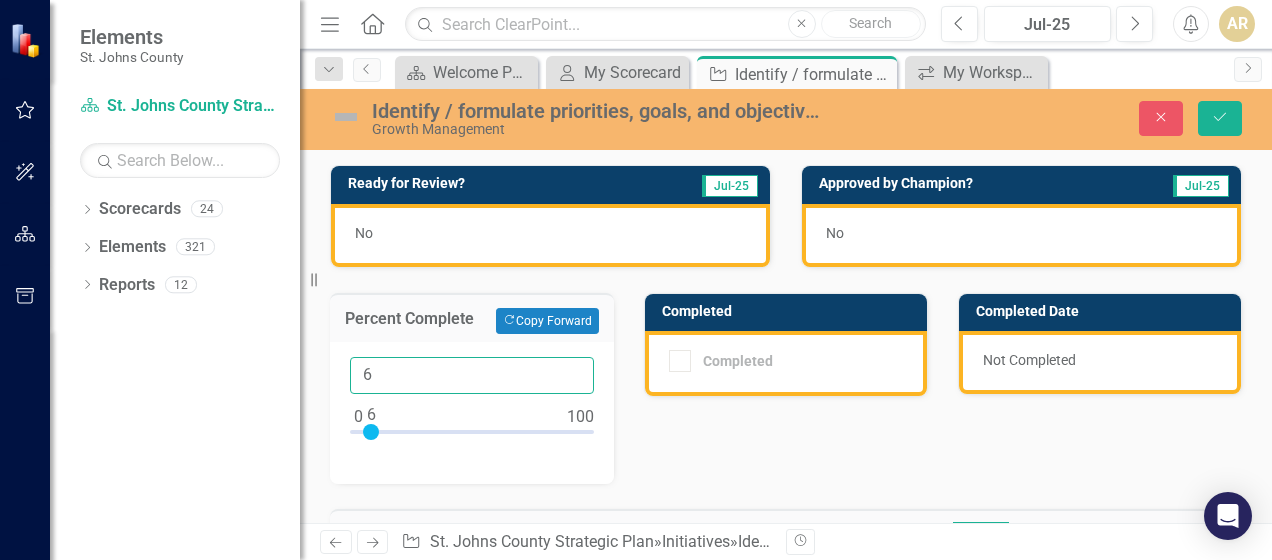 type on "6" 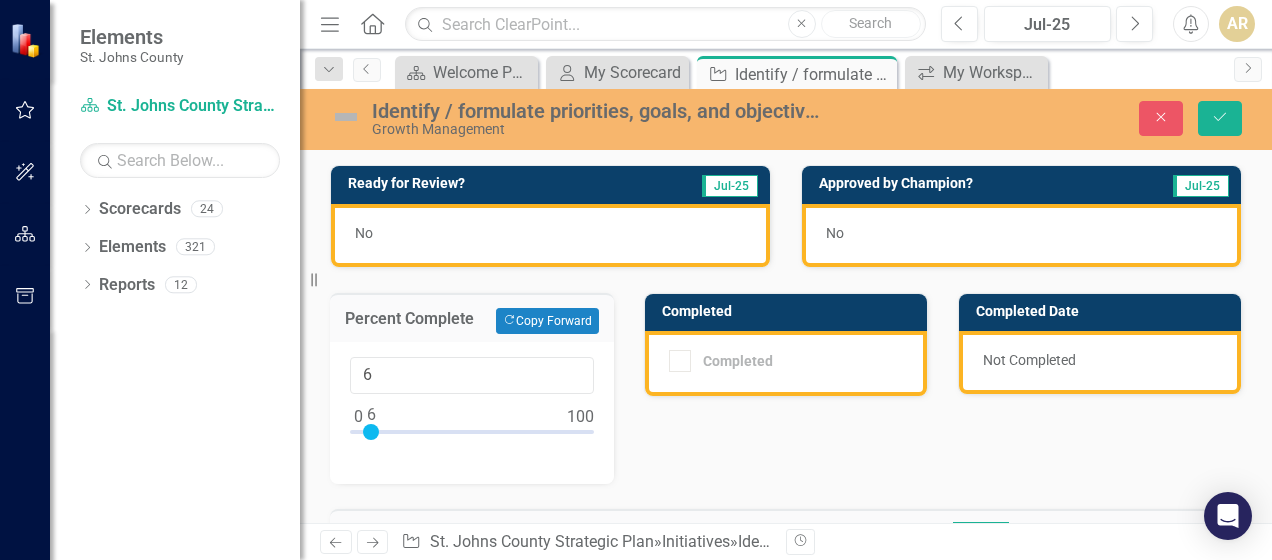 click on "No" at bounding box center [364, 233] 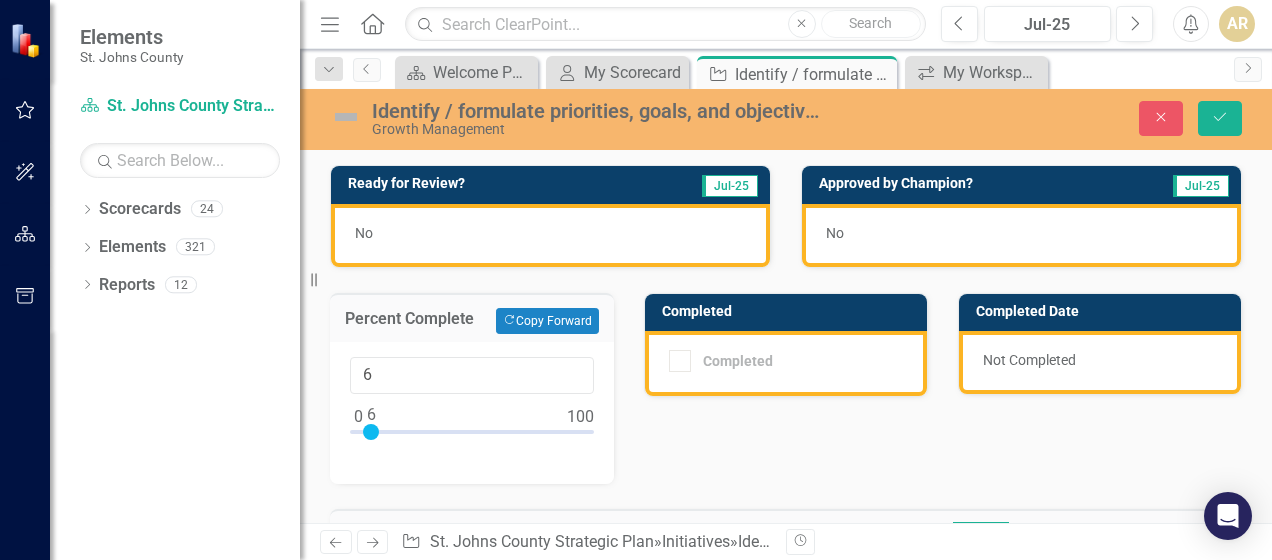 click on "No" at bounding box center [364, 233] 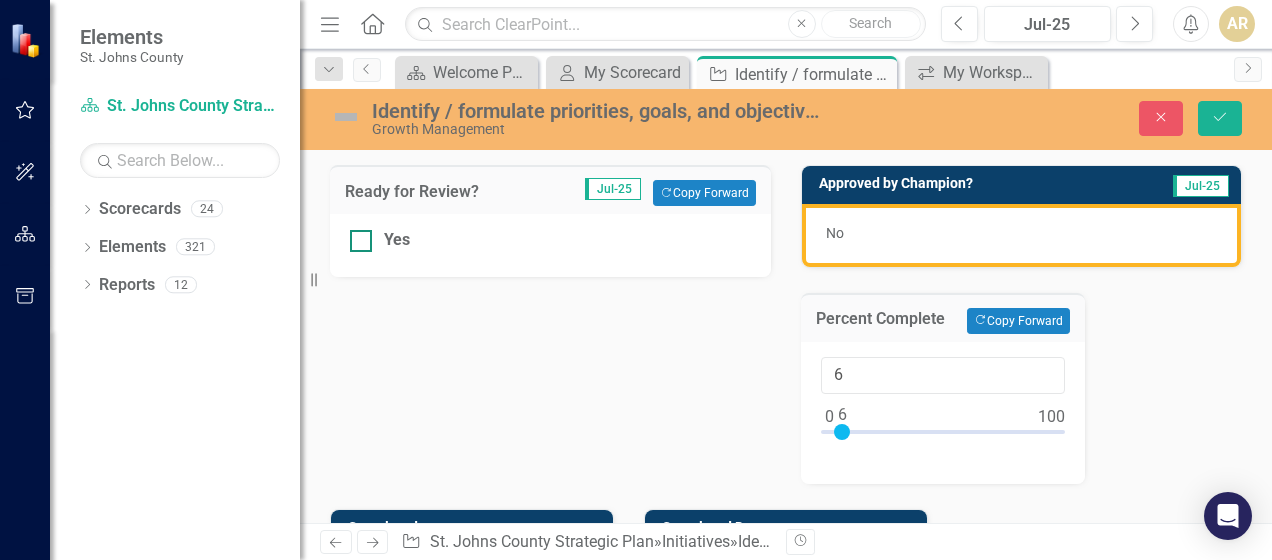click at bounding box center (361, 241) 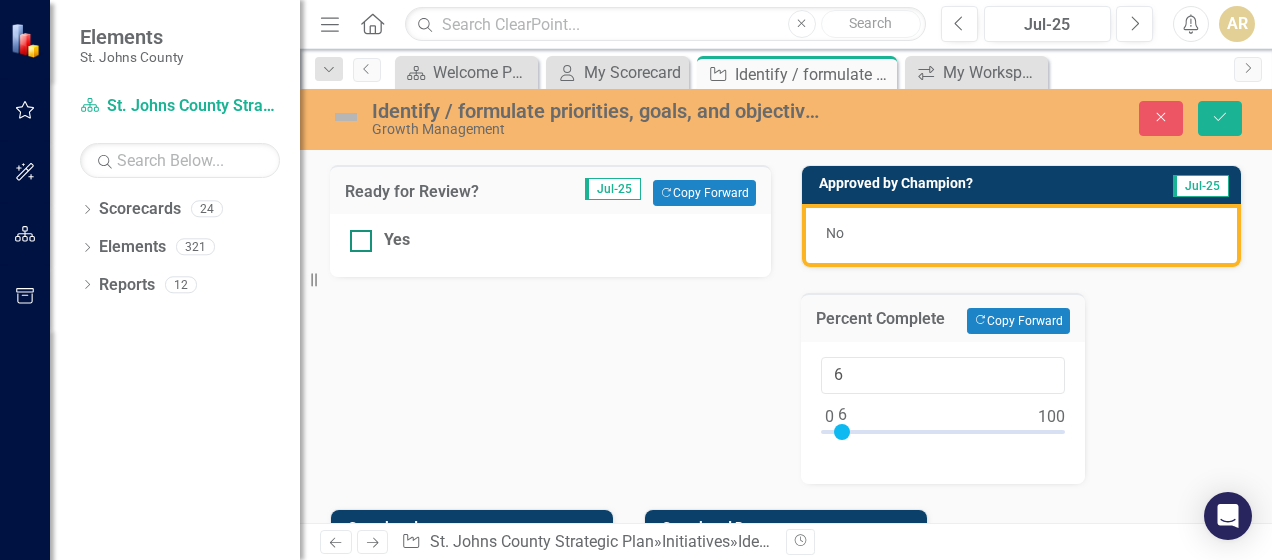 checkbox on "true" 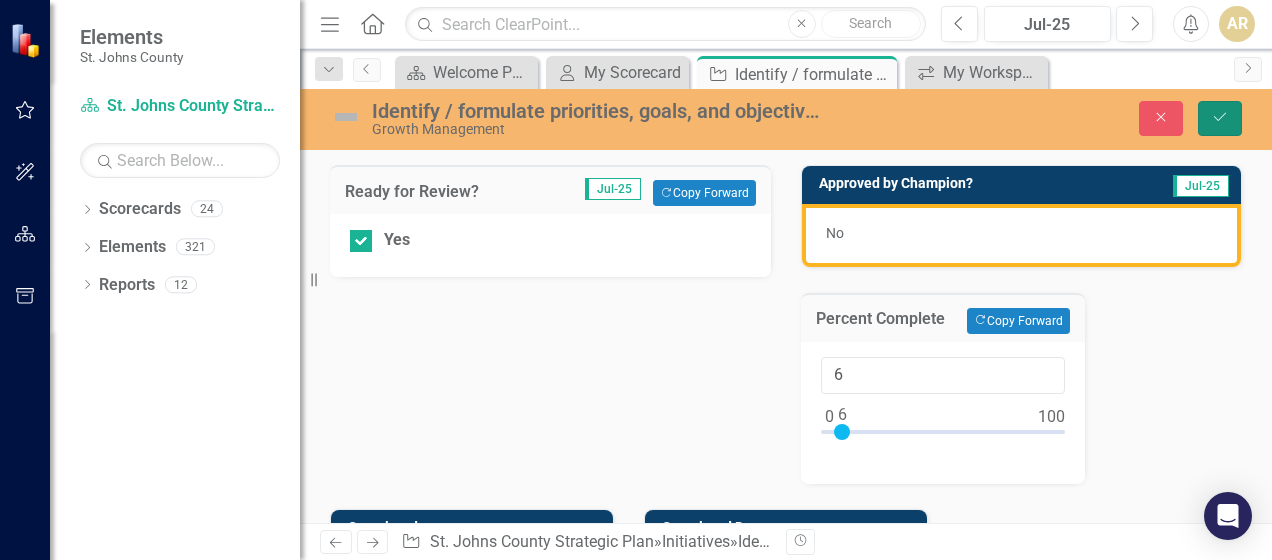 click on "Save" at bounding box center [1220, 118] 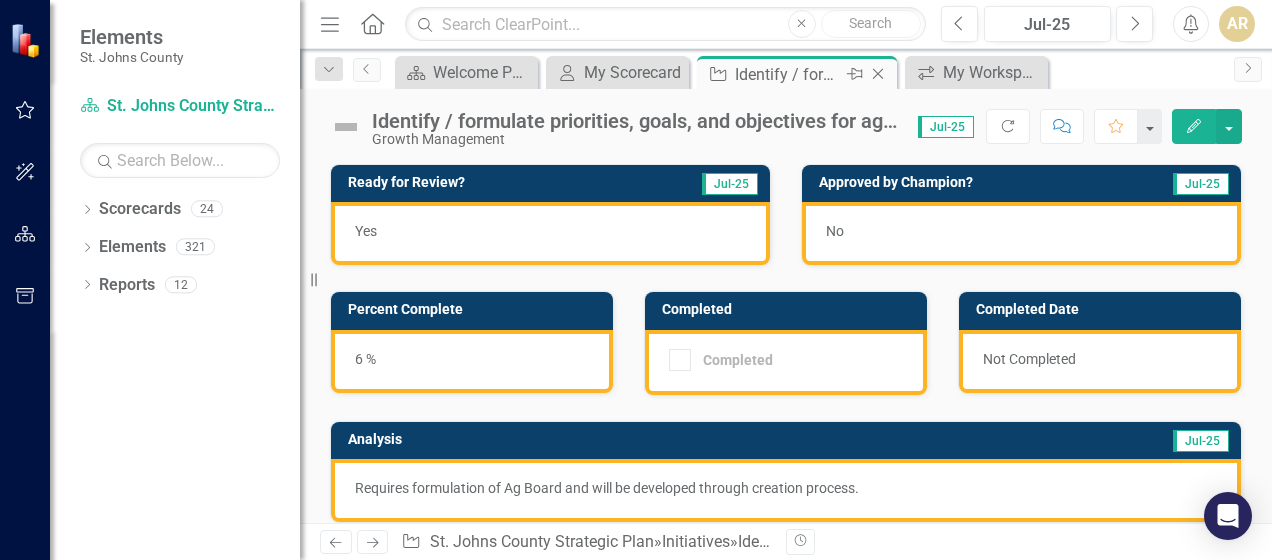 click on "Close" 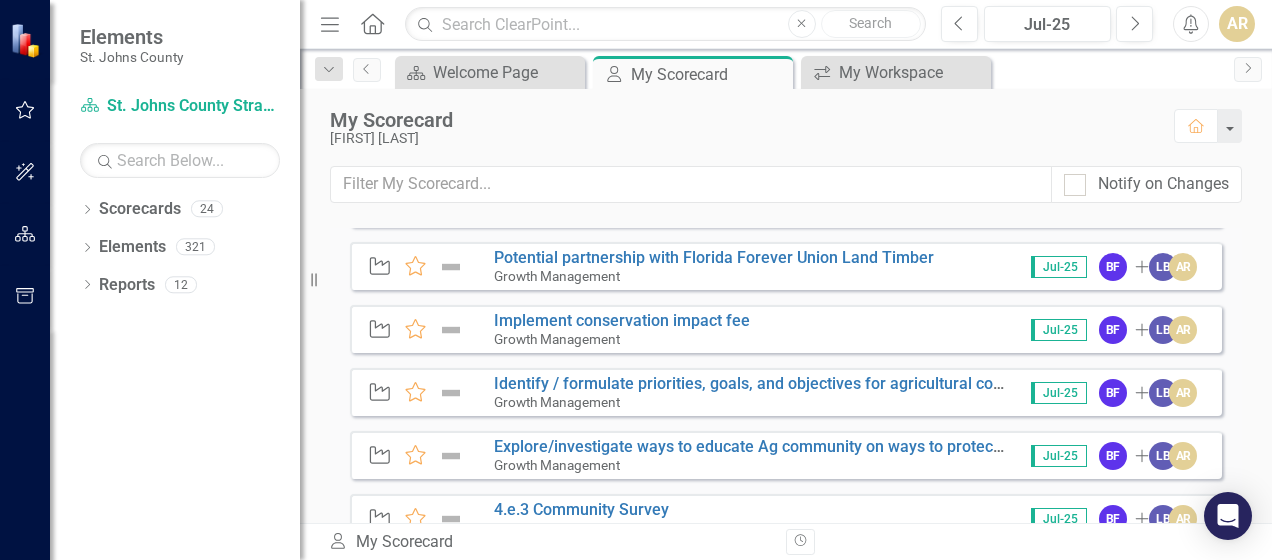 scroll, scrollTop: 1500, scrollLeft: 0, axis: vertical 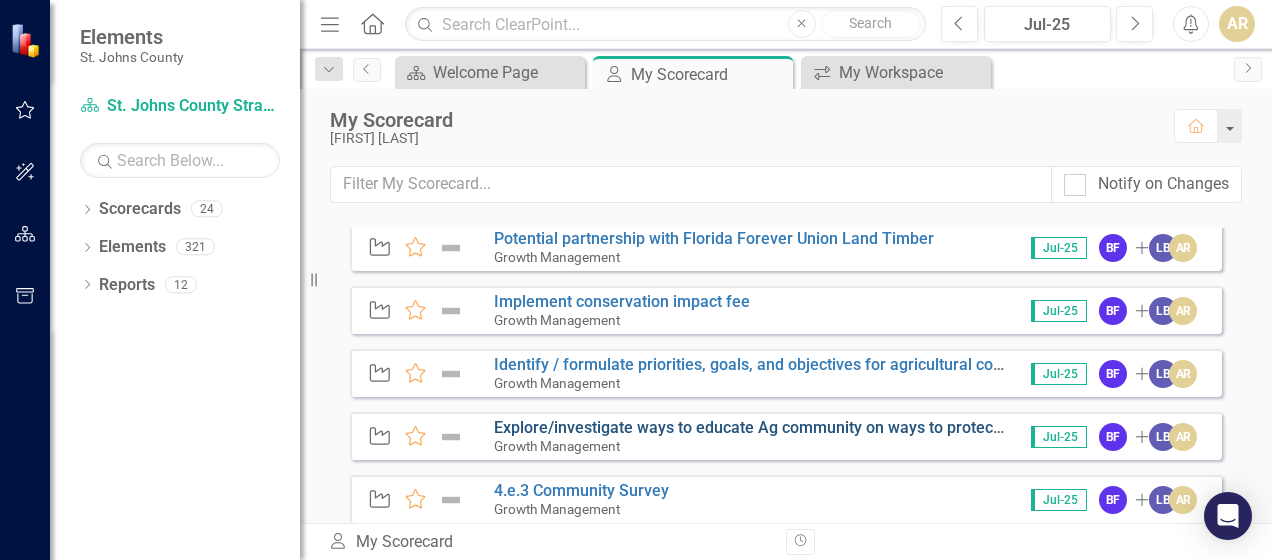 click on "Explore/investigate ways to educate Ag community on ways to protect existing ag lands use through established federal programs [Rural Family Lands Program (RFLPP), RCPP, ACEP]" at bounding box center [1149, 427] 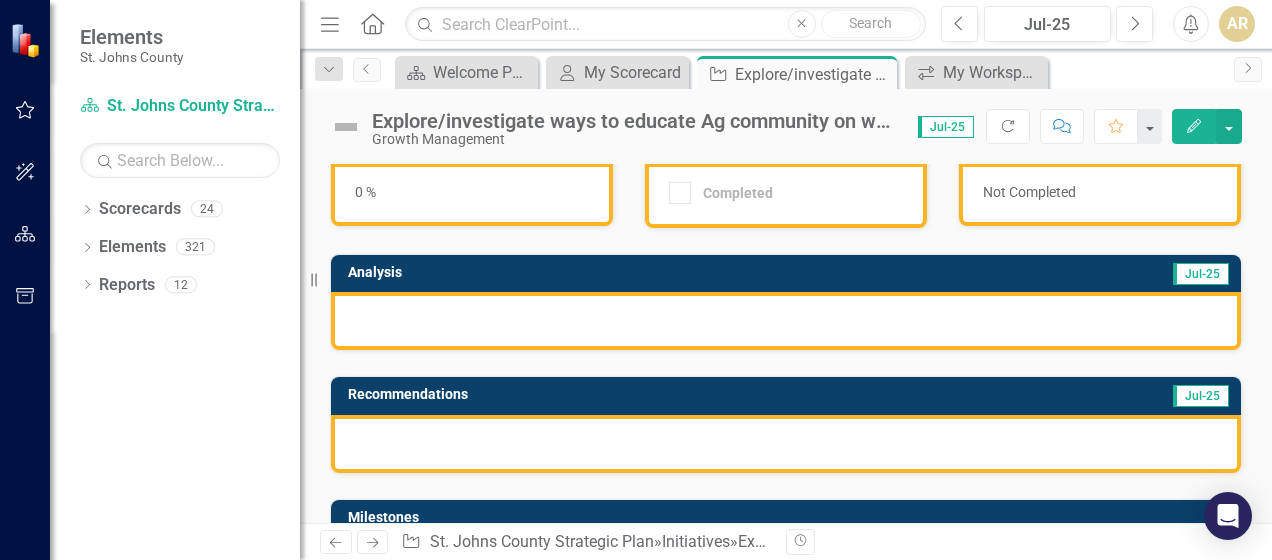 scroll, scrollTop: 200, scrollLeft: 0, axis: vertical 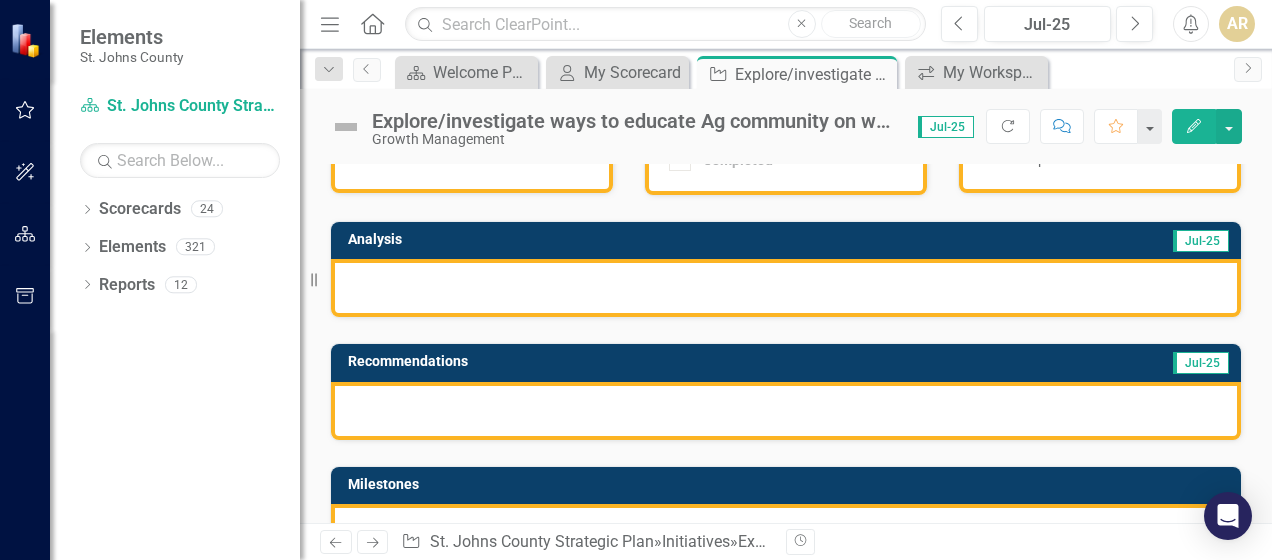 click at bounding box center [786, 288] 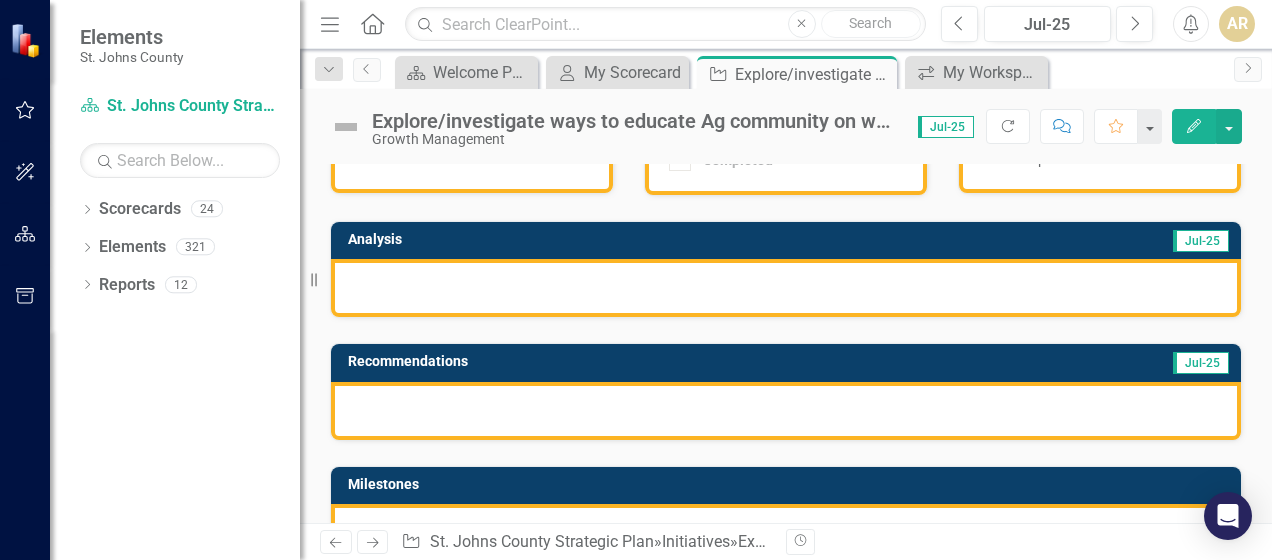 click at bounding box center [786, 288] 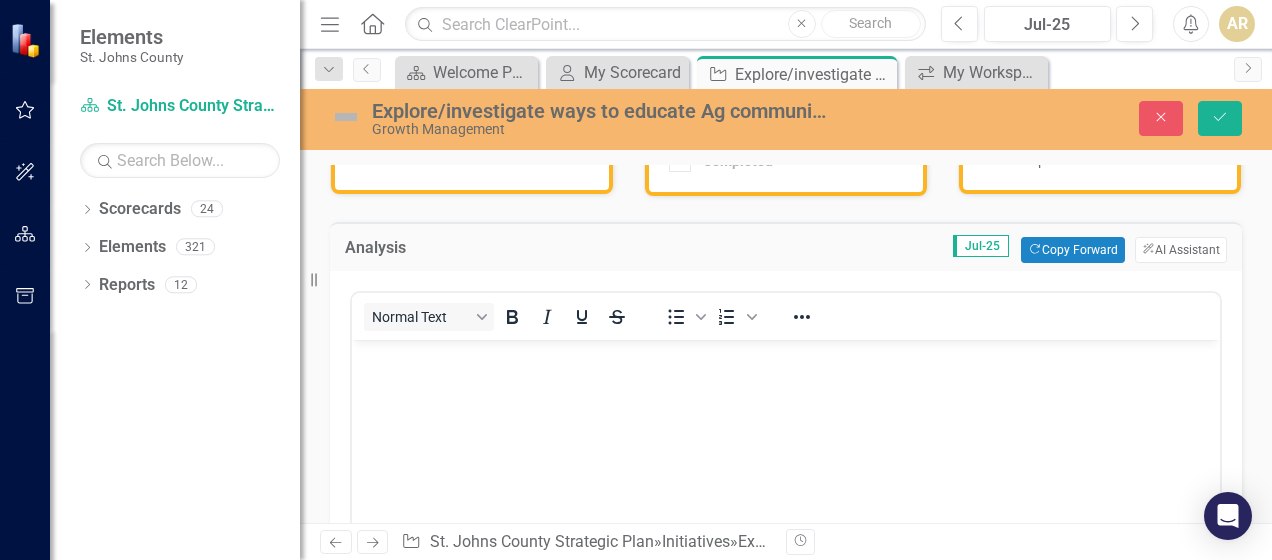 scroll, scrollTop: 0, scrollLeft: 0, axis: both 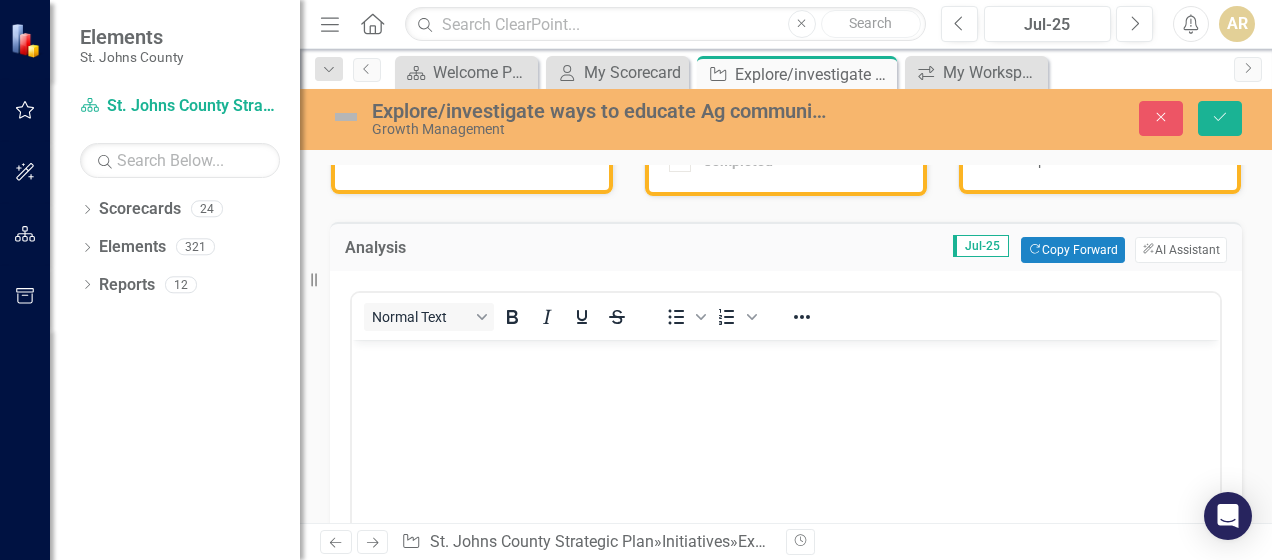 click at bounding box center (786, 490) 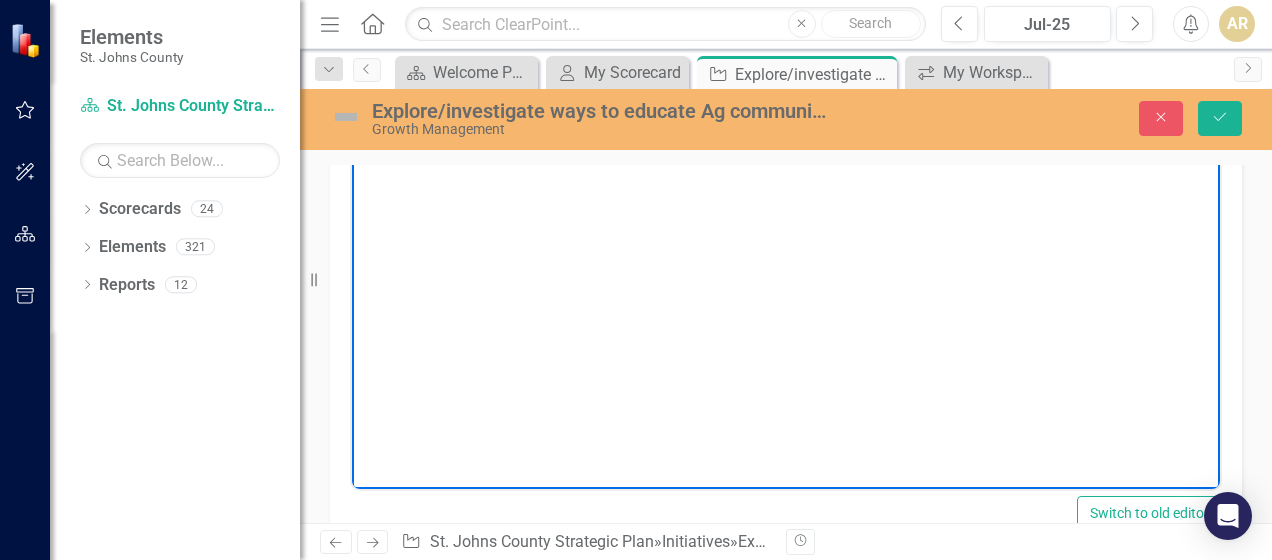 scroll, scrollTop: 300, scrollLeft: 0, axis: vertical 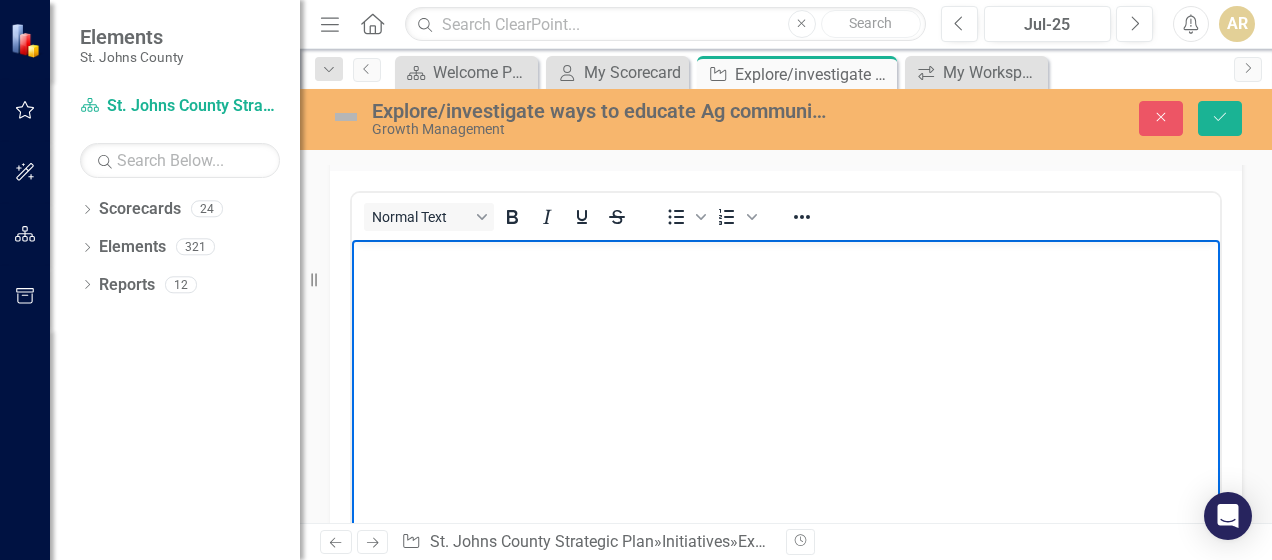click at bounding box center (786, 257) 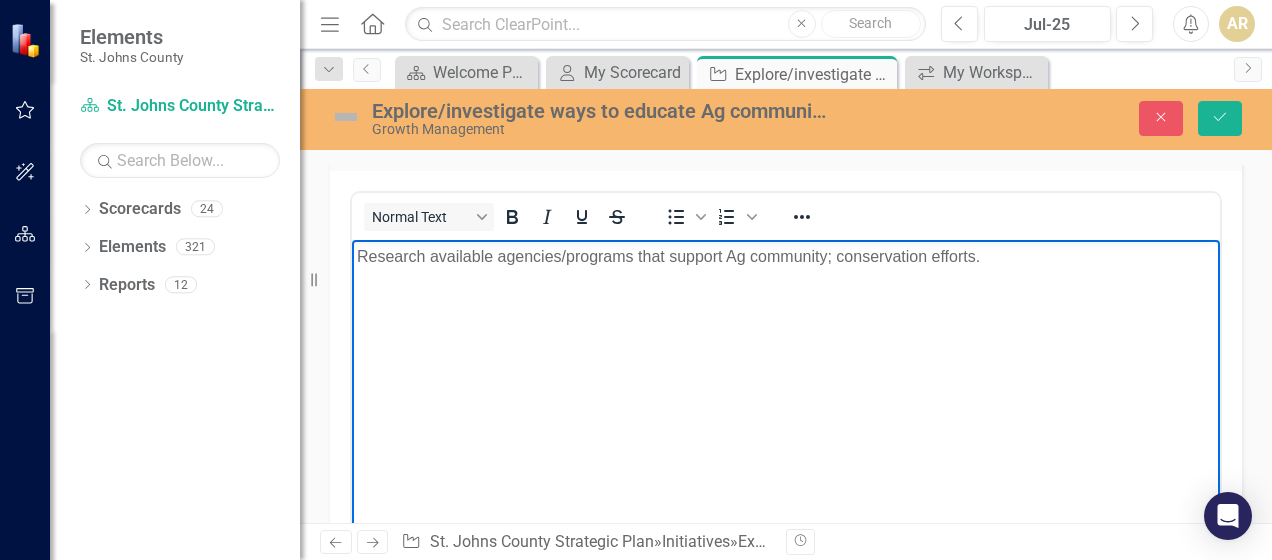 scroll, scrollTop: 700, scrollLeft: 0, axis: vertical 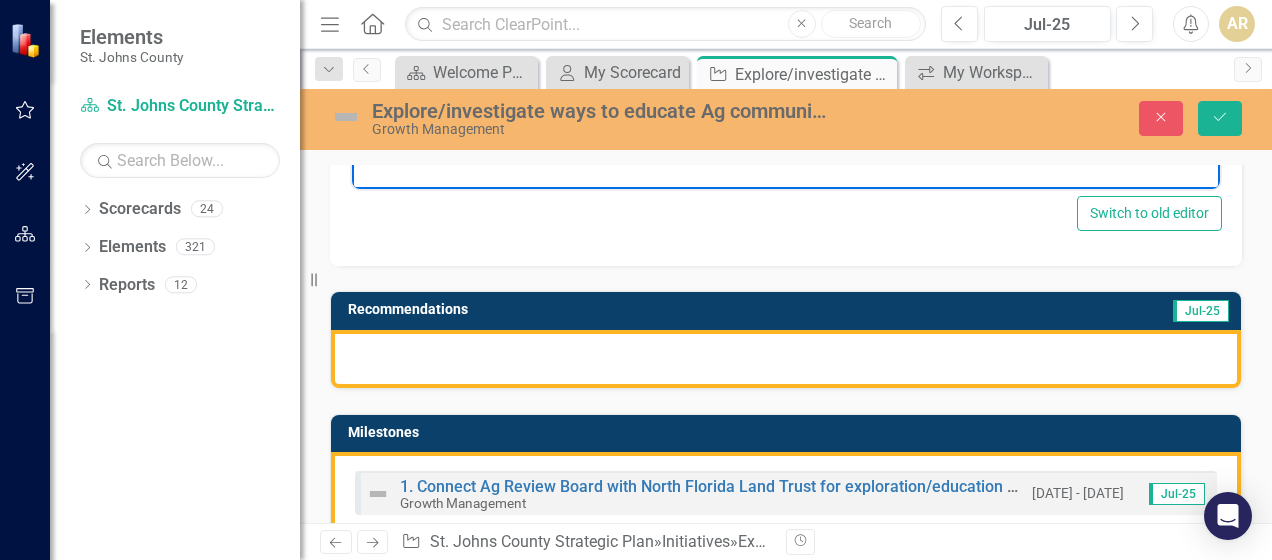 click at bounding box center [786, 359] 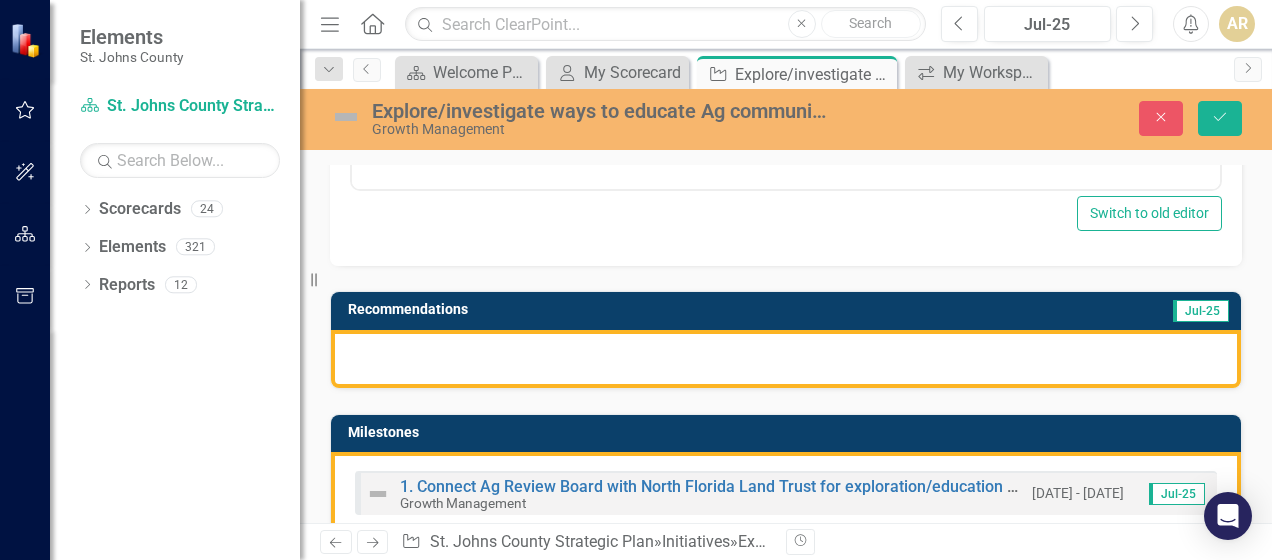 click at bounding box center [786, 359] 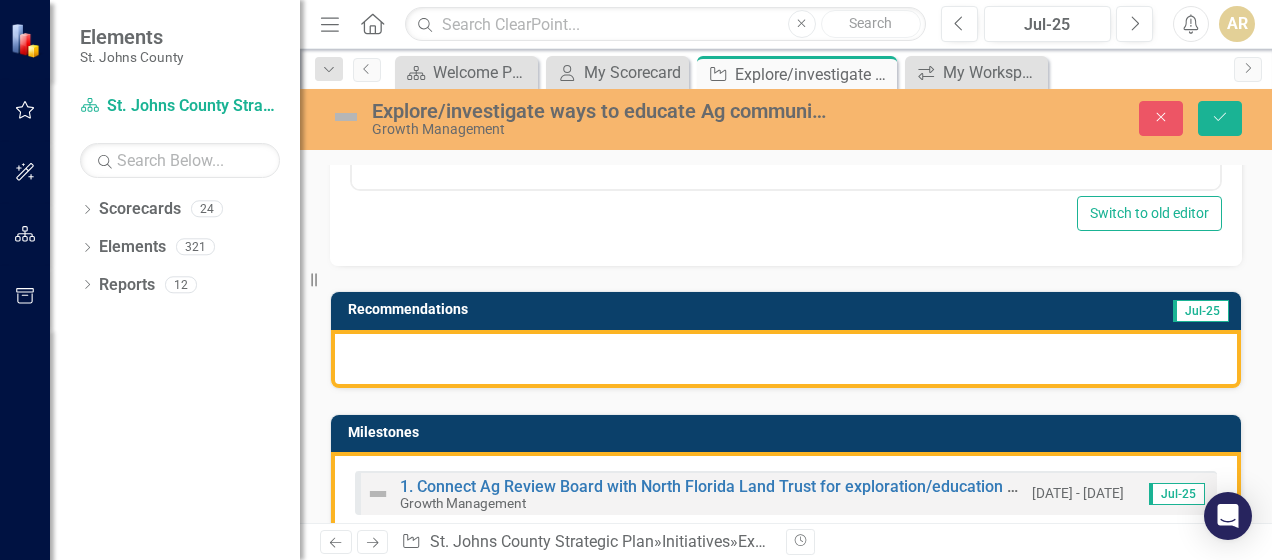 click at bounding box center (786, 359) 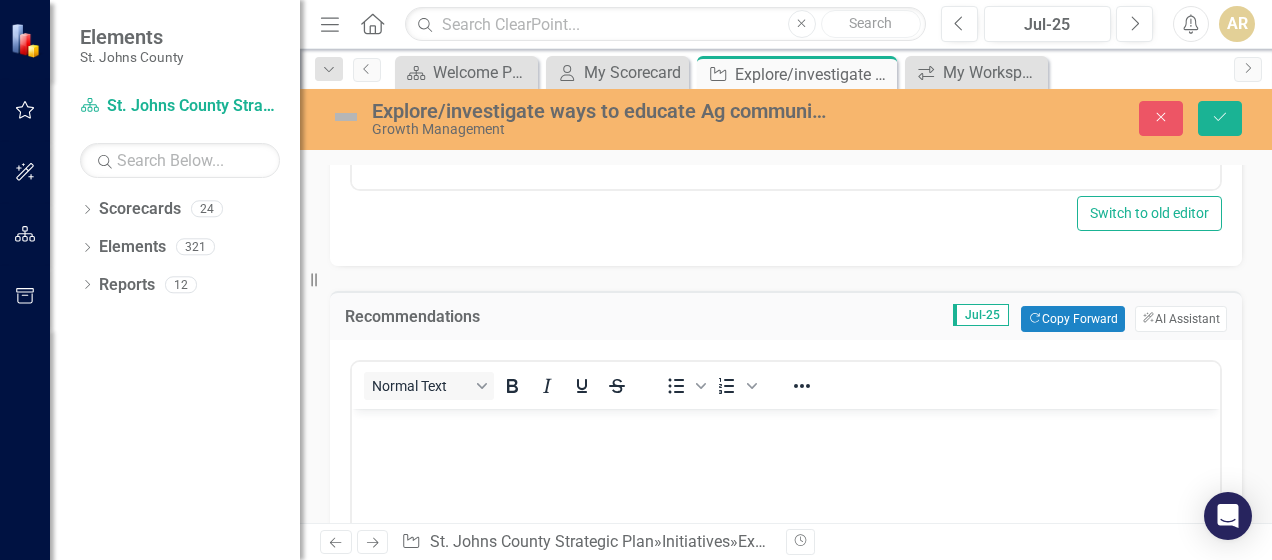 scroll, scrollTop: 0, scrollLeft: 0, axis: both 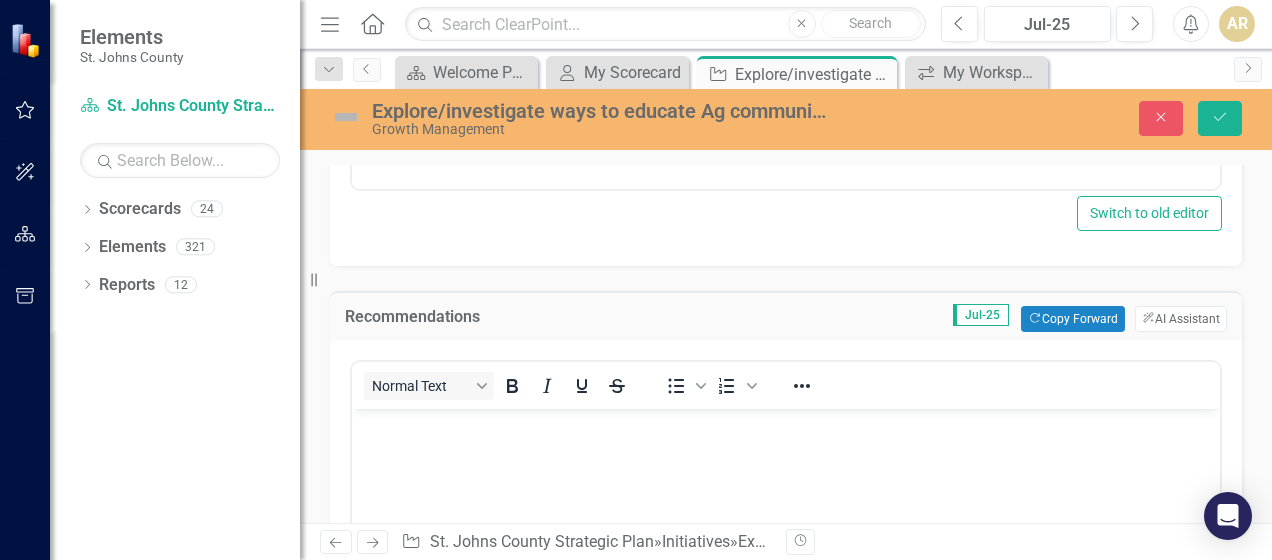 click at bounding box center [786, 426] 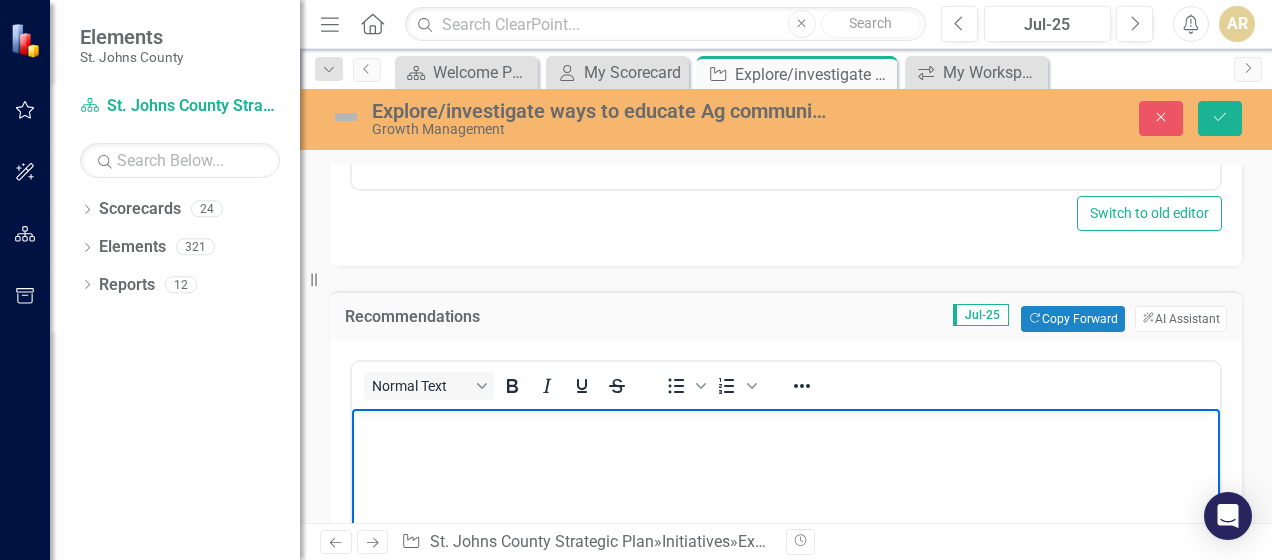 type 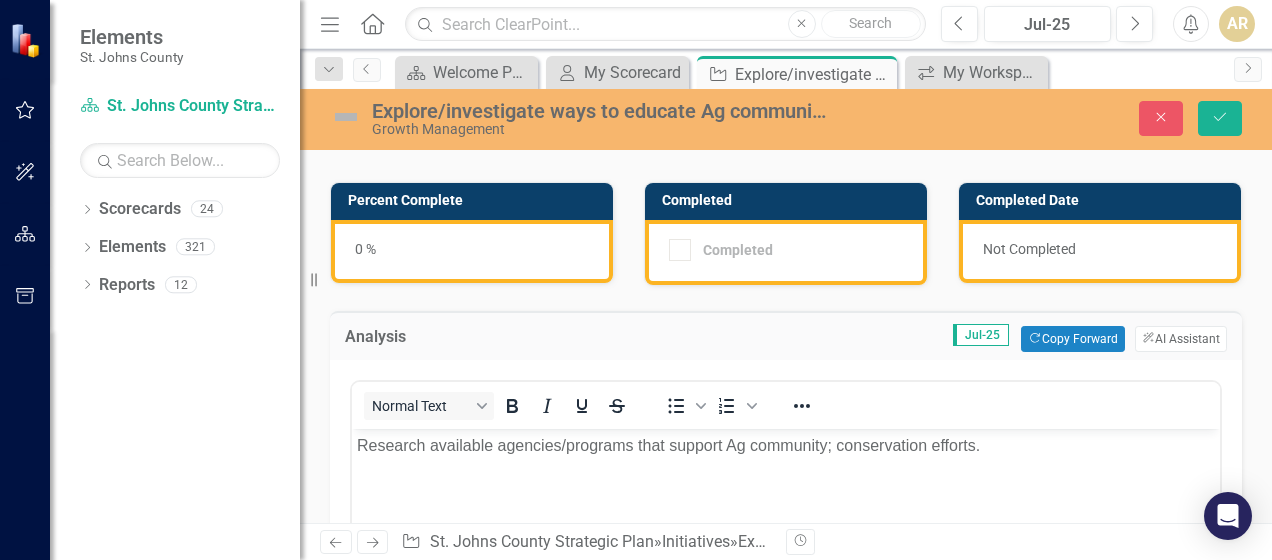 scroll, scrollTop: 0, scrollLeft: 0, axis: both 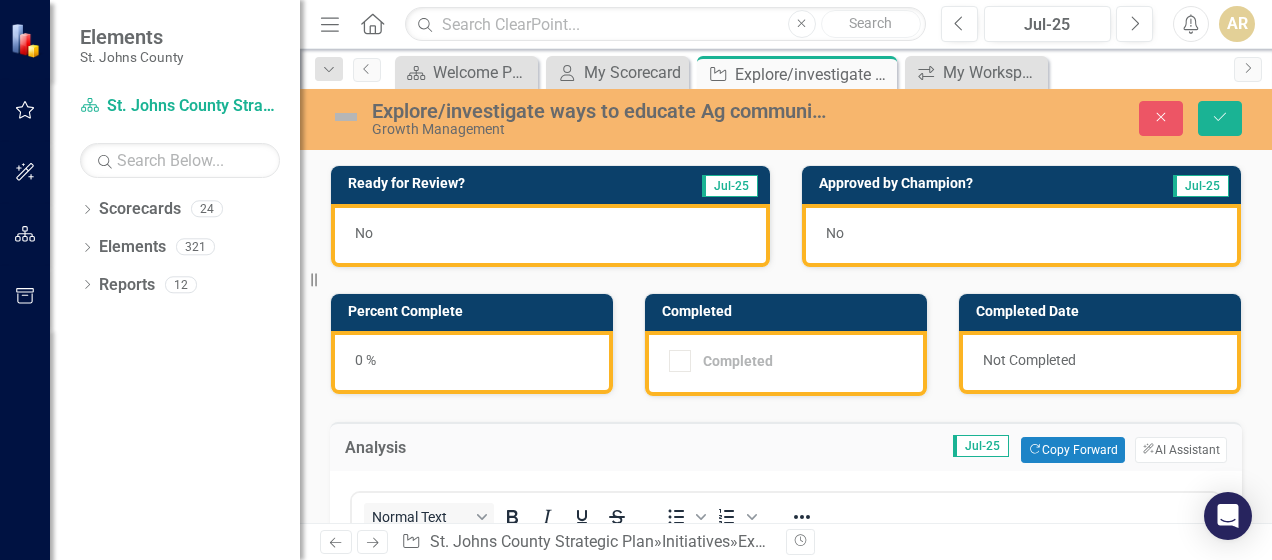 click on "No" at bounding box center [550, 235] 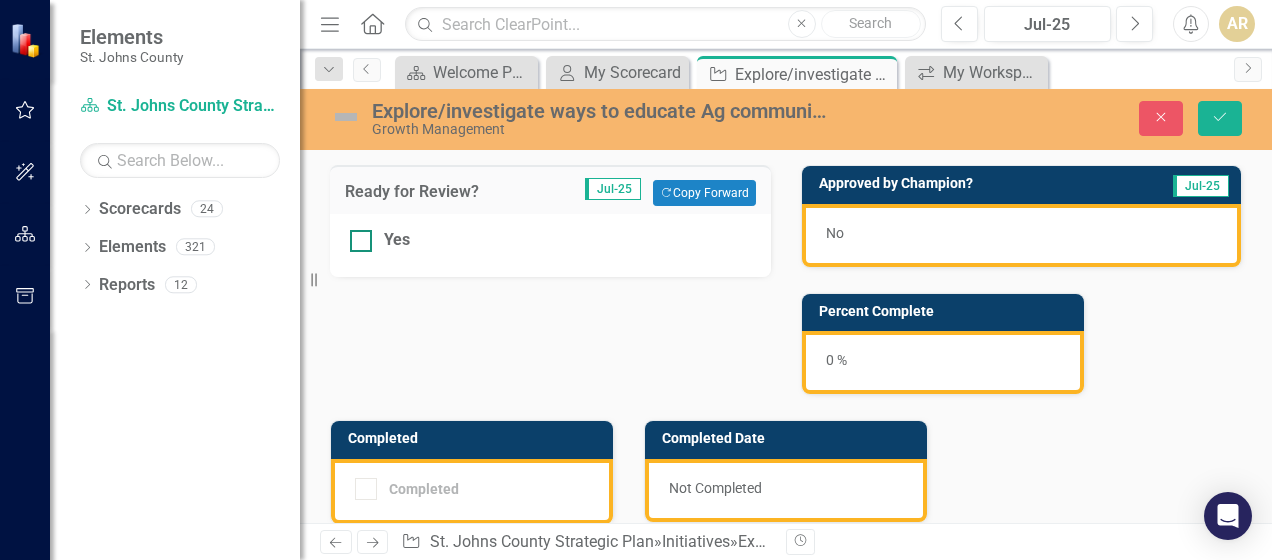 click at bounding box center [361, 241] 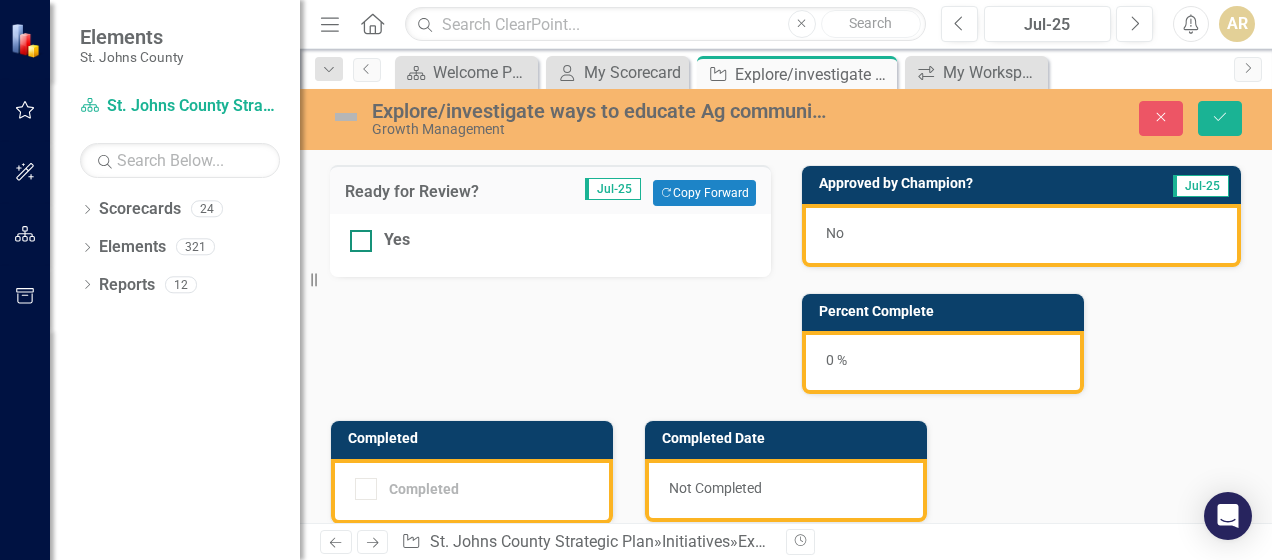click on "Yes" at bounding box center (356, 236) 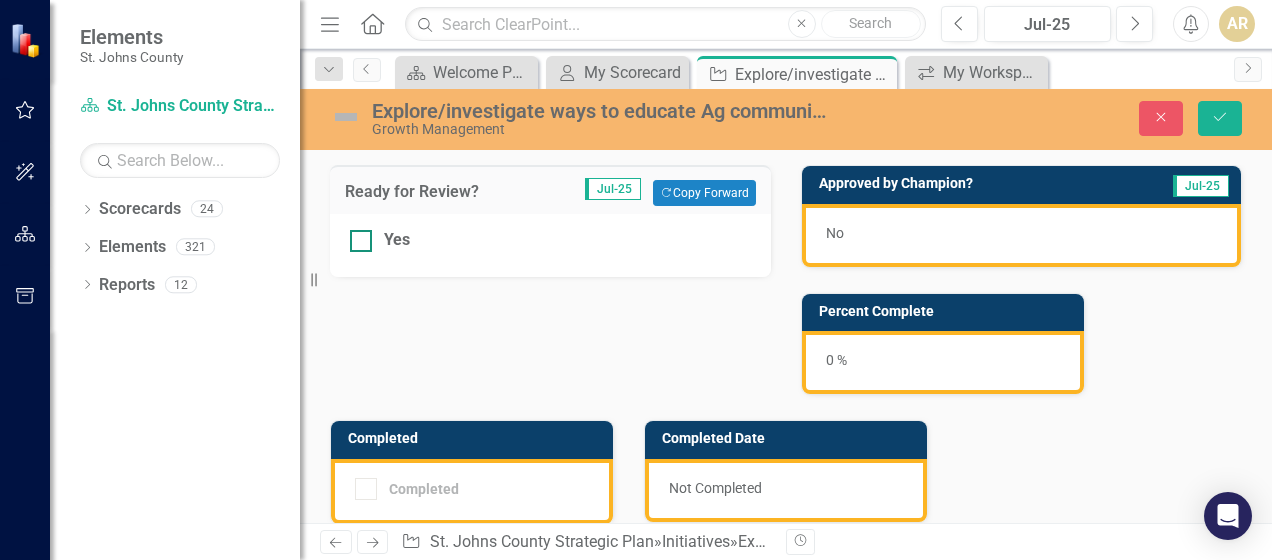 checkbox on "true" 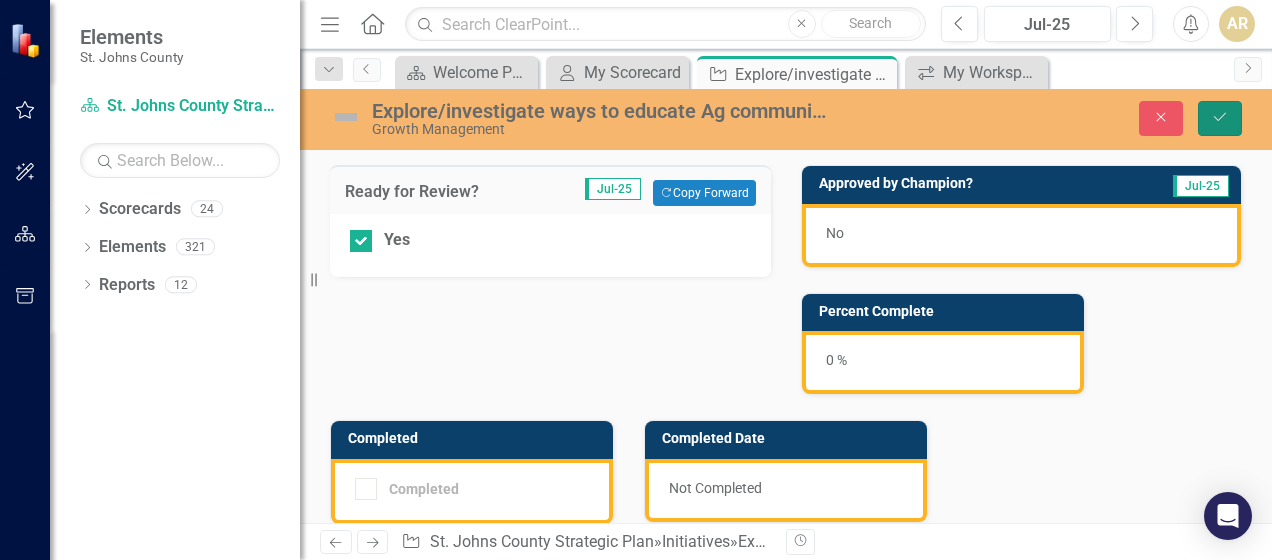 click on "Save" at bounding box center [1220, 118] 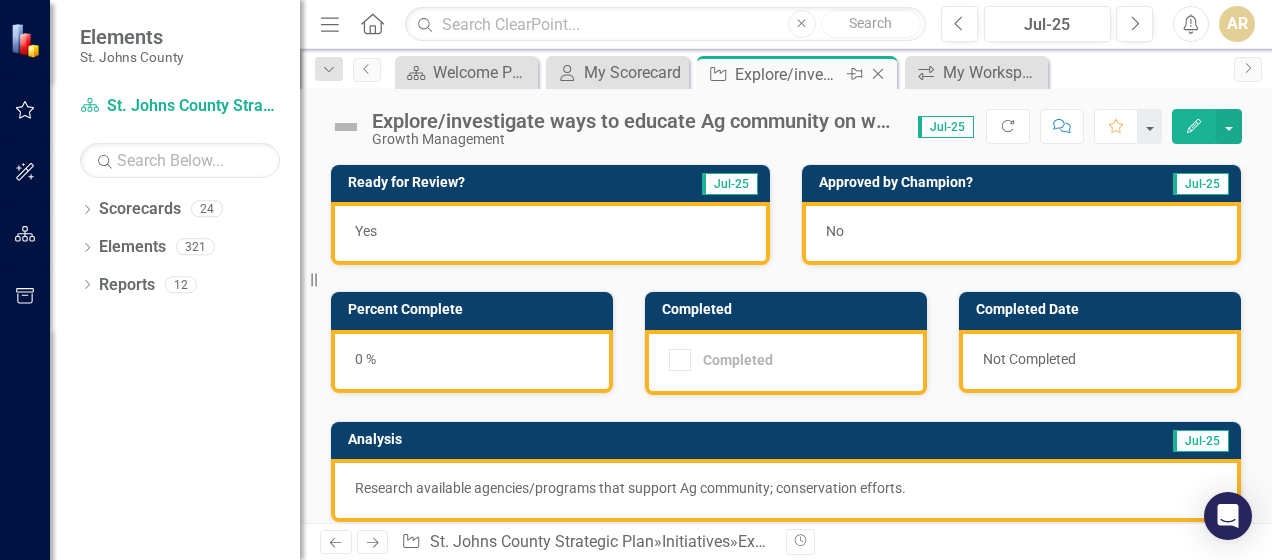 click on "Close" 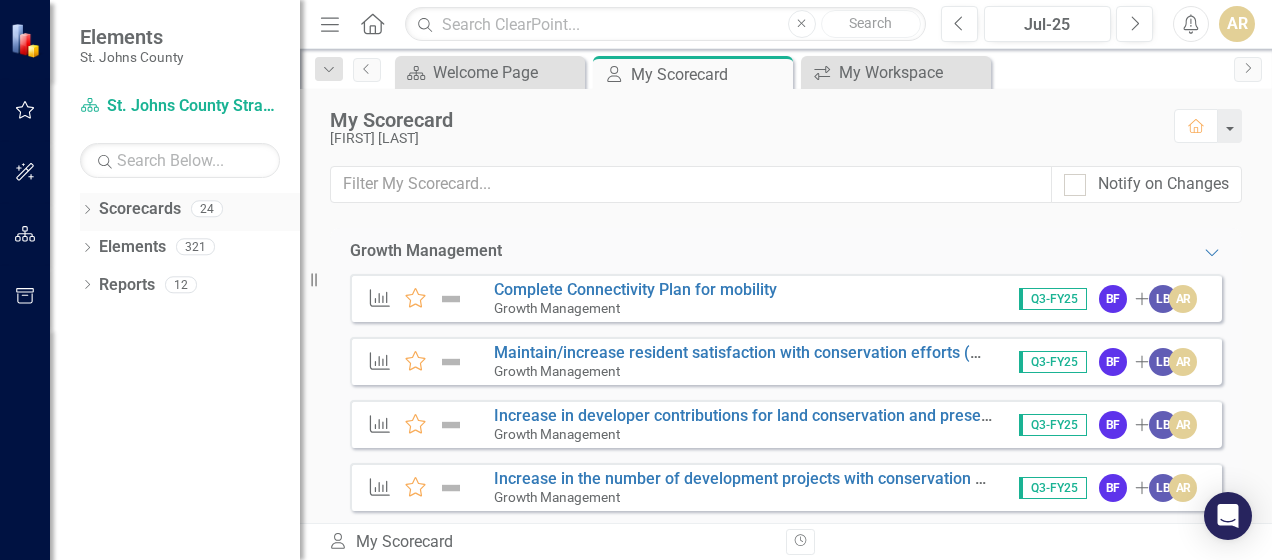click on "Scorecards" at bounding box center [140, 209] 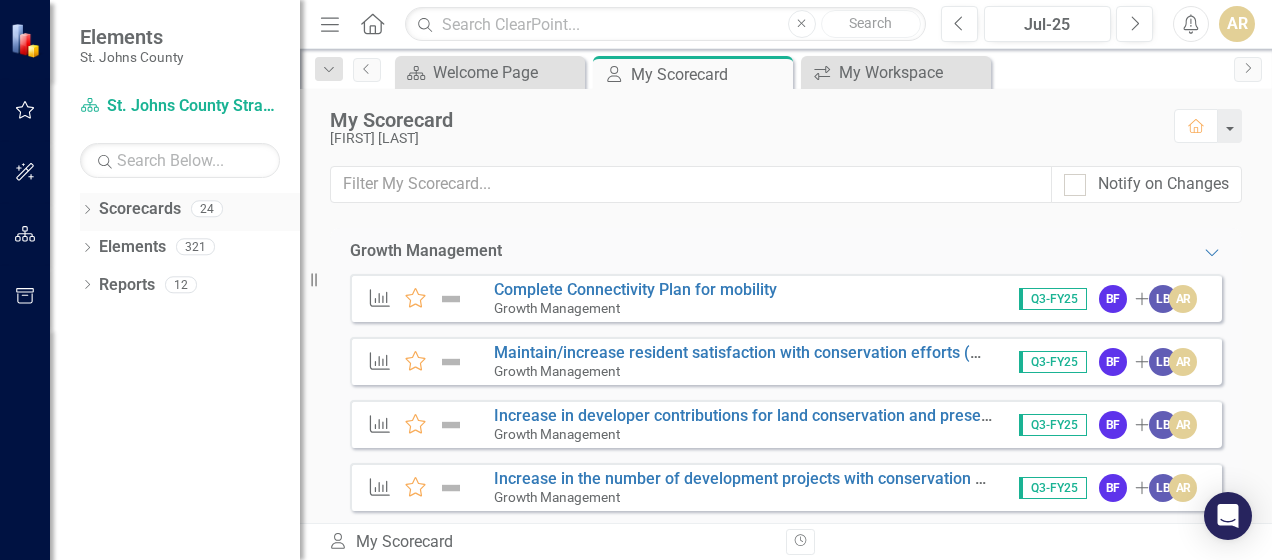 click on "Scorecards" at bounding box center [140, 209] 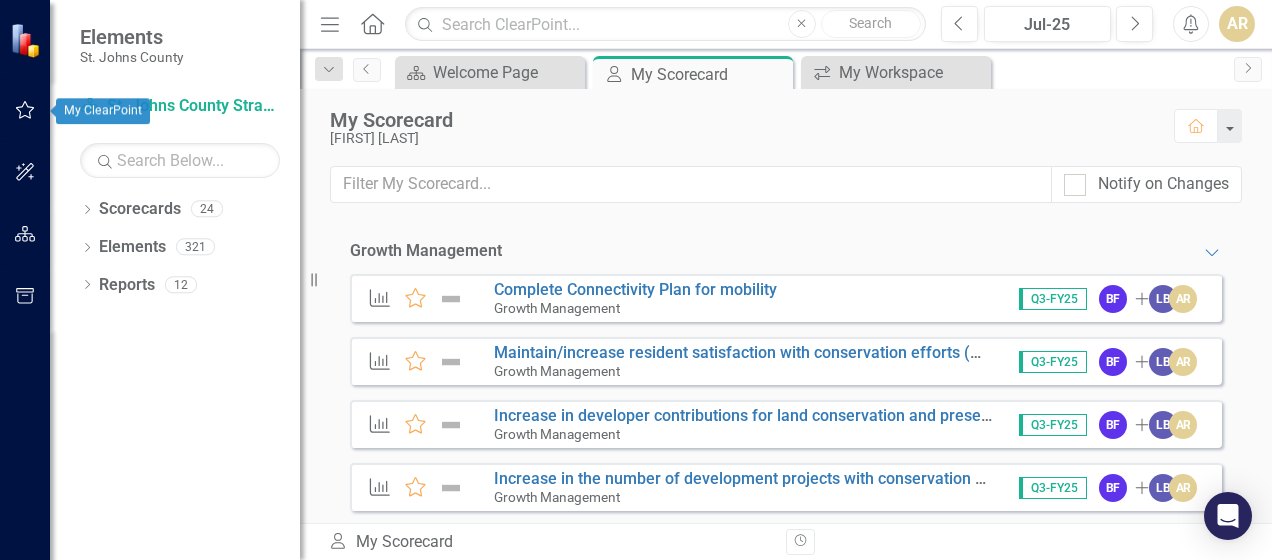 click 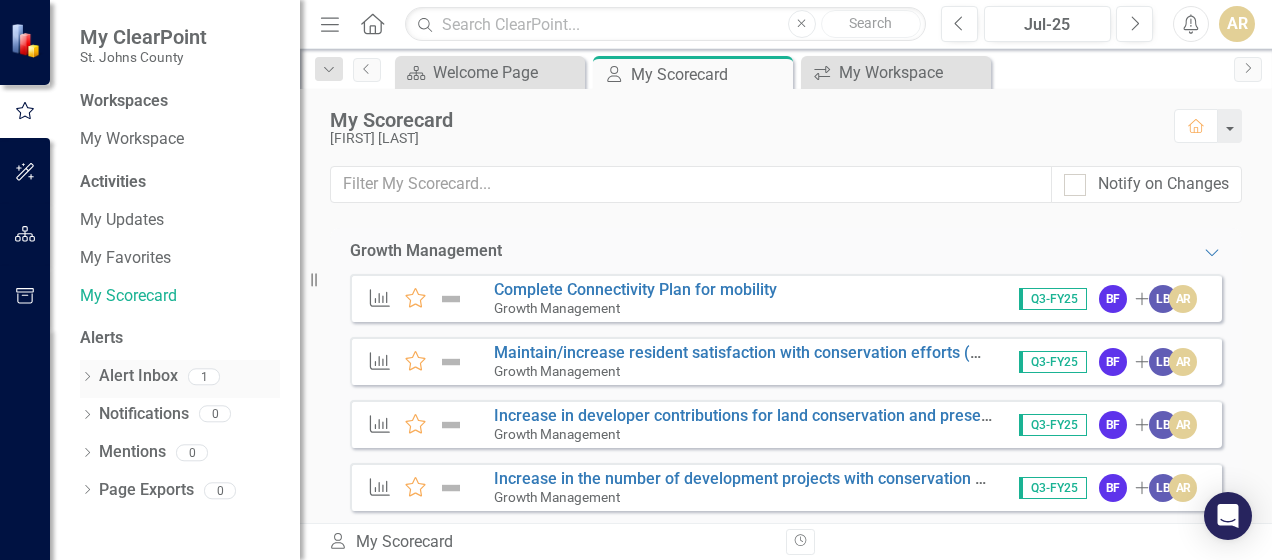 click on "Alert Inbox" at bounding box center (138, 376) 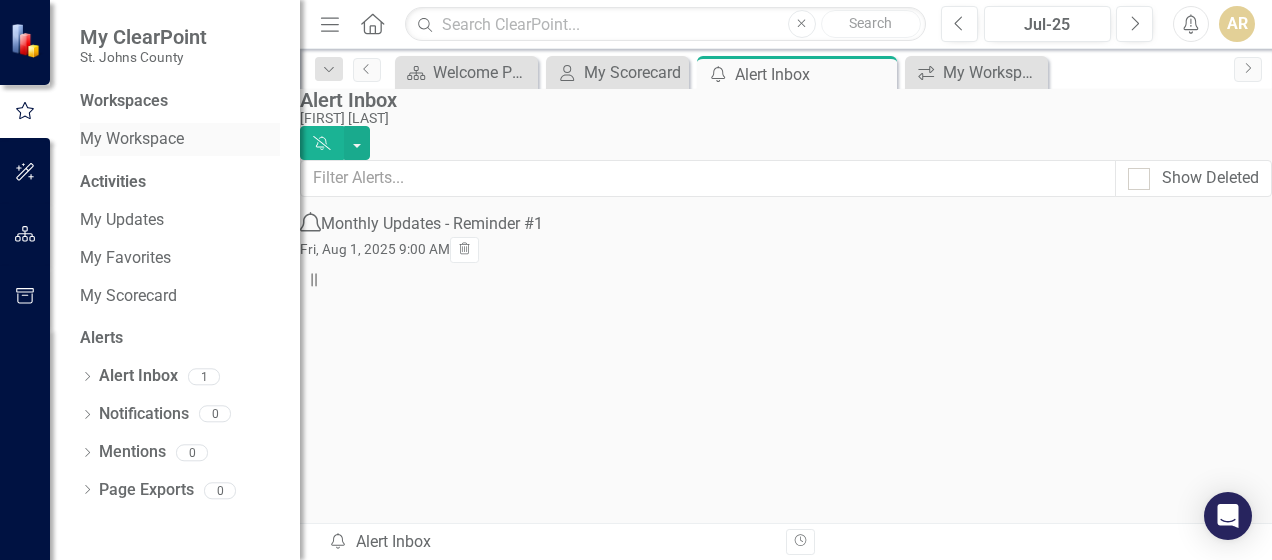 click on "My Workspace" at bounding box center [180, 139] 